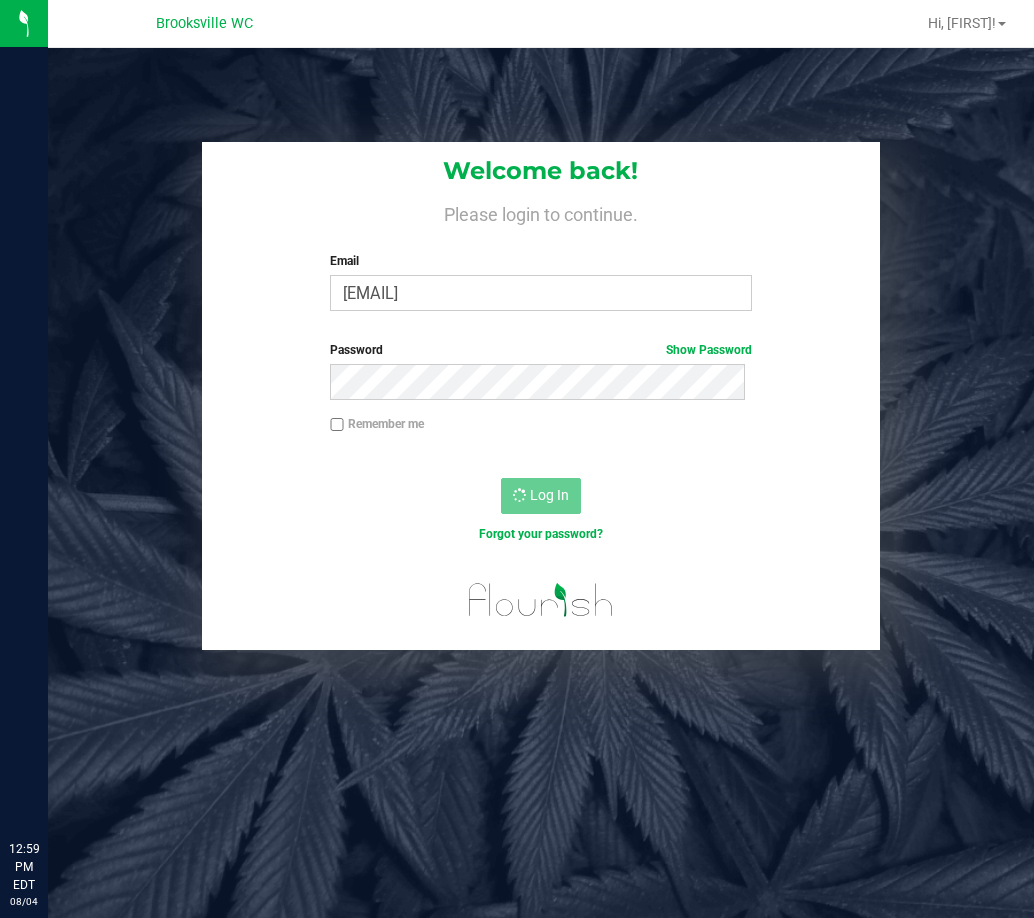 scroll, scrollTop: 0, scrollLeft: 0, axis: both 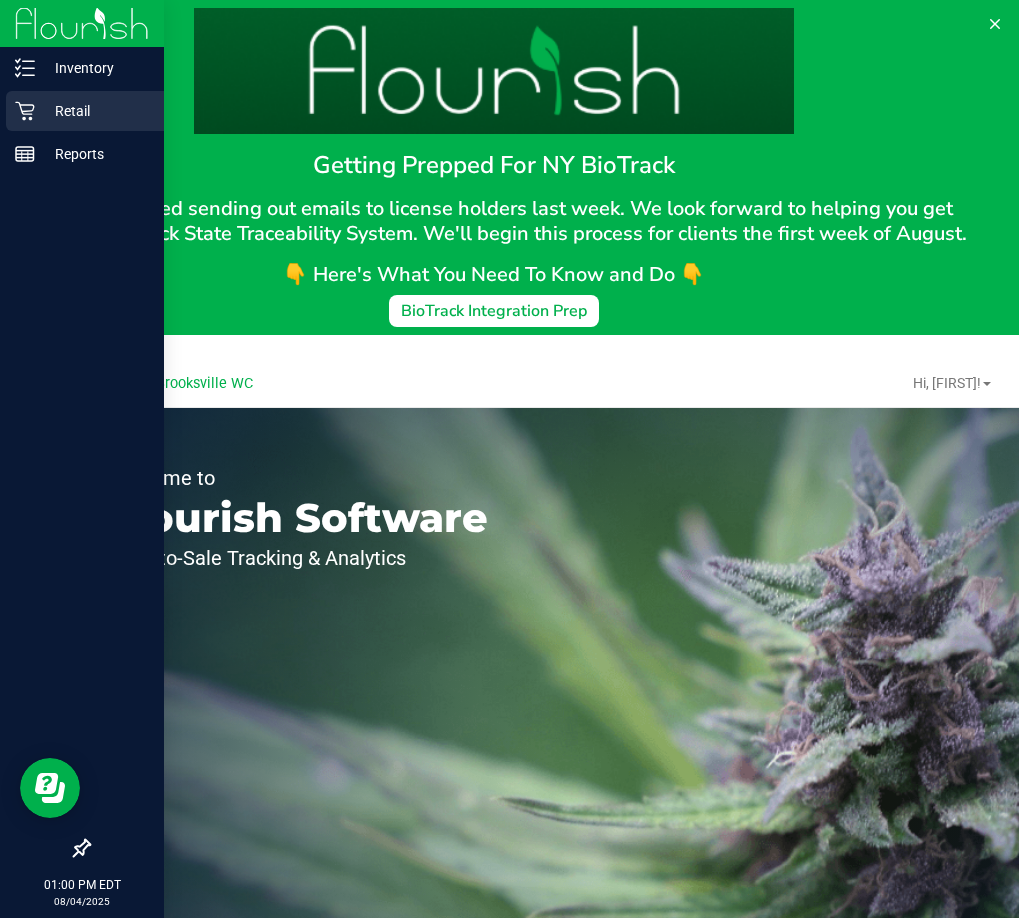 click on "Retail" at bounding box center (95, 111) 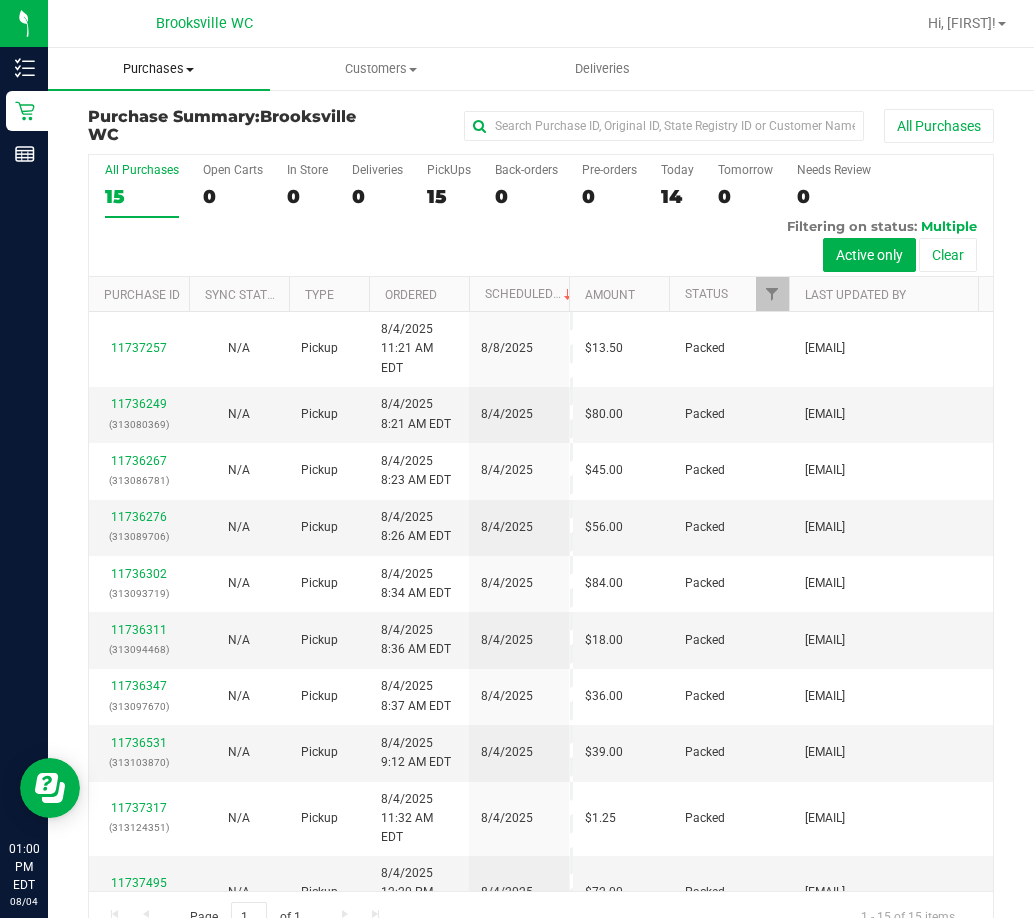 click on "Purchases" at bounding box center [159, 69] 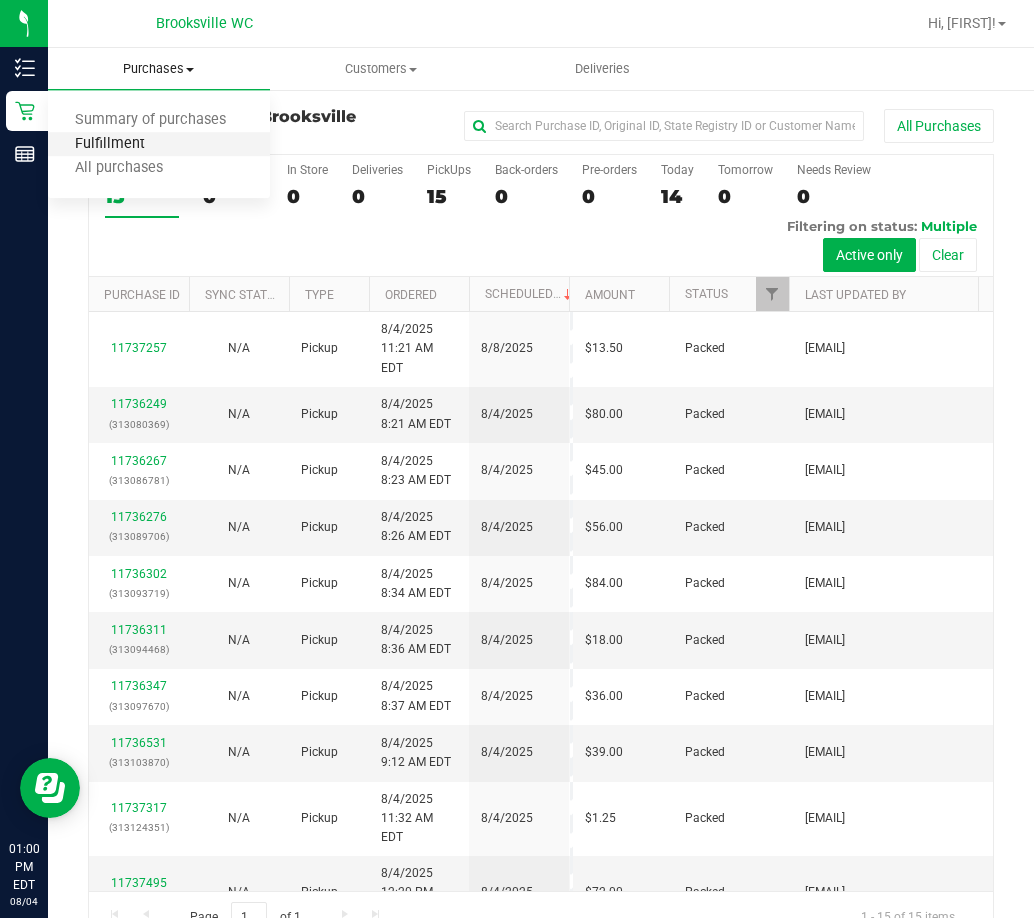 click on "Fulfillment" at bounding box center [110, 144] 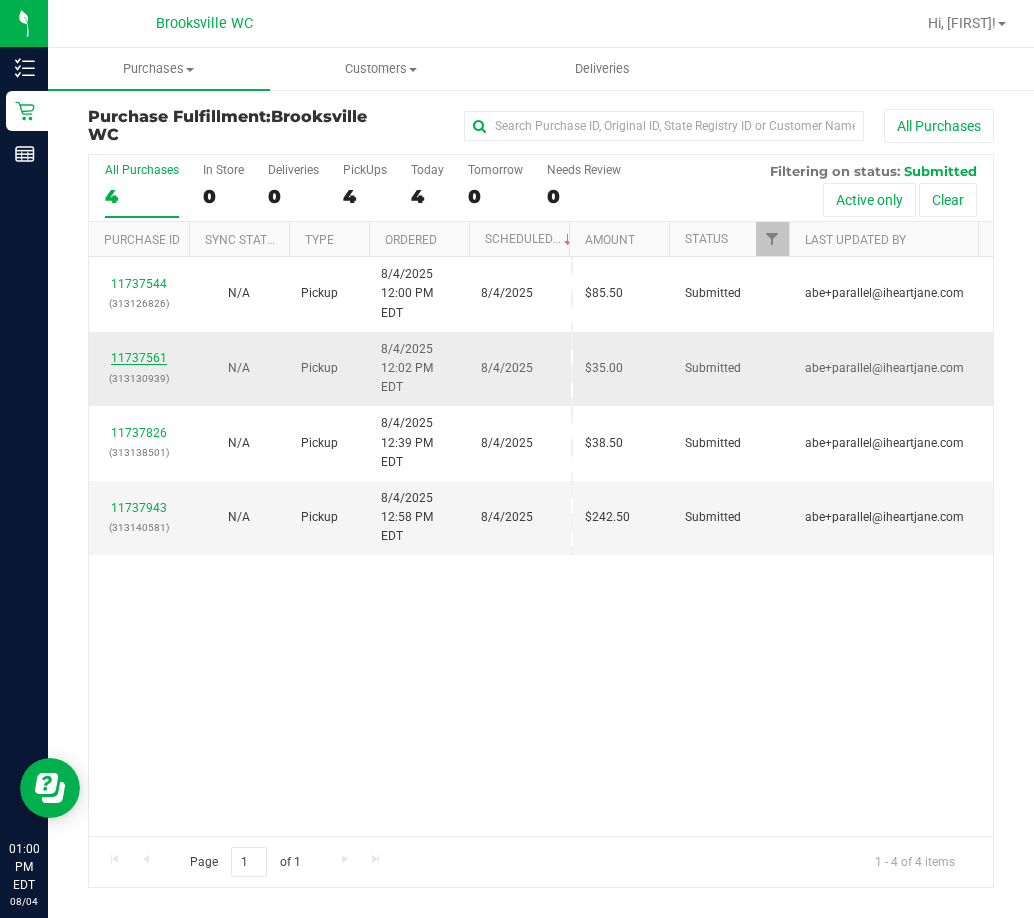 click on "11737561" at bounding box center (139, 358) 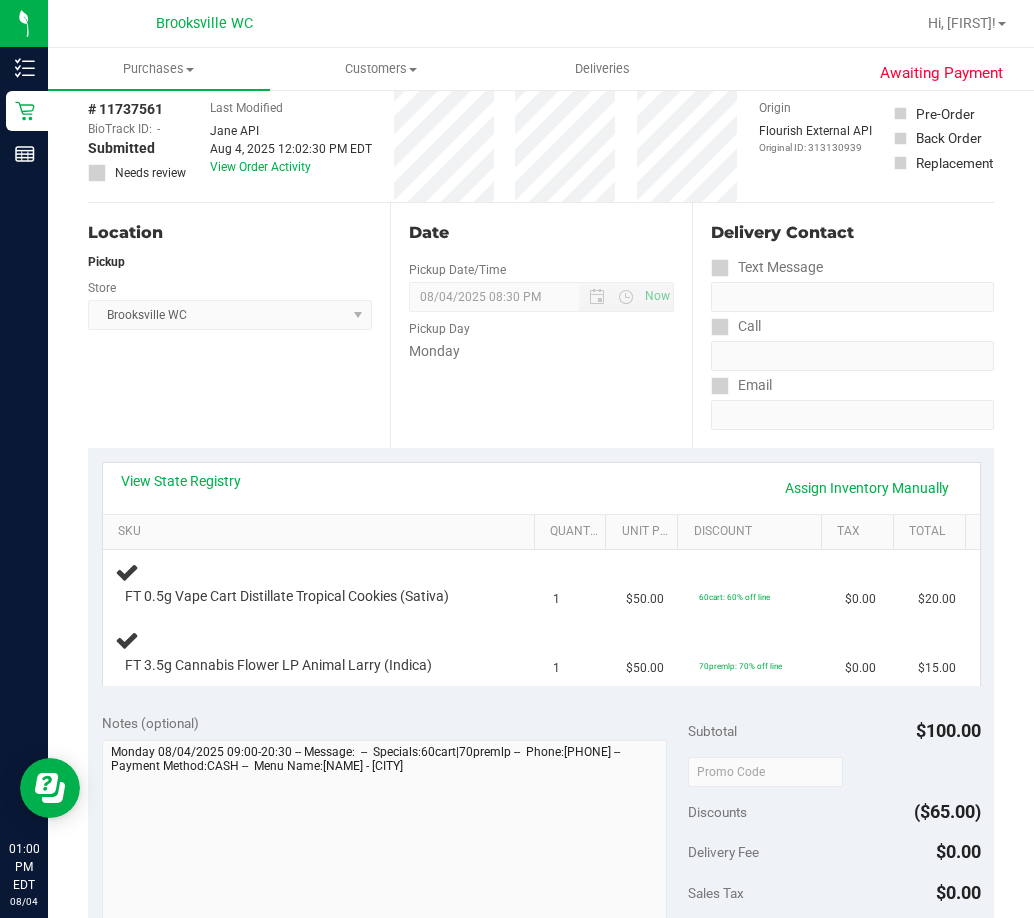 scroll, scrollTop: 200, scrollLeft: 0, axis: vertical 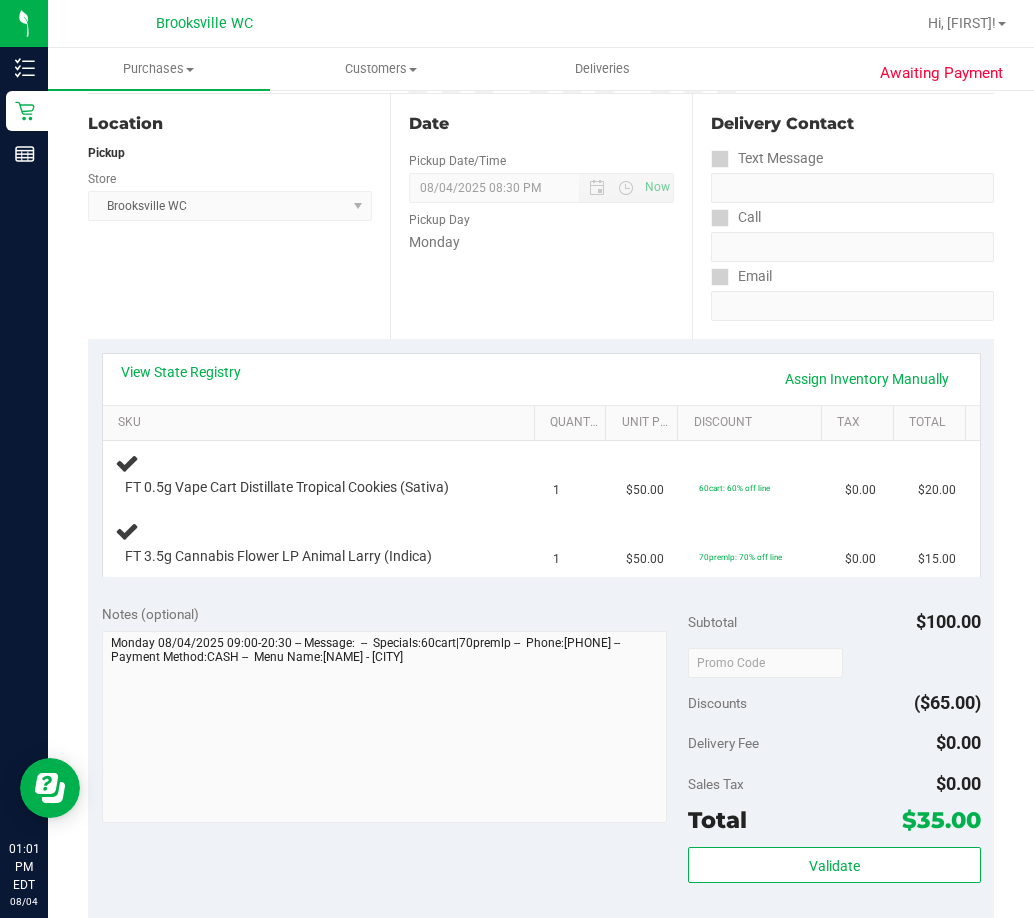 click on "Pickup" at bounding box center (230, 153) 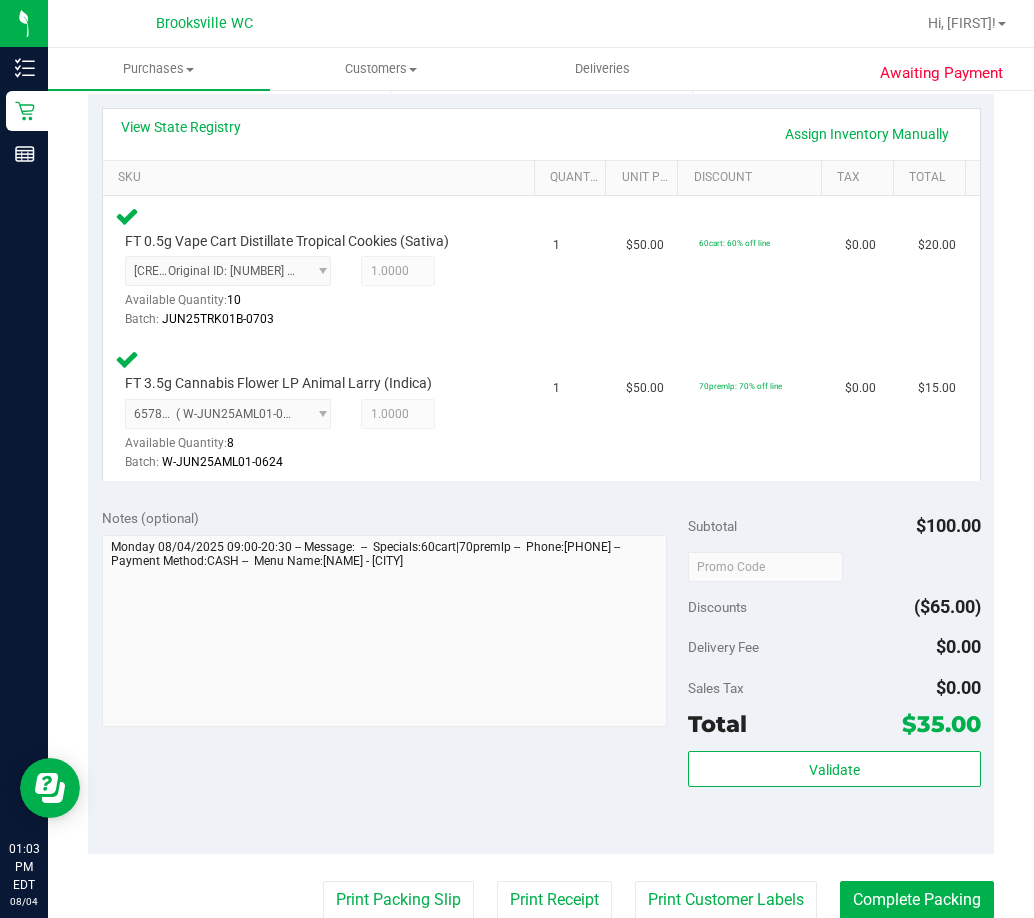 scroll, scrollTop: 600, scrollLeft: 0, axis: vertical 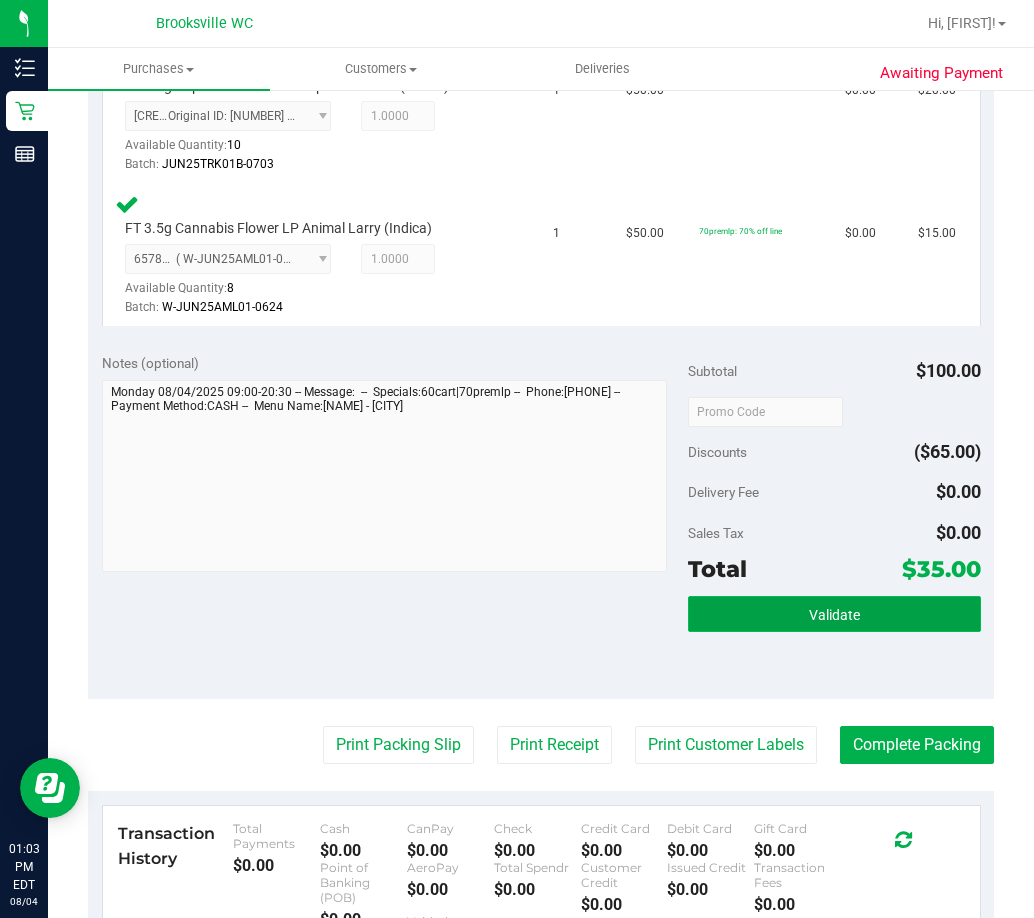 click on "Validate" at bounding box center [834, 614] 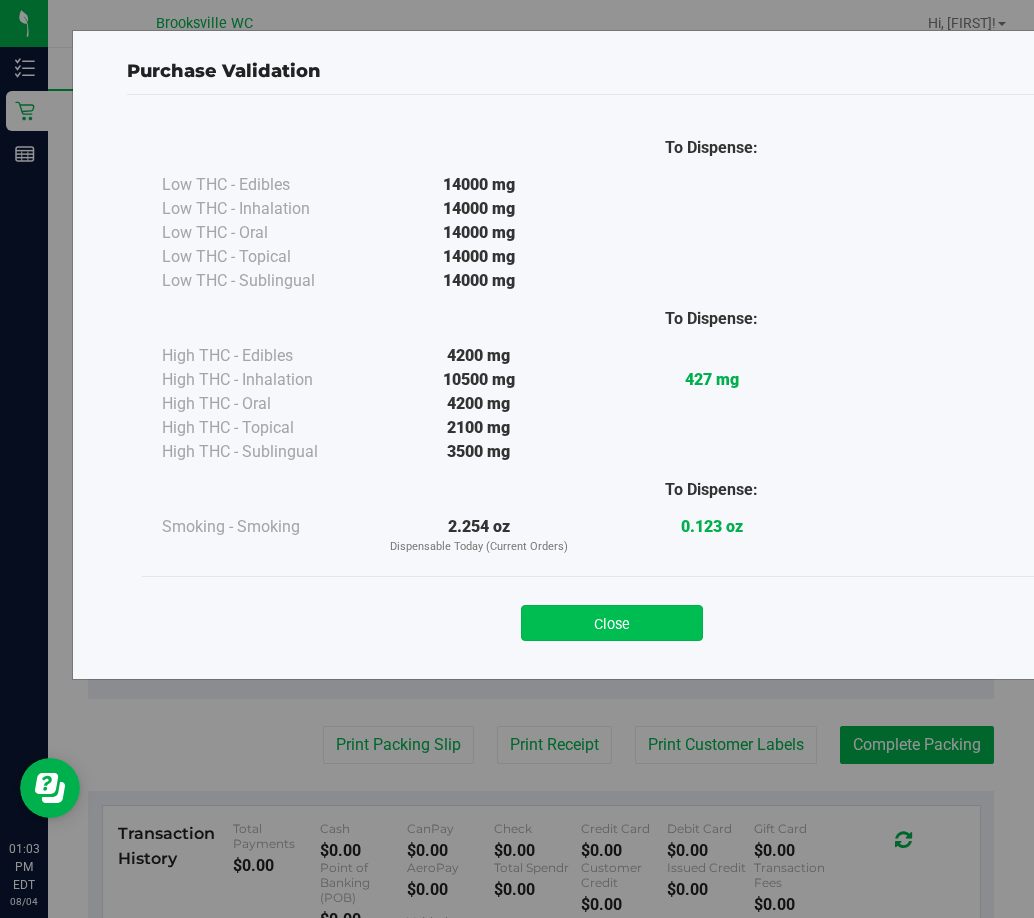 click on "Close" at bounding box center [612, 623] 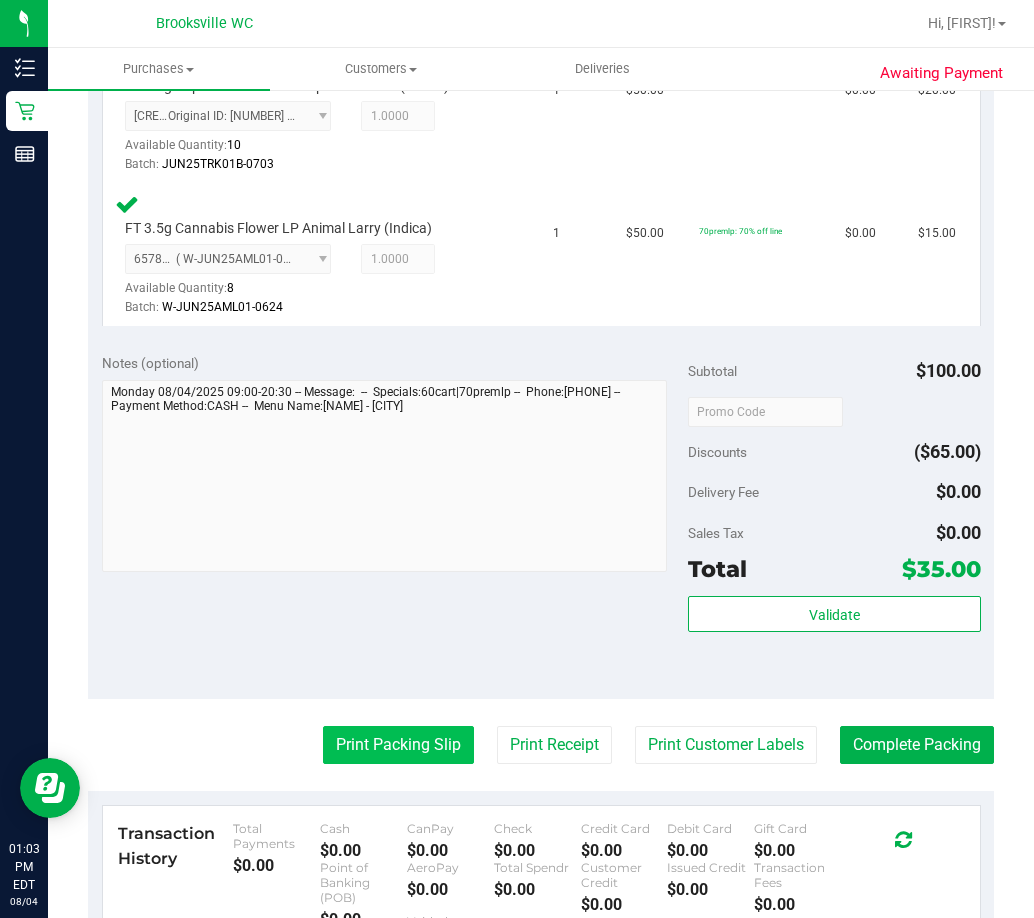 click on "Print Packing Slip" at bounding box center [398, 745] 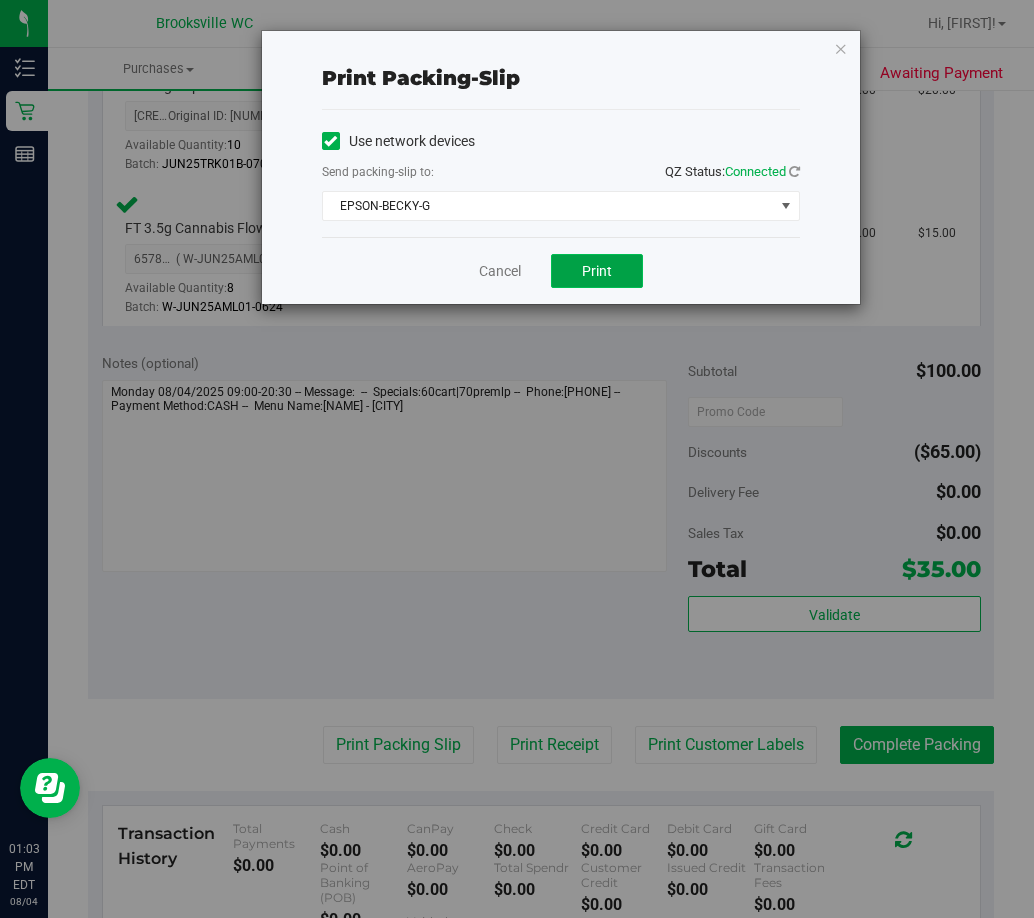 click on "Print" at bounding box center [597, 271] 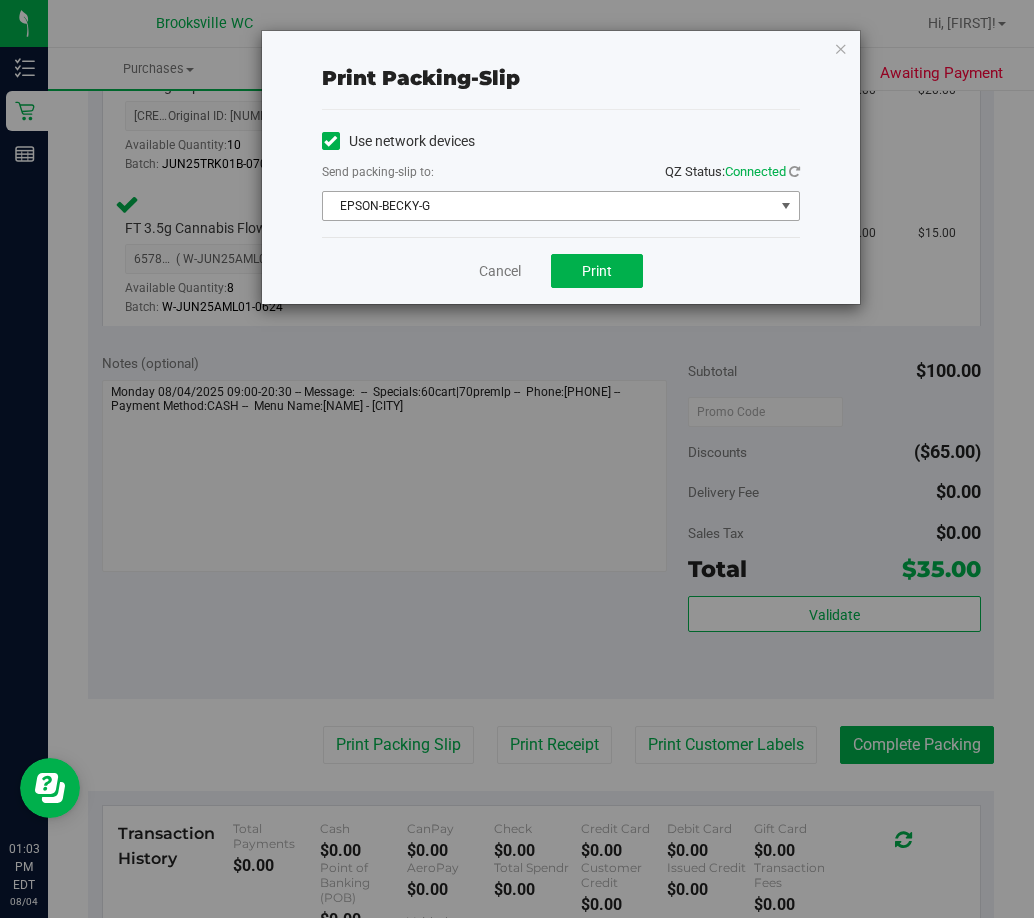 click on "EPSON-BECKY-G" at bounding box center [548, 206] 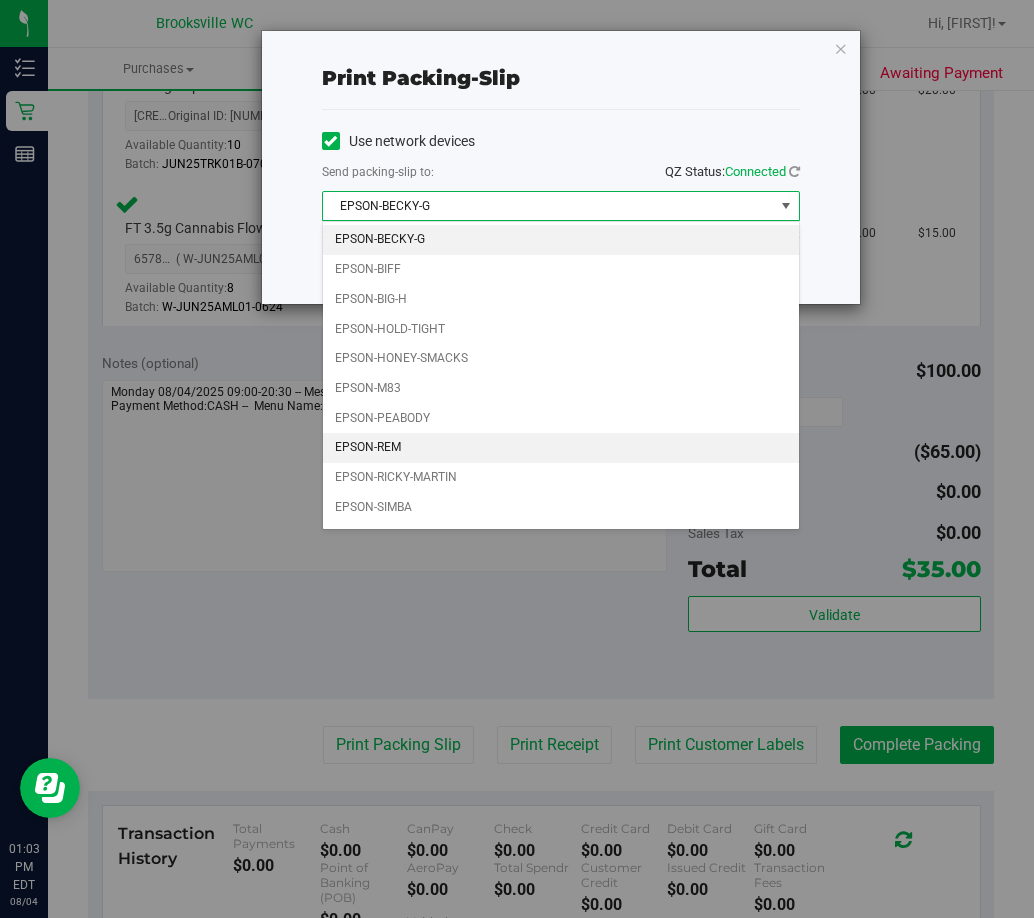 click on "EPSON-REM" at bounding box center (561, 448) 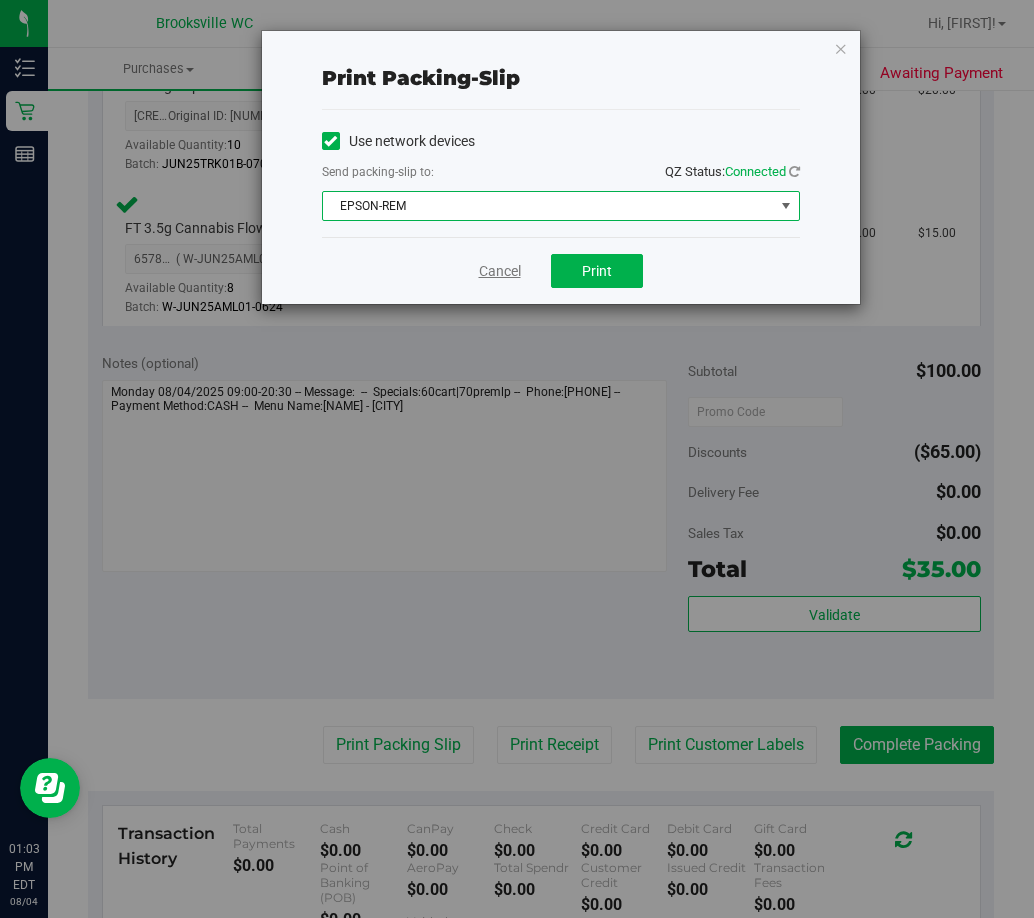 click on "Cancel" at bounding box center (500, 271) 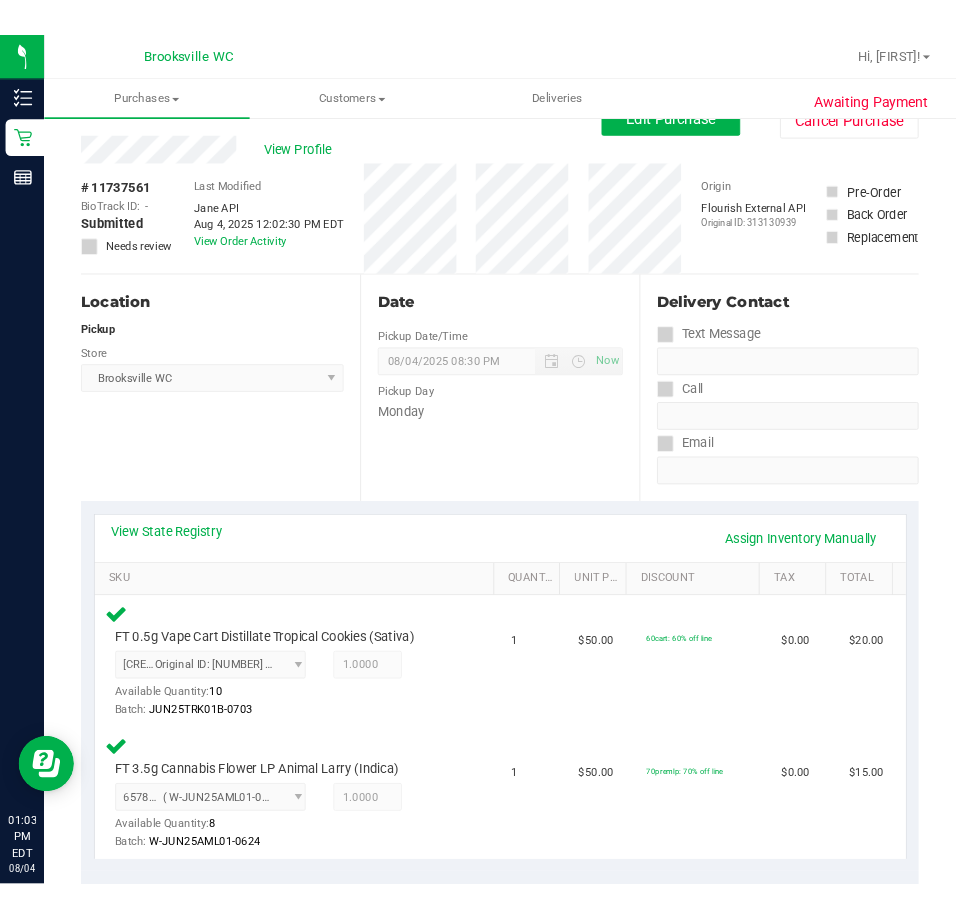 scroll, scrollTop: 0, scrollLeft: 0, axis: both 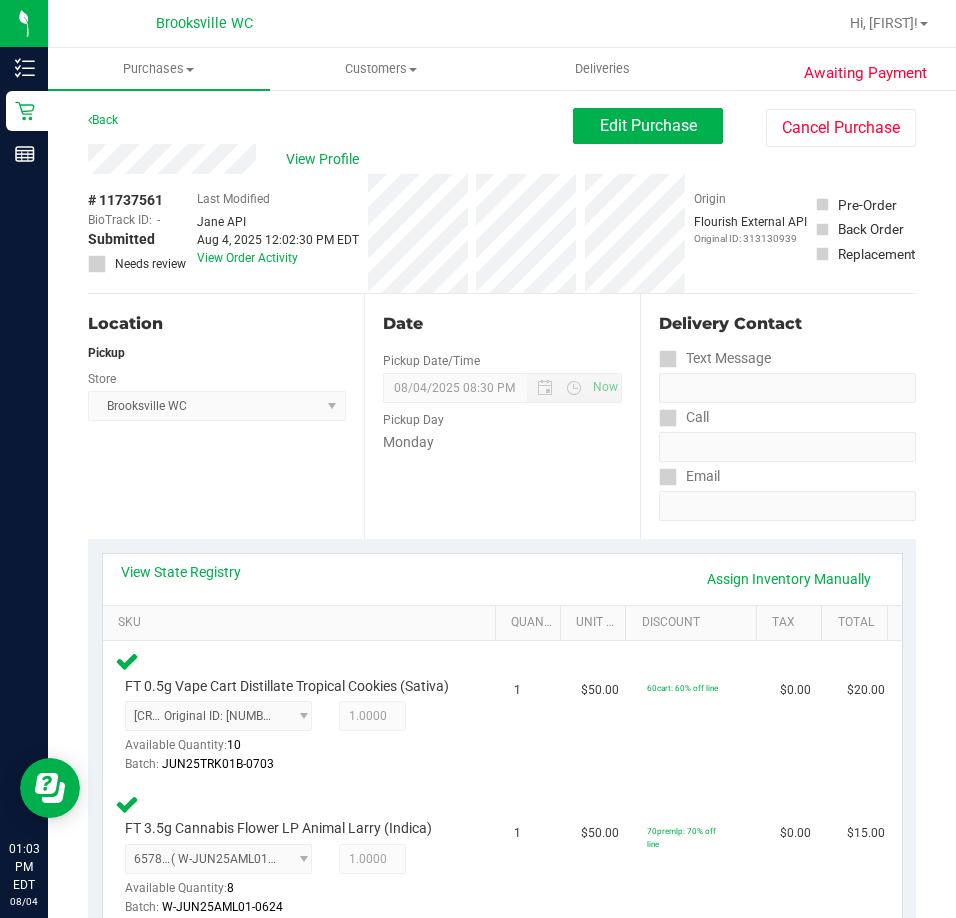 click on "Location
Pickup
Store
Brooksville WC Select Store Bonita Springs WC Boynton Beach WC Bradenton WC Brandon WC Brooksville WC Call Center Clermont WC Crestview WC Deerfield Beach WC Delray Beach WC Deltona WC Ft Walton Beach WC Ft. Lauderdale WC Ft. Myers WC Gainesville WC Jax Atlantic WC JAX DC REP Jax WC Key West WC Lakeland WC Largo WC Lehigh Acres DC REP Merritt Island WC Miami 72nd WC Miami Beach WC Miami Dadeland WC Miramar DC REP New Port Richey WC North Palm Beach WC North Port WC Ocala WC Orange Park WC Orlando Colonial WC Orlando DC REP Orlando WC Oviedo WC Palm Bay WC Palm Coast WC Panama City WC Pensacola WC Port Orange WC Port St. Lucie WC Sebring WC South Tampa WC St. Pete WC Summerfield WC Tallahassee DC REP Tallahassee WC Tampa DC Testing Tampa Warehouse Tampa WC TX Austin DC TX Plano Retail WPB DC" at bounding box center (226, 416) 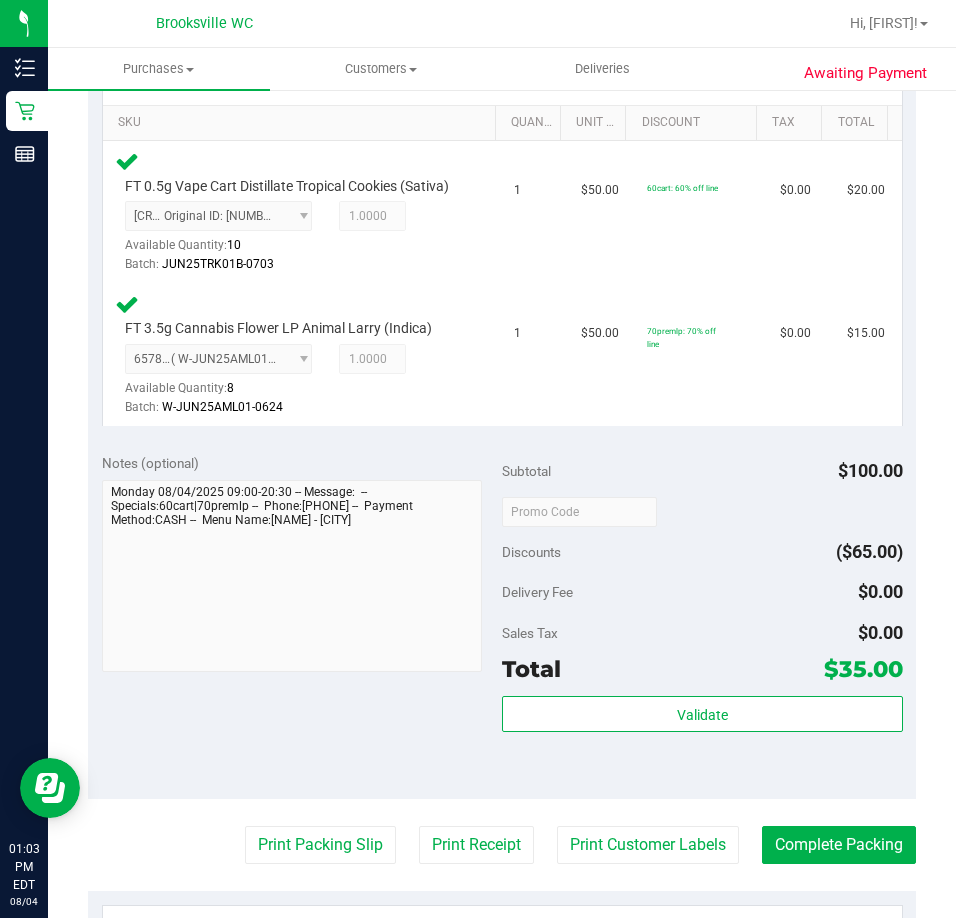 scroll, scrollTop: 961, scrollLeft: 0, axis: vertical 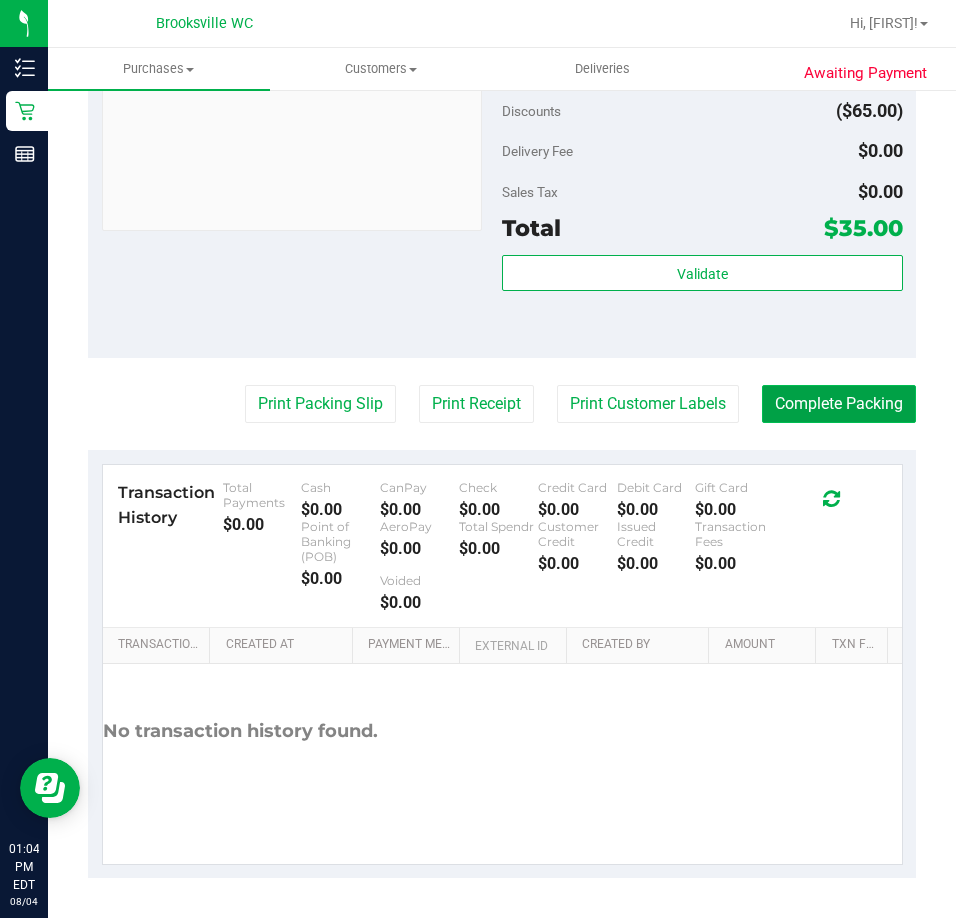 click on "Complete Packing" at bounding box center (839, 404) 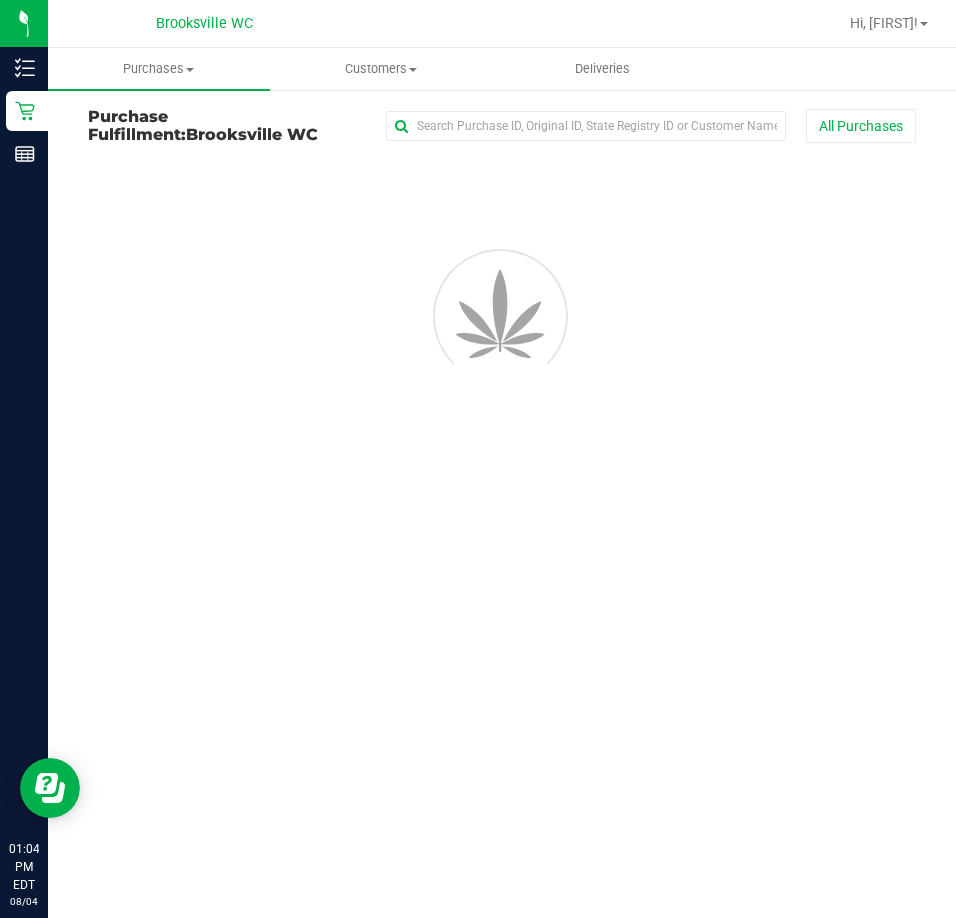 scroll, scrollTop: 0, scrollLeft: 0, axis: both 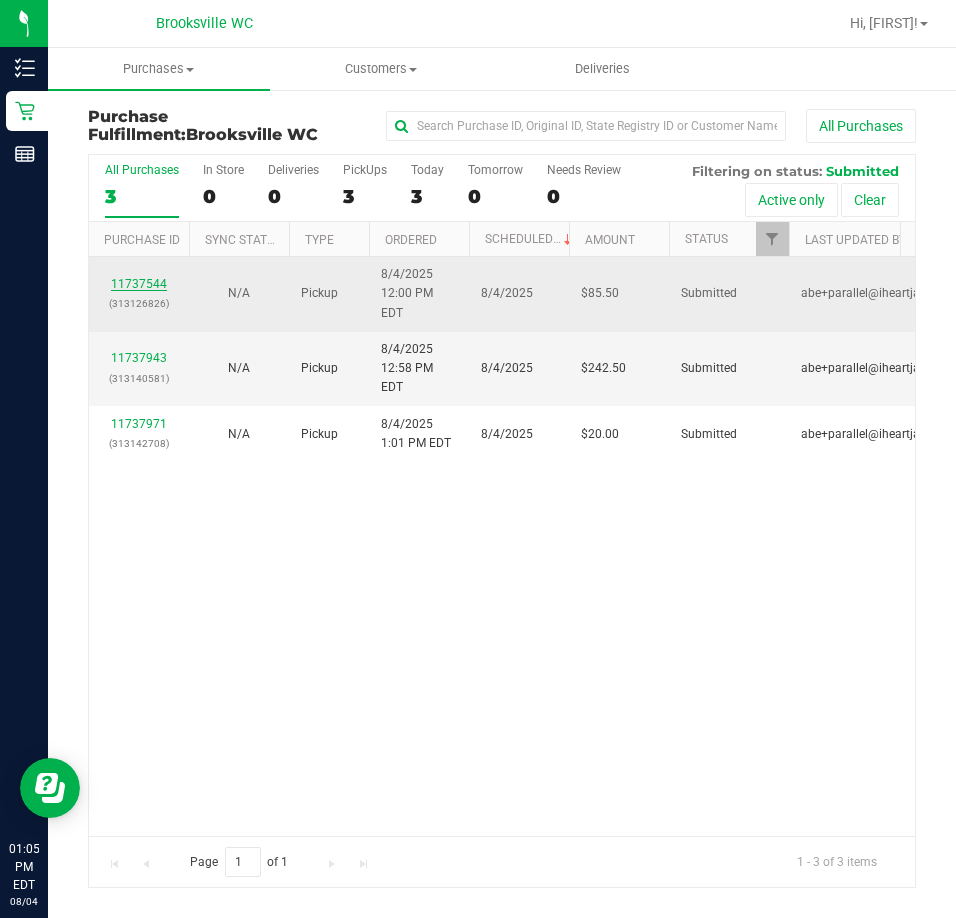 click on "11737544" at bounding box center [139, 284] 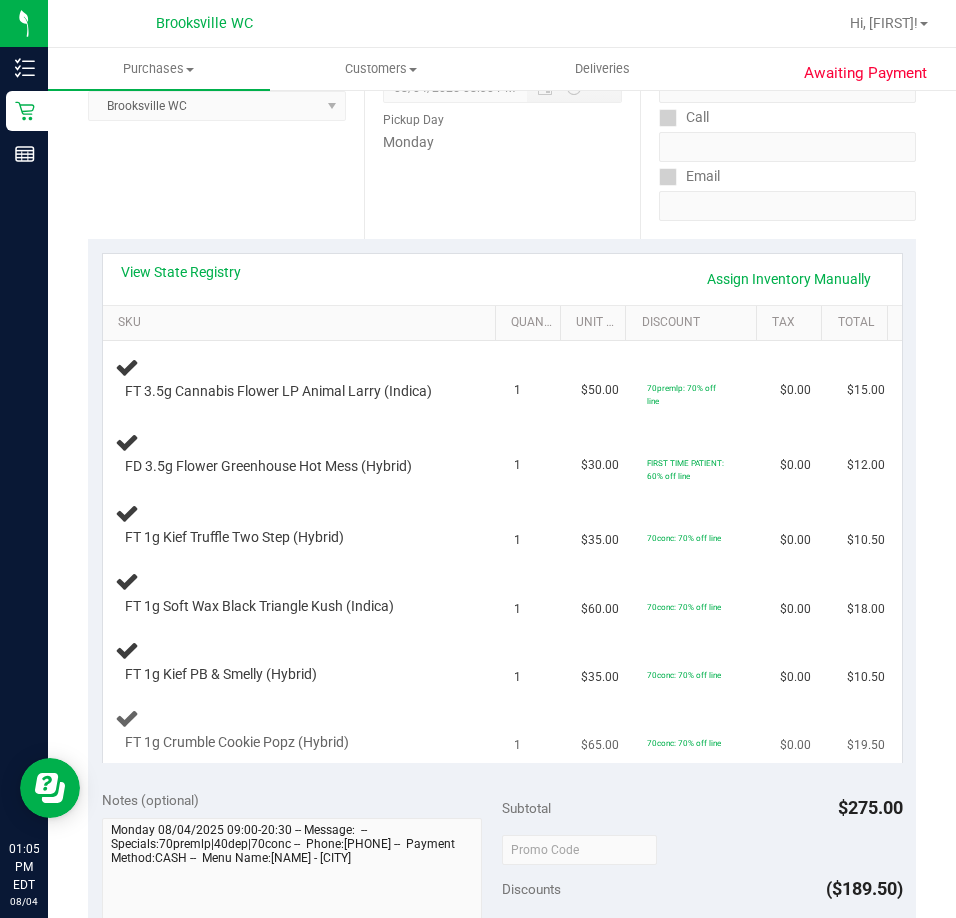 scroll, scrollTop: 600, scrollLeft: 0, axis: vertical 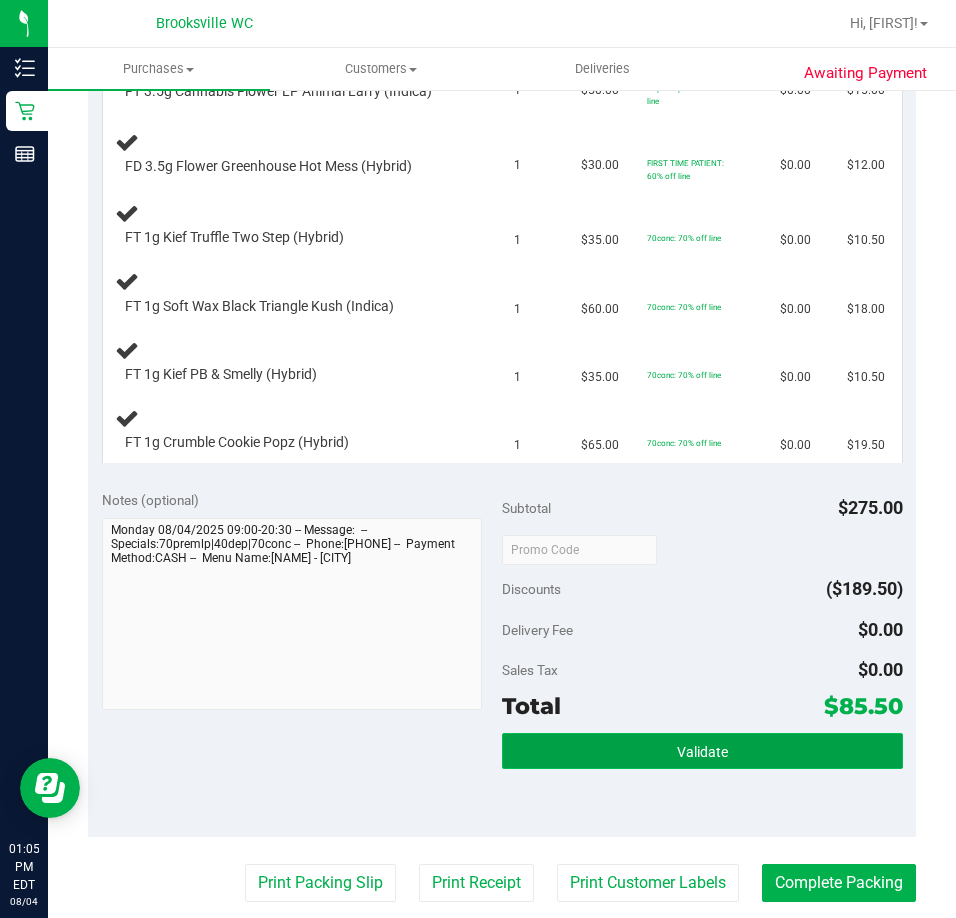 click on "Validate" at bounding box center [702, 751] 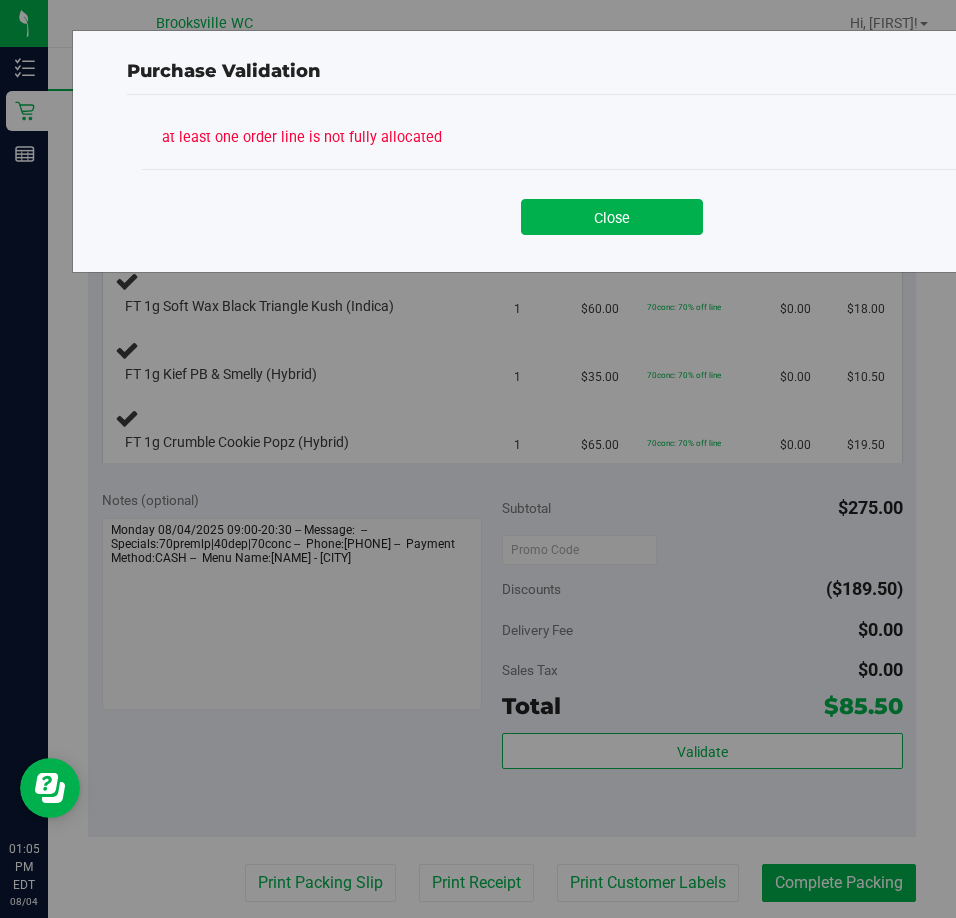 click on "Close" at bounding box center [612, 209] 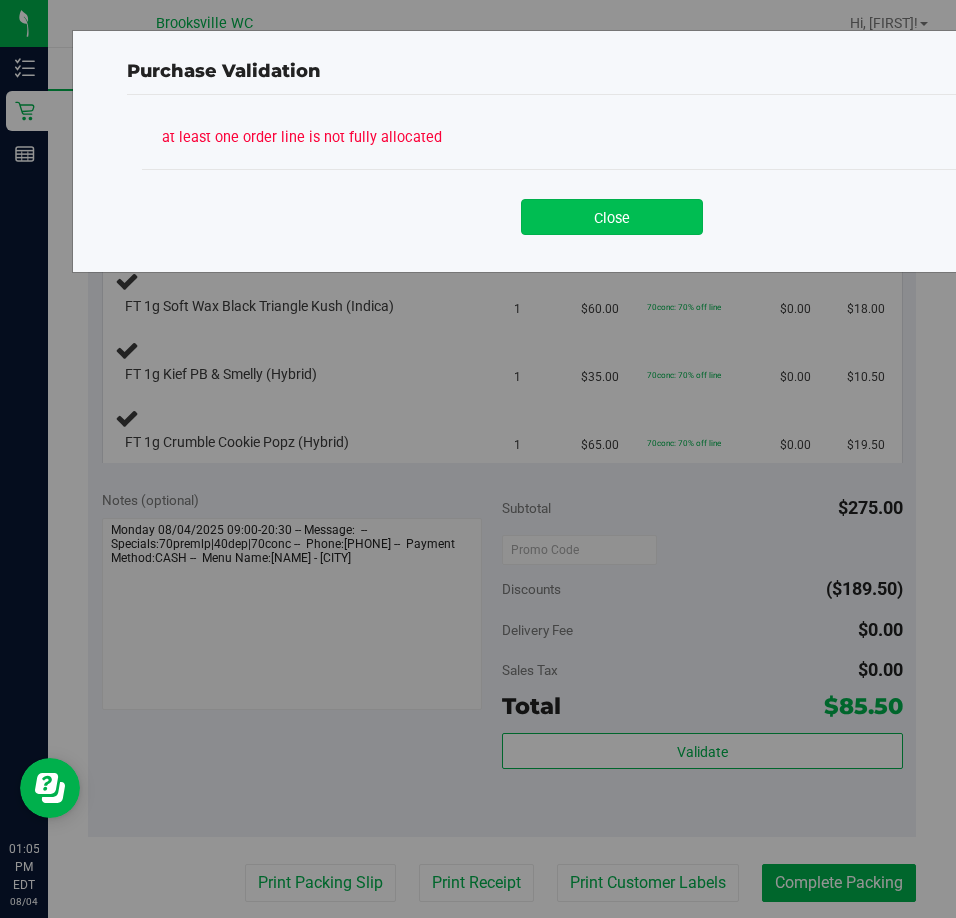 click on "Close" at bounding box center (612, 217) 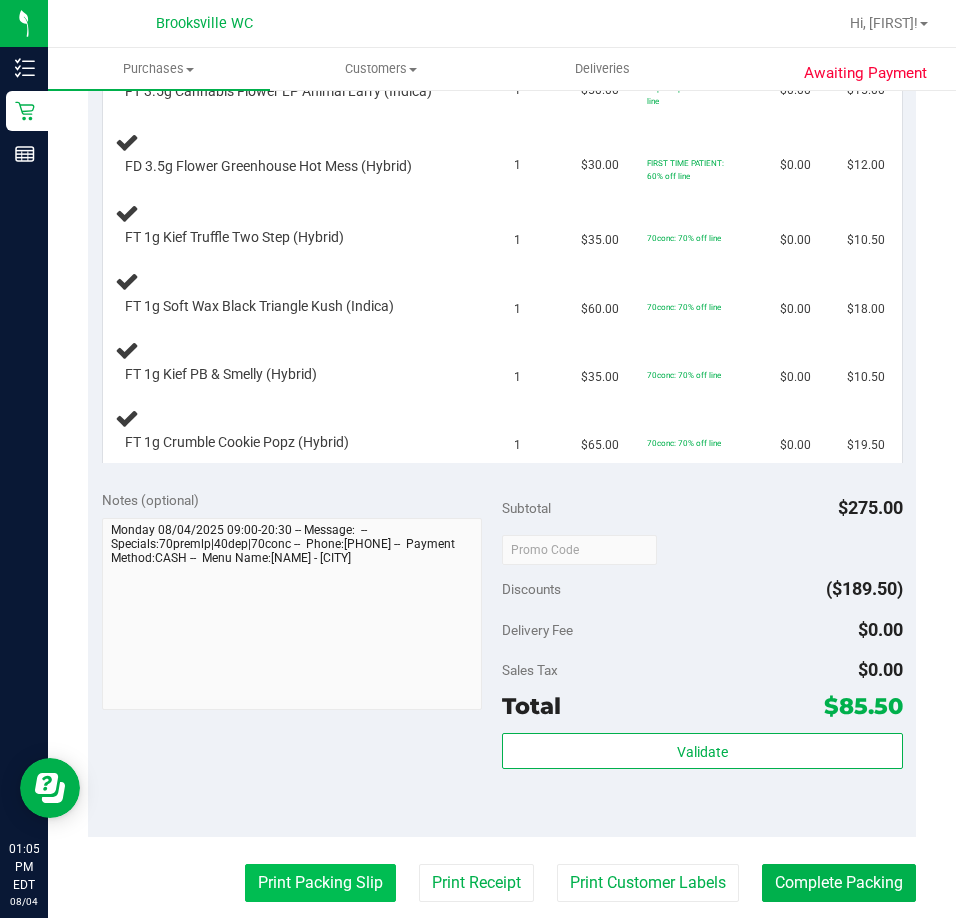click on "Print Packing Slip" at bounding box center (320, 883) 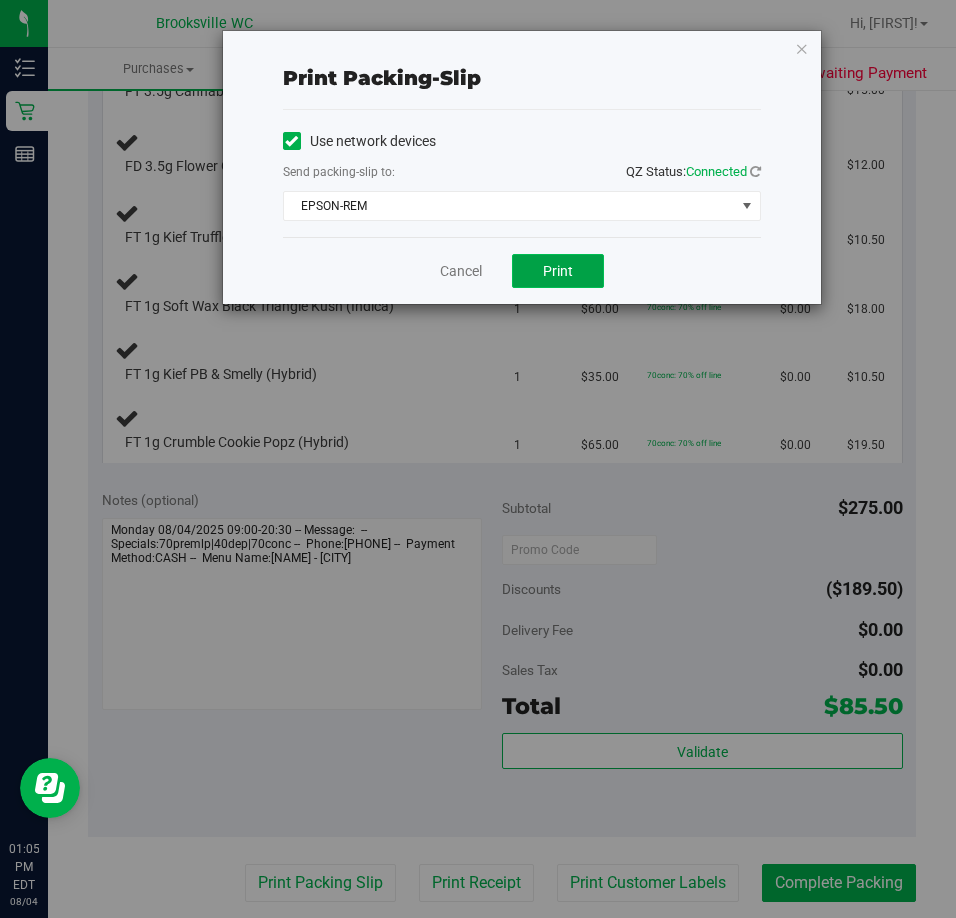 click on "Print" at bounding box center [558, 271] 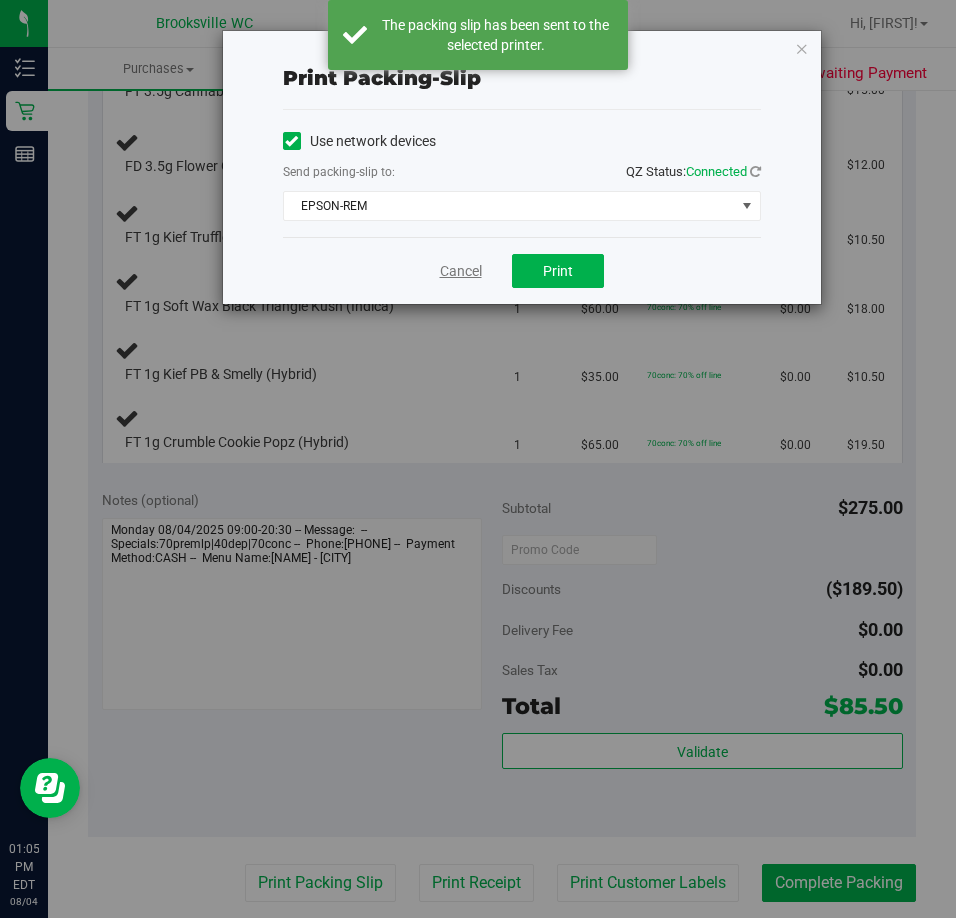 click on "Cancel" at bounding box center [461, 271] 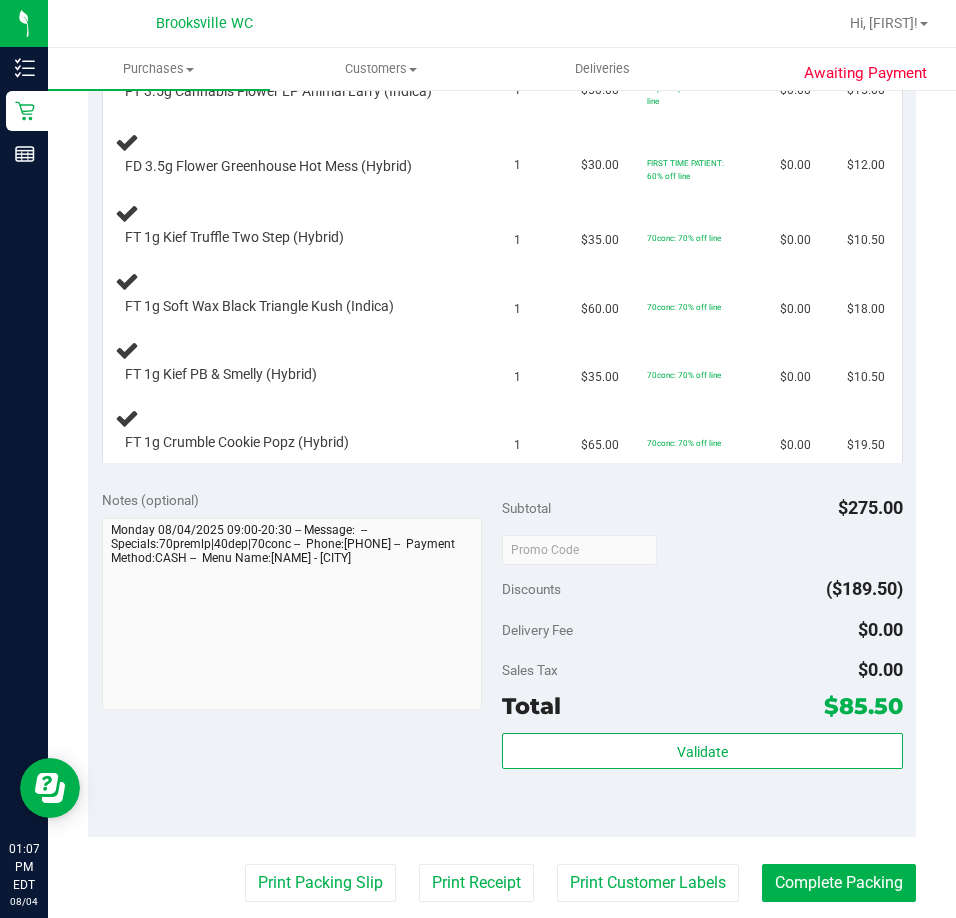 type 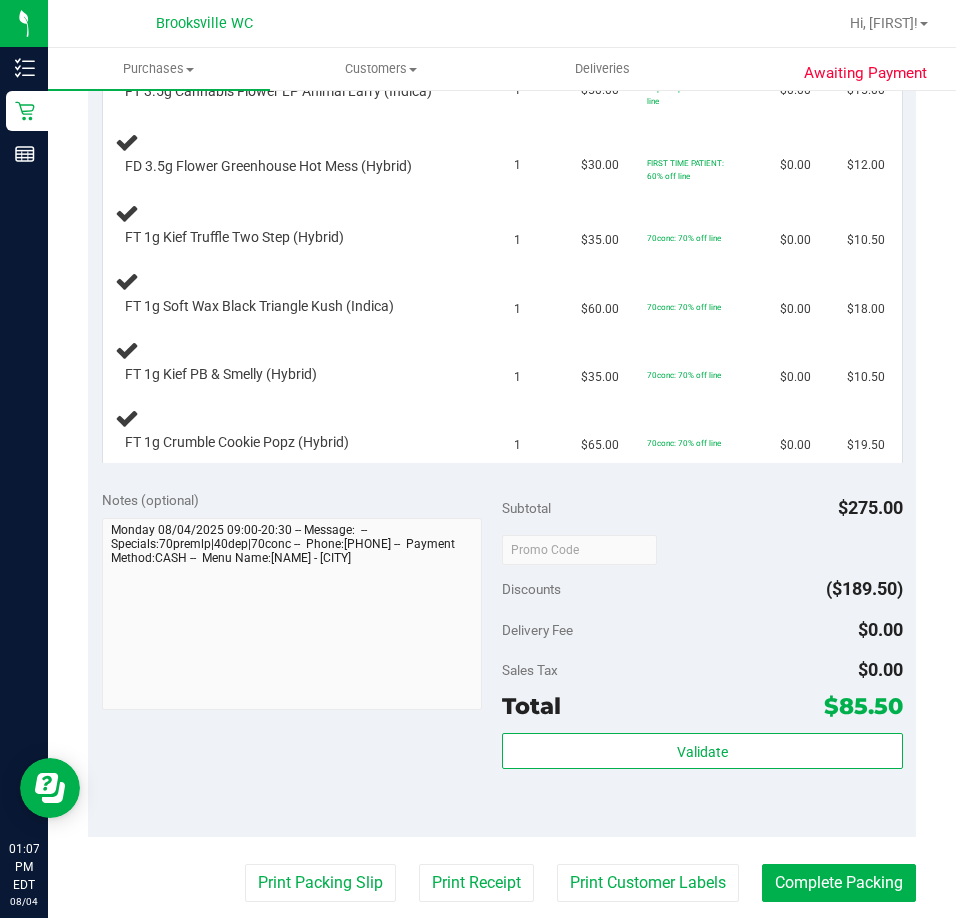 click on "Notes (optional)" at bounding box center [302, 500] 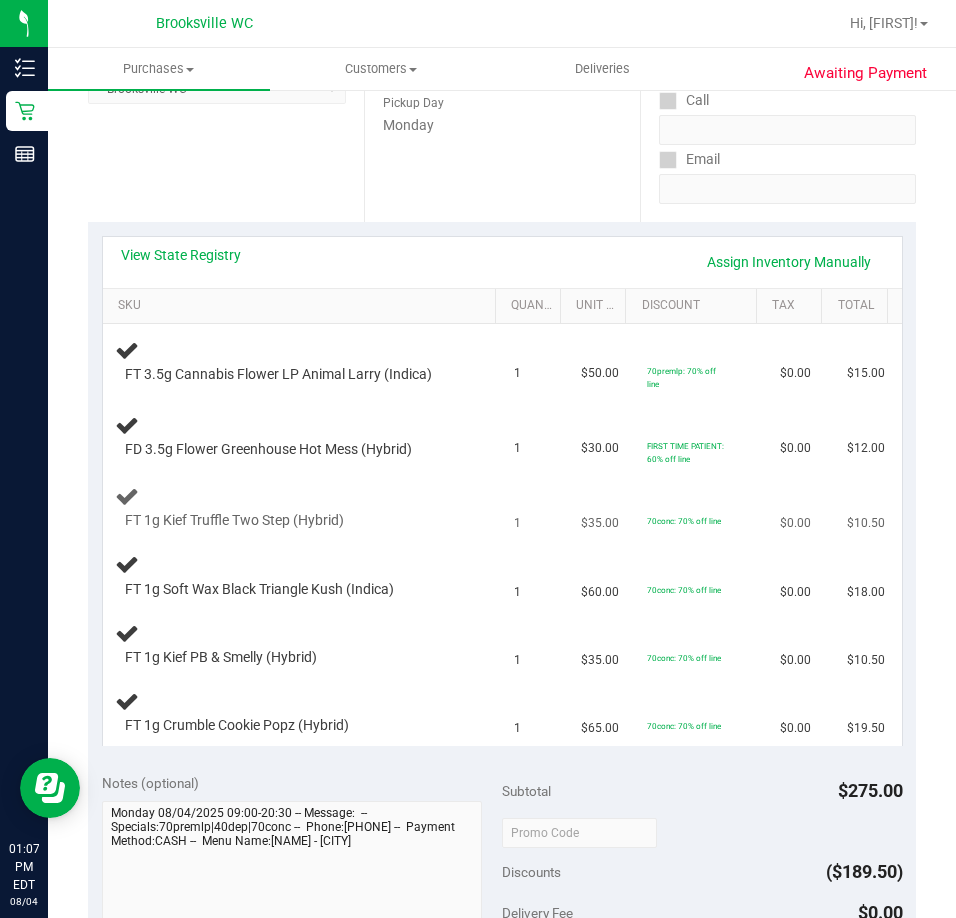 scroll, scrollTop: 300, scrollLeft: 0, axis: vertical 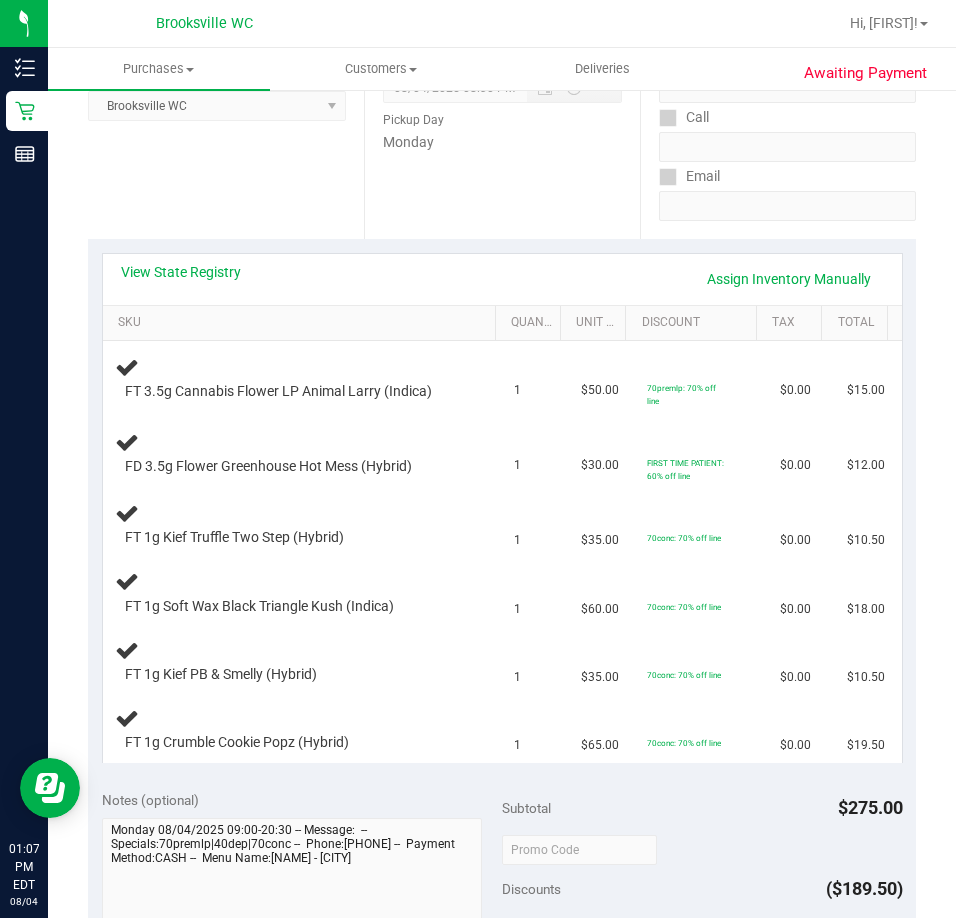 click on "Location
Pickup
Store
Brooksville WC Select Store Bonita Springs WC Boynton Beach WC Bradenton WC Brandon WC Brooksville WC Call Center Clermont WC Crestview WC Deerfield Beach WC Delray Beach WC Deltona WC Ft Walton Beach WC Ft. Lauderdale WC Ft. Myers WC Gainesville WC Jax Atlantic WC JAX DC REP Jax WC Key West WC Lakeland WC Largo WC Lehigh Acres DC REP Merritt Island WC Miami 72nd WC Miami Beach WC Miami Dadeland WC Miramar DC REP New Port Richey WC North Palm Beach WC North Port WC Ocala WC Orange Park WC Orlando Colonial WC Orlando DC REP Orlando WC Oviedo WC Palm Bay WC Palm Coast WC Panama City WC Pensacola WC Port Orange WC Port St. Lucie WC Sebring WC South Tampa WC St. Pete WC Summerfield WC Tallahassee DC REP Tallahassee WC Tampa DC Testing Tampa Warehouse Tampa WC TX Austin DC TX Plano Retail WPB DC" at bounding box center [226, 116] 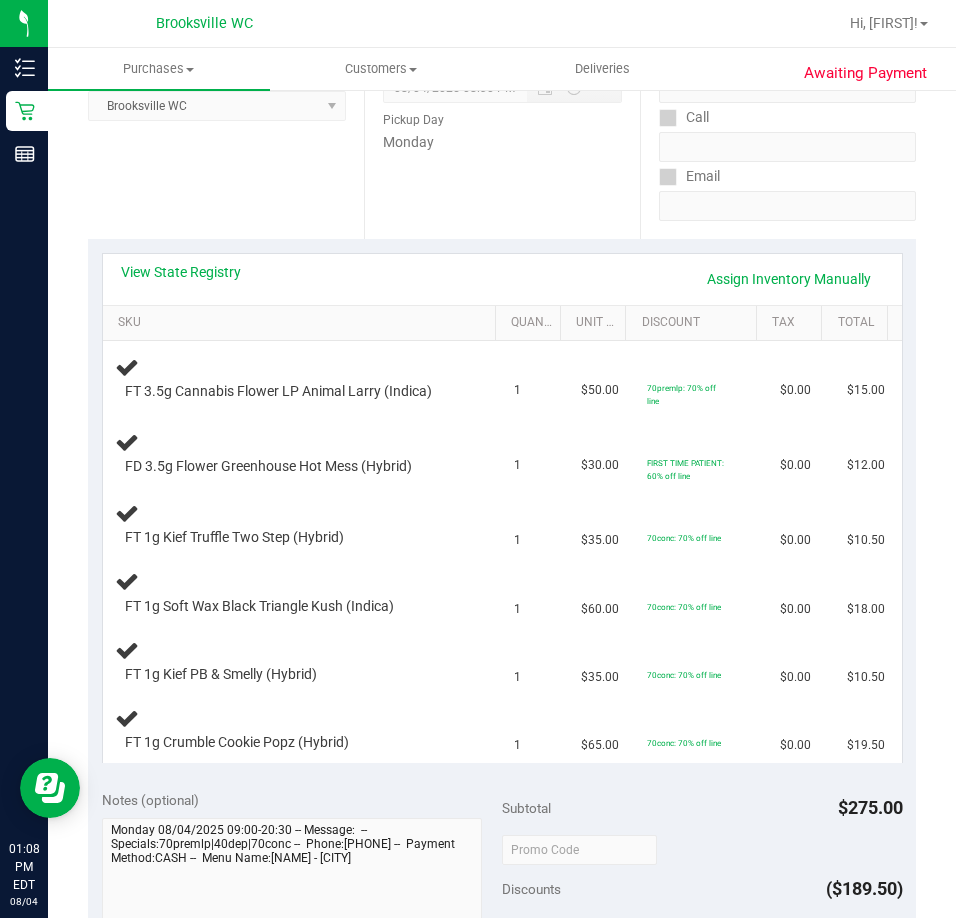 click on "Location
Pickup
Store
Brooksville WC Select Store Bonita Springs WC Boynton Beach WC Bradenton WC Brandon WC Brooksville WC Call Center Clermont WC Crestview WC Deerfield Beach WC Delray Beach WC Deltona WC Ft Walton Beach WC Ft. Lauderdale WC Ft. Myers WC Gainesville WC Jax Atlantic WC JAX DC REP Jax WC Key West WC Lakeland WC Largo WC Lehigh Acres DC REP Merritt Island WC Miami 72nd WC Miami Beach WC Miami Dadeland WC Miramar DC REP New Port Richey WC North Palm Beach WC North Port WC Ocala WC Orange Park WC Orlando Colonial WC Orlando DC REP Orlando WC Oviedo WC Palm Bay WC Palm Coast WC Panama City WC Pensacola WC Port Orange WC Port St. Lucie WC Sebring WC South Tampa WC St. Pete WC Summerfield WC Tallahassee DC REP Tallahassee WC Tampa DC Testing Tampa Warehouse Tampa WC TX Austin DC TX Plano Retail WPB DC" at bounding box center [226, 116] 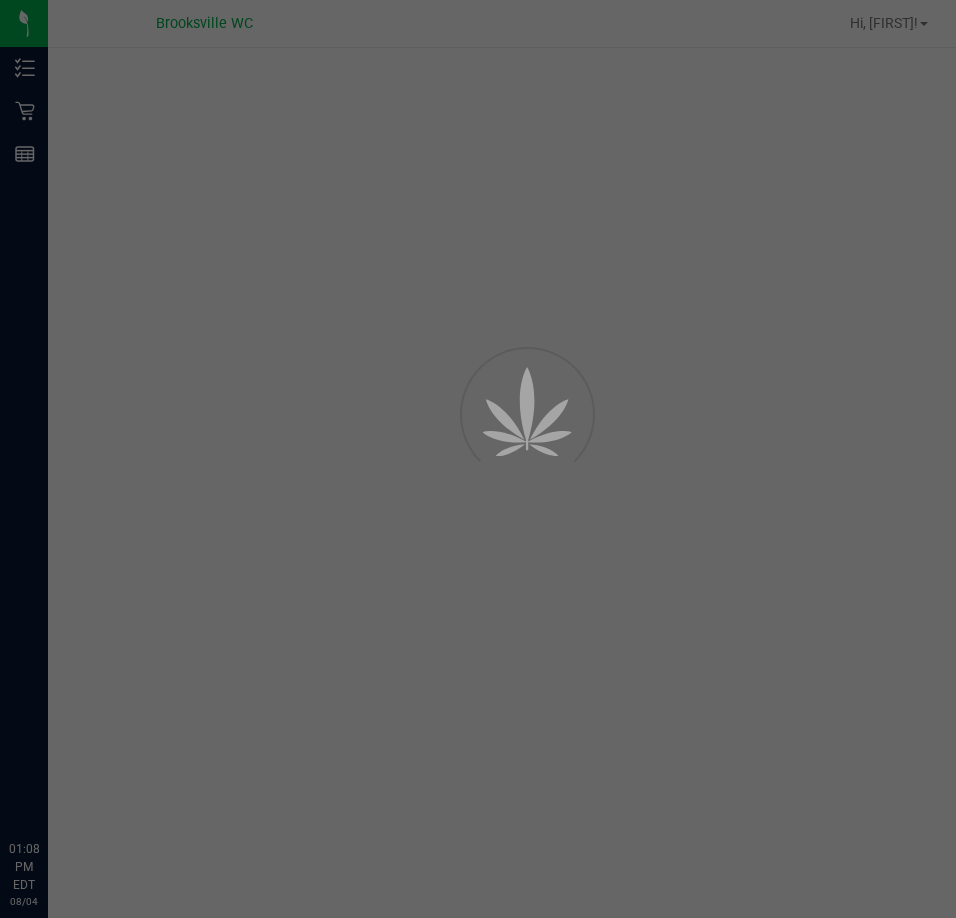 scroll, scrollTop: 0, scrollLeft: 0, axis: both 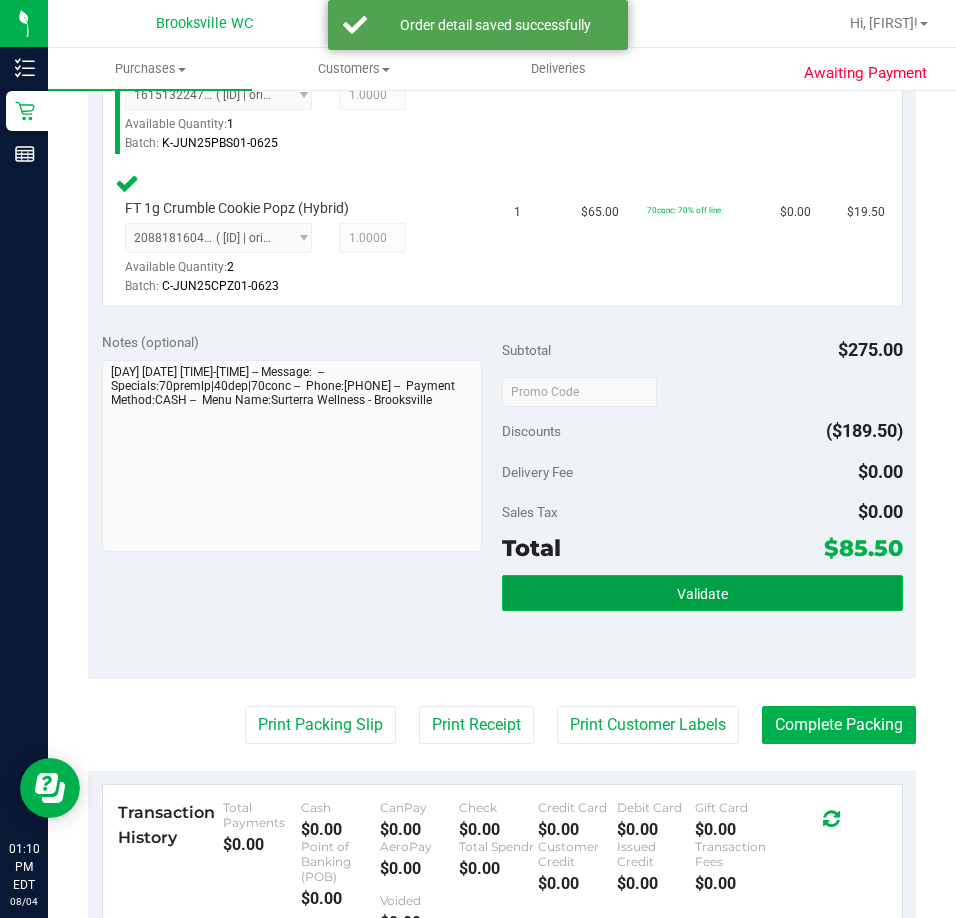 click on "Validate" at bounding box center (702, 594) 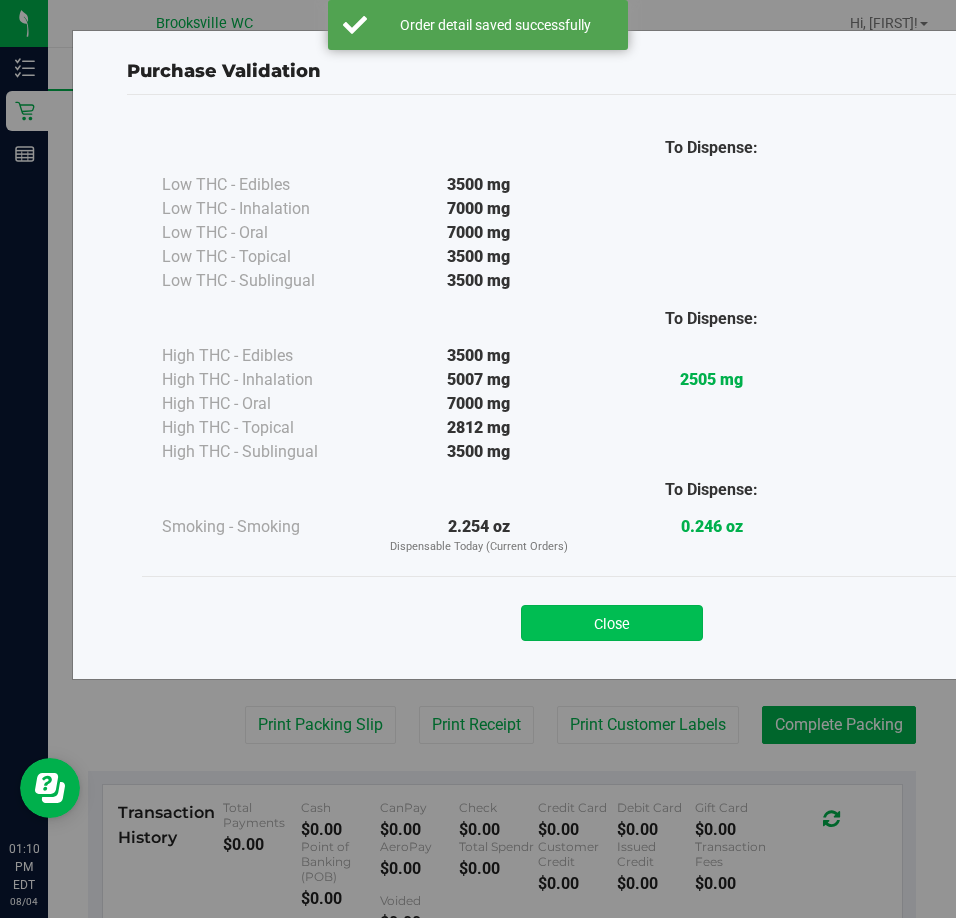 click on "Close" at bounding box center (612, 623) 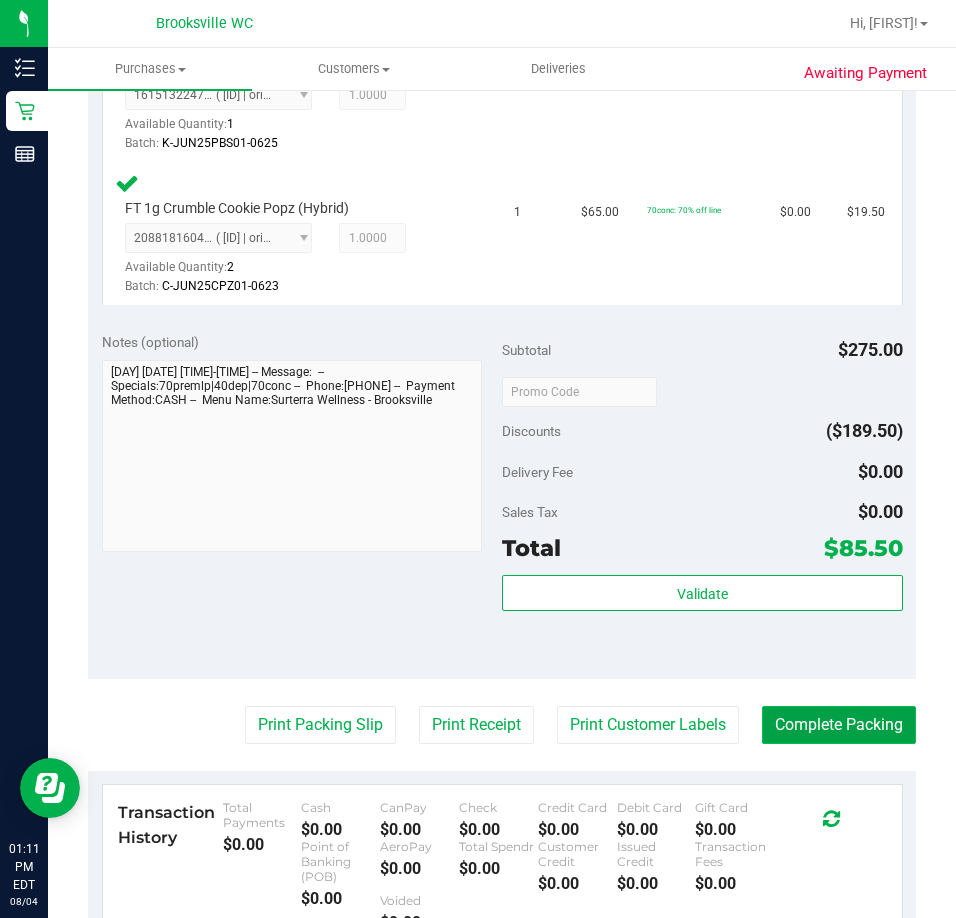 click on "Complete Packing" at bounding box center [839, 725] 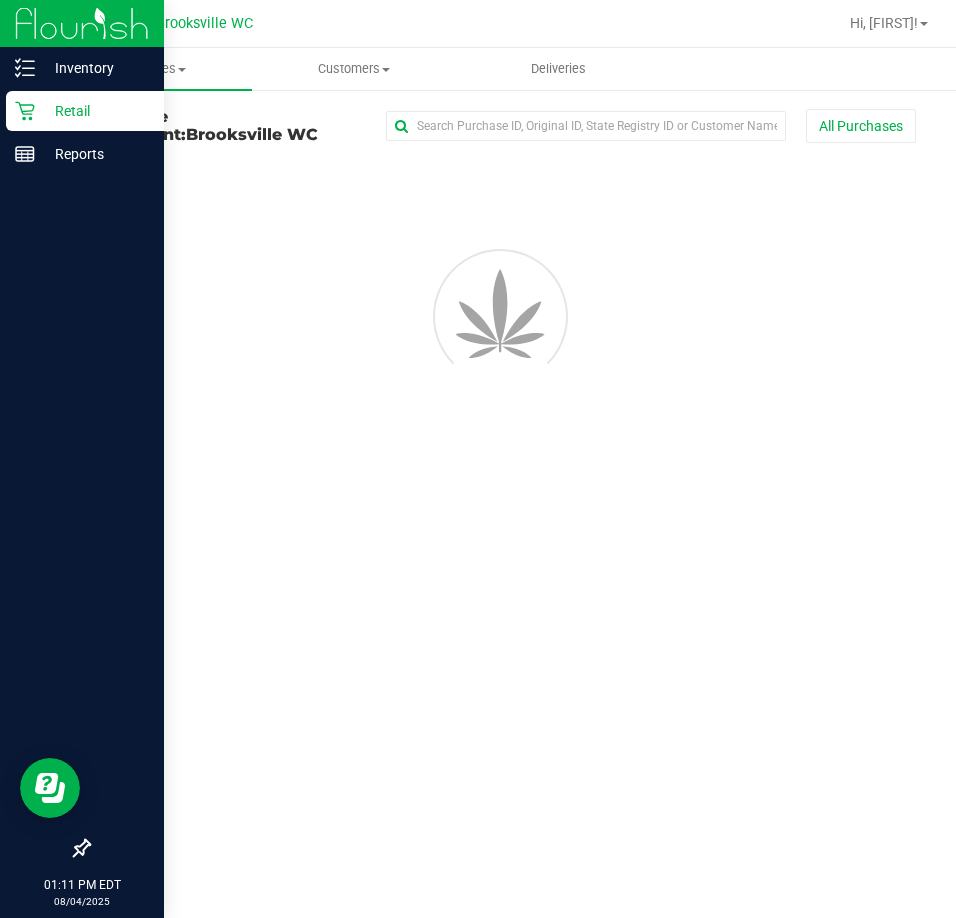 scroll, scrollTop: 0, scrollLeft: 0, axis: both 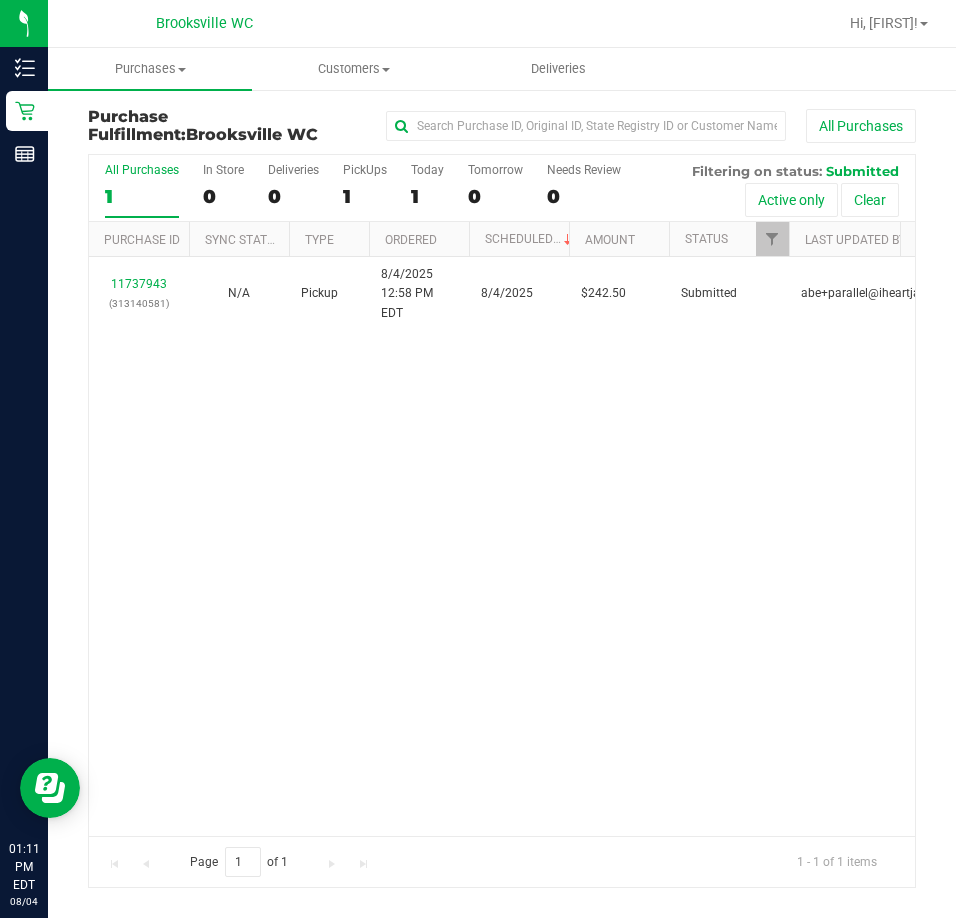 click on "11737943
(313140581)
N/A
Pickup 8/4/2025 12:58 PM EDT 8/4/2025
$242.50
Submitted abe+parallel@iheartjane.com" at bounding box center [502, 546] 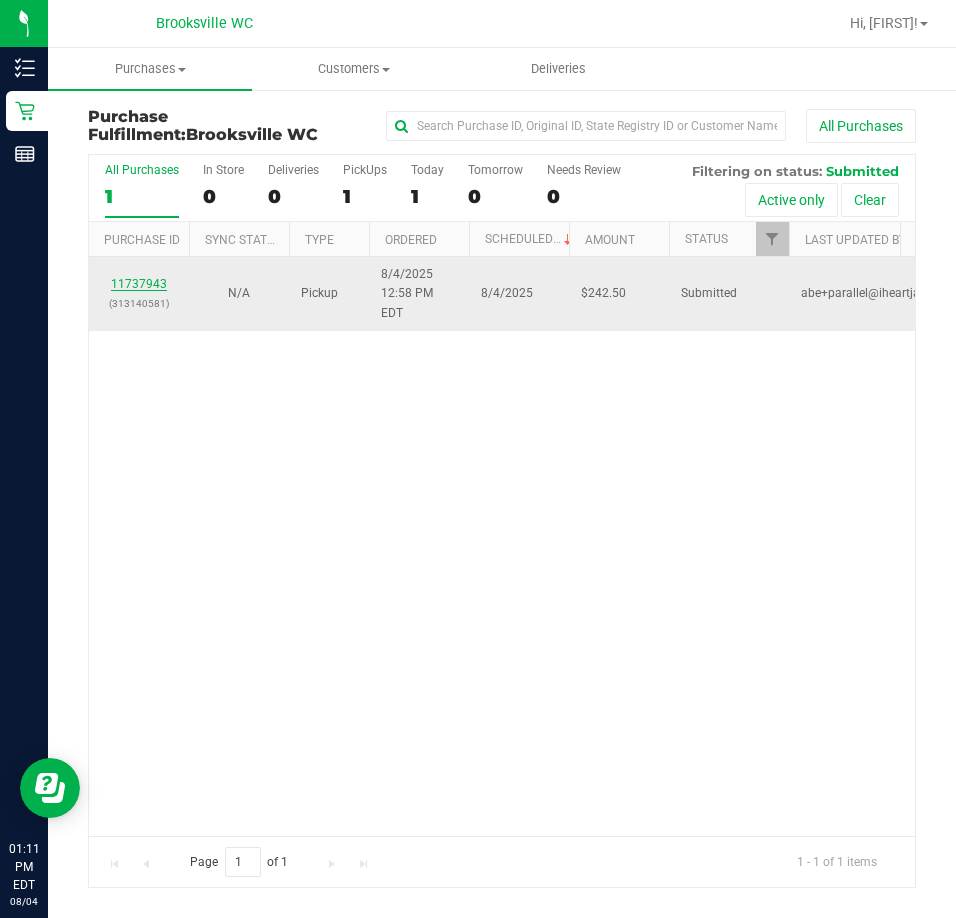 click on "11737943" at bounding box center (139, 284) 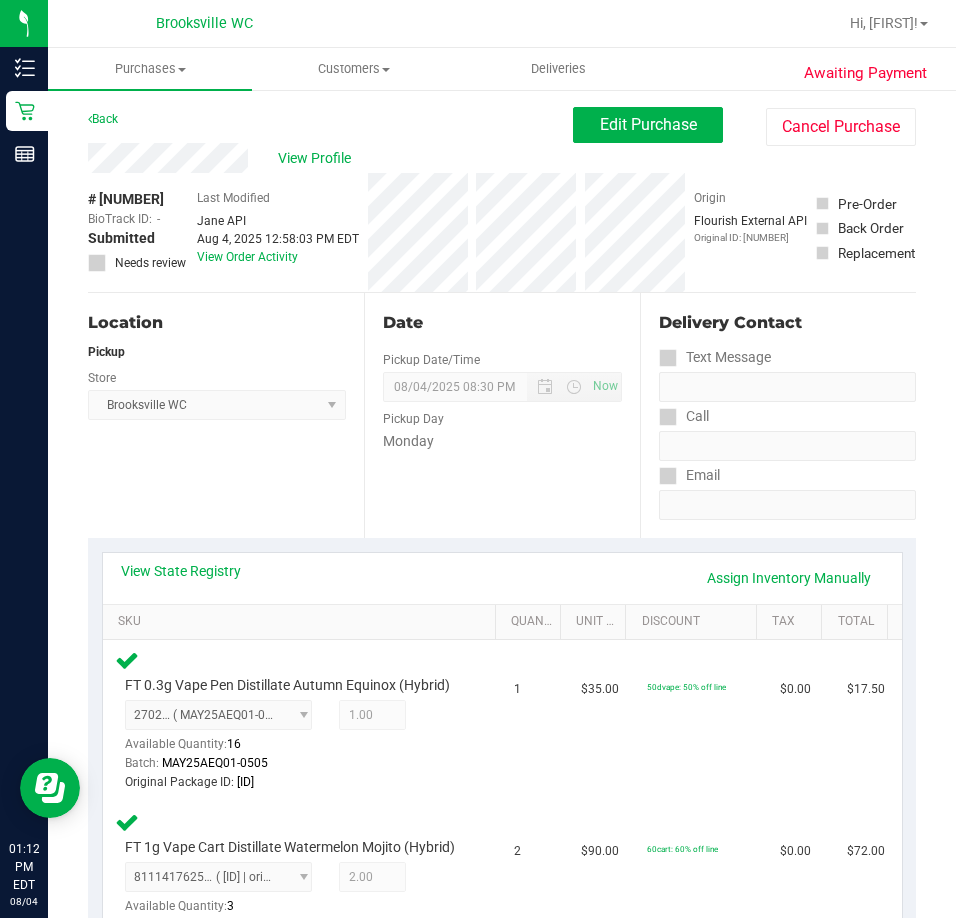 scroll, scrollTop: 0, scrollLeft: 0, axis: both 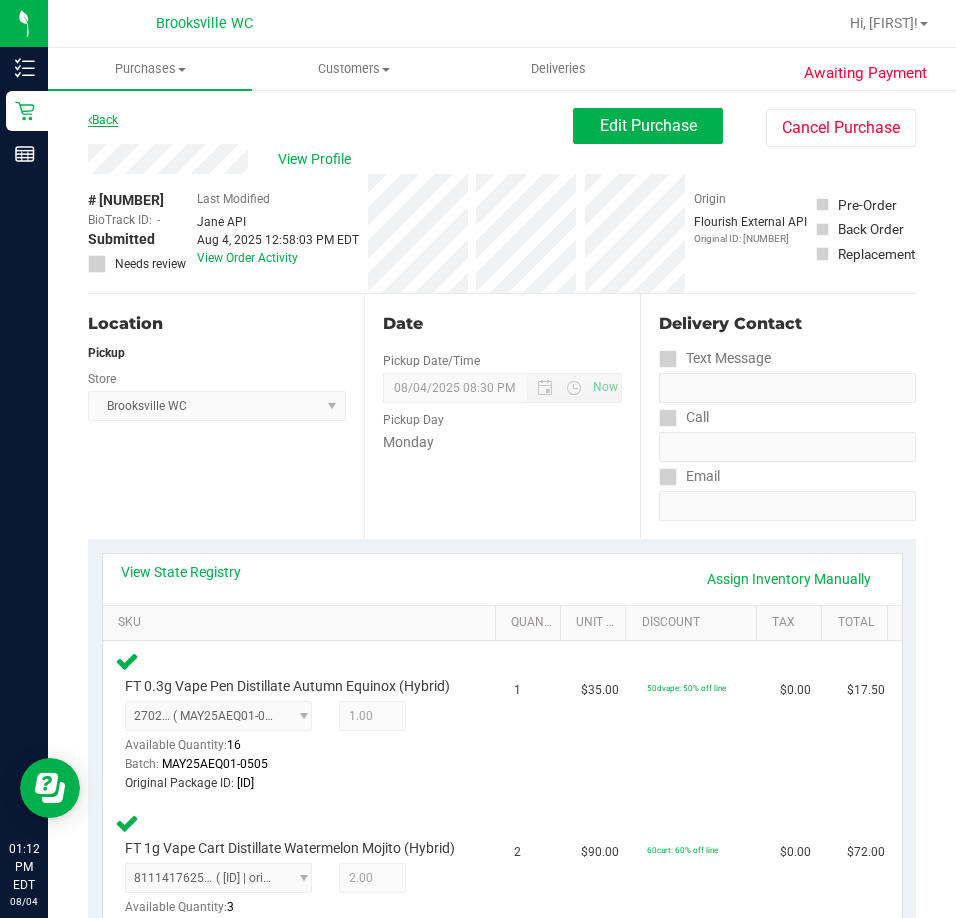 click on "Back" at bounding box center [103, 120] 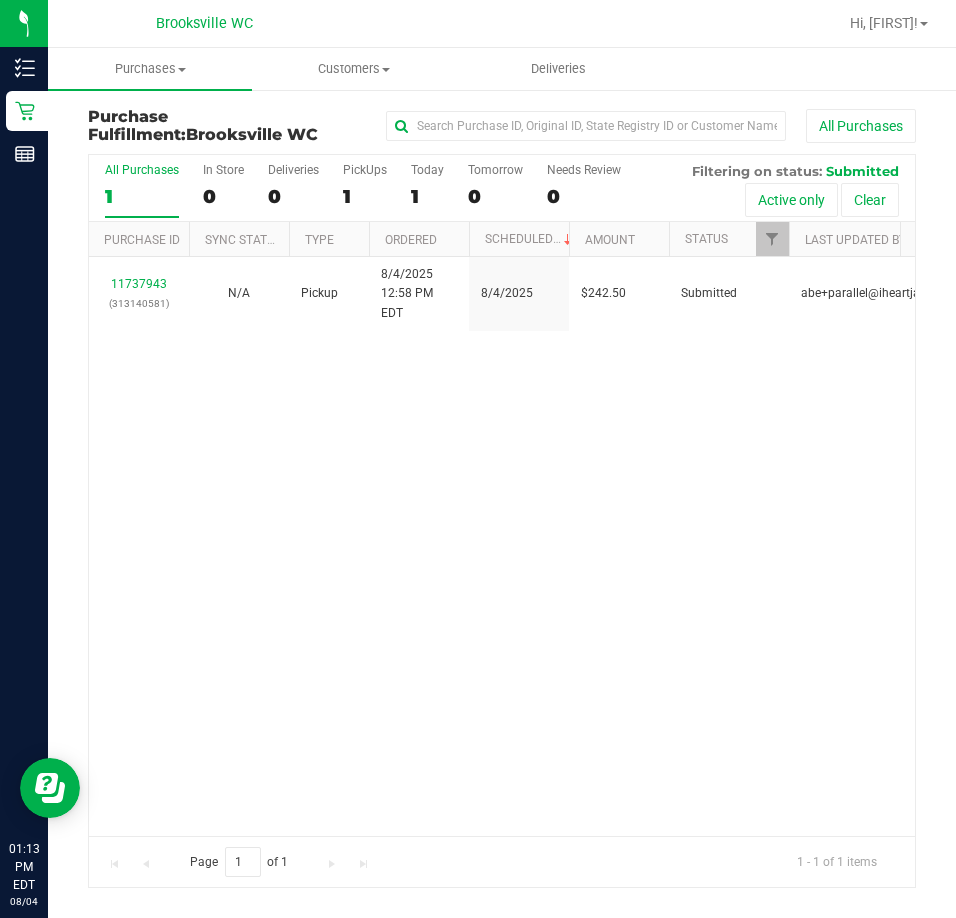 click on "Brooksville WC" at bounding box center [204, 23] 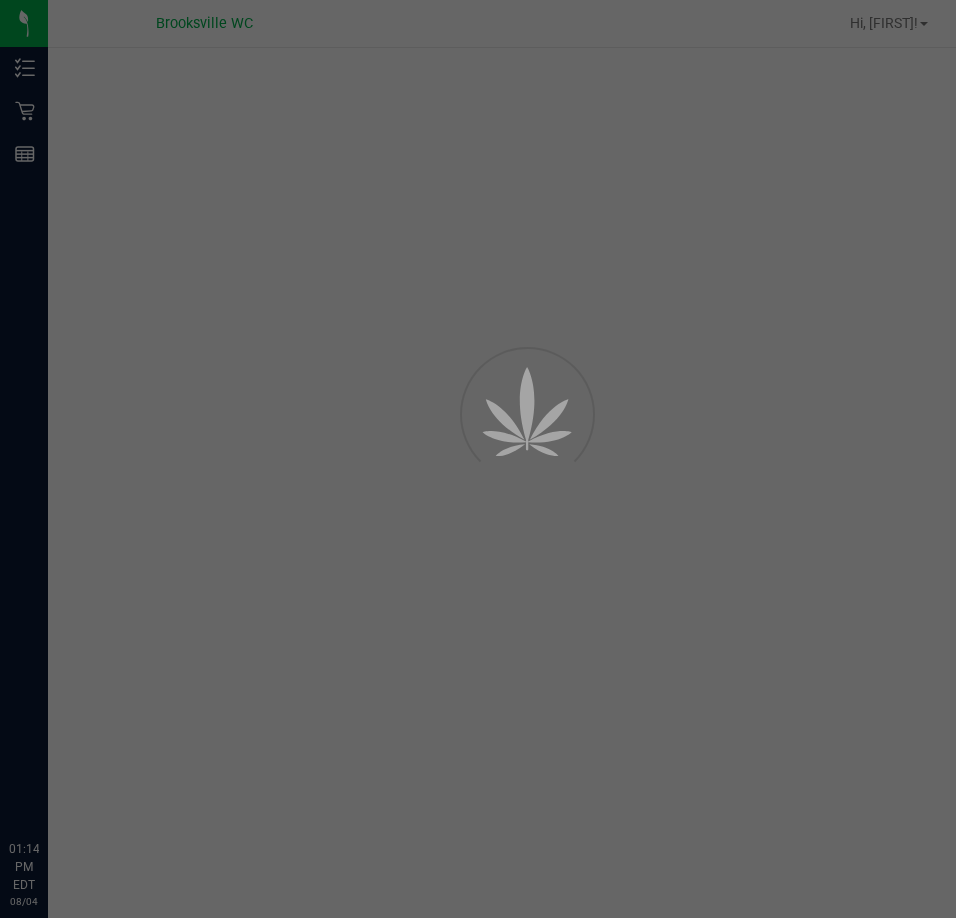 scroll, scrollTop: 0, scrollLeft: 0, axis: both 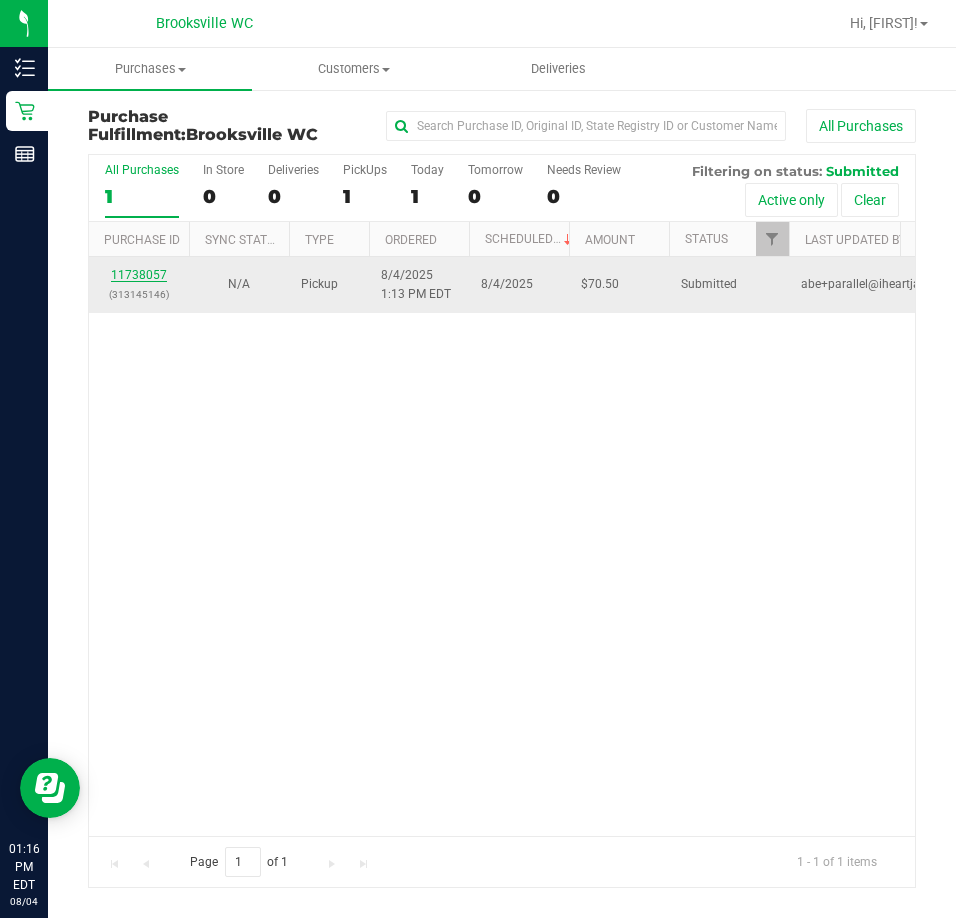 click on "11738057" at bounding box center [139, 275] 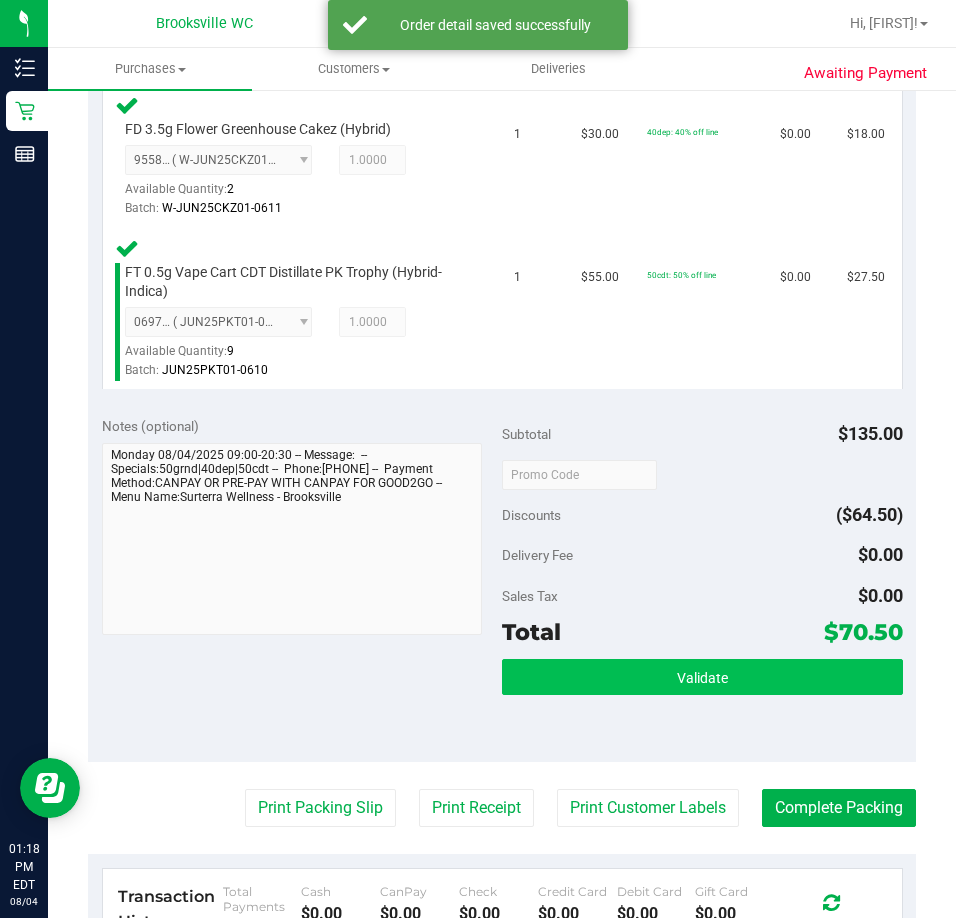 scroll, scrollTop: 700, scrollLeft: 0, axis: vertical 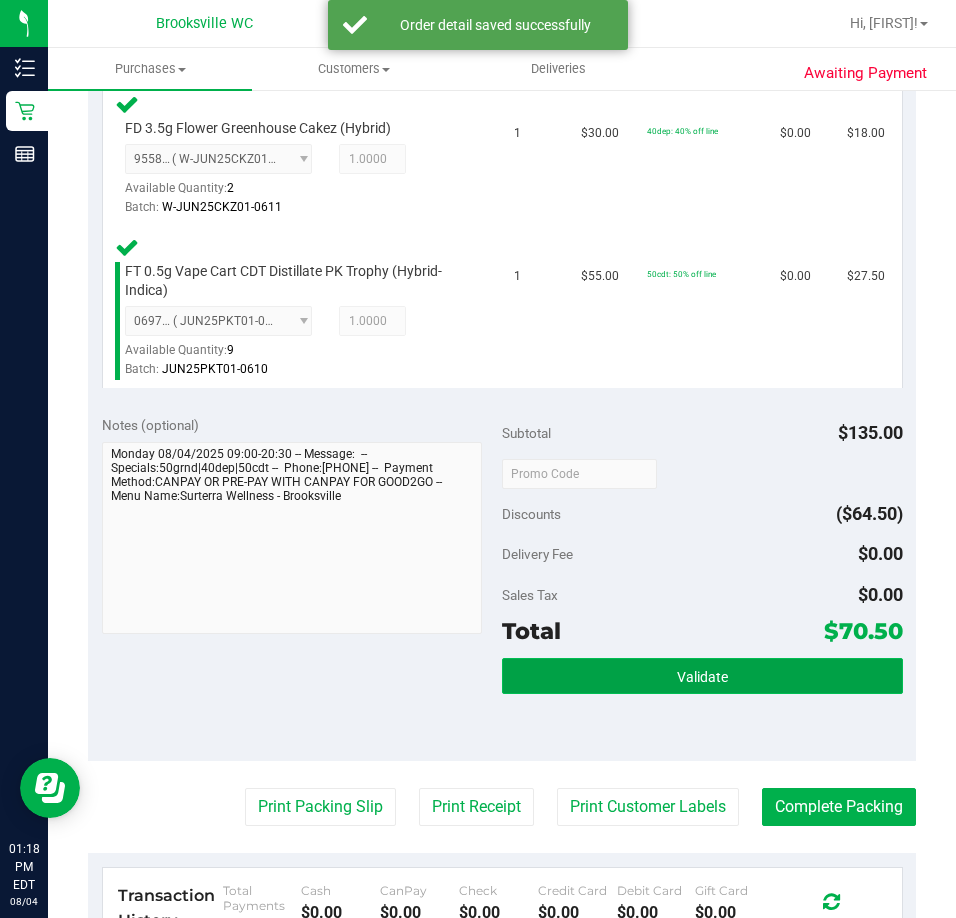 click on "Validate" at bounding box center [702, 676] 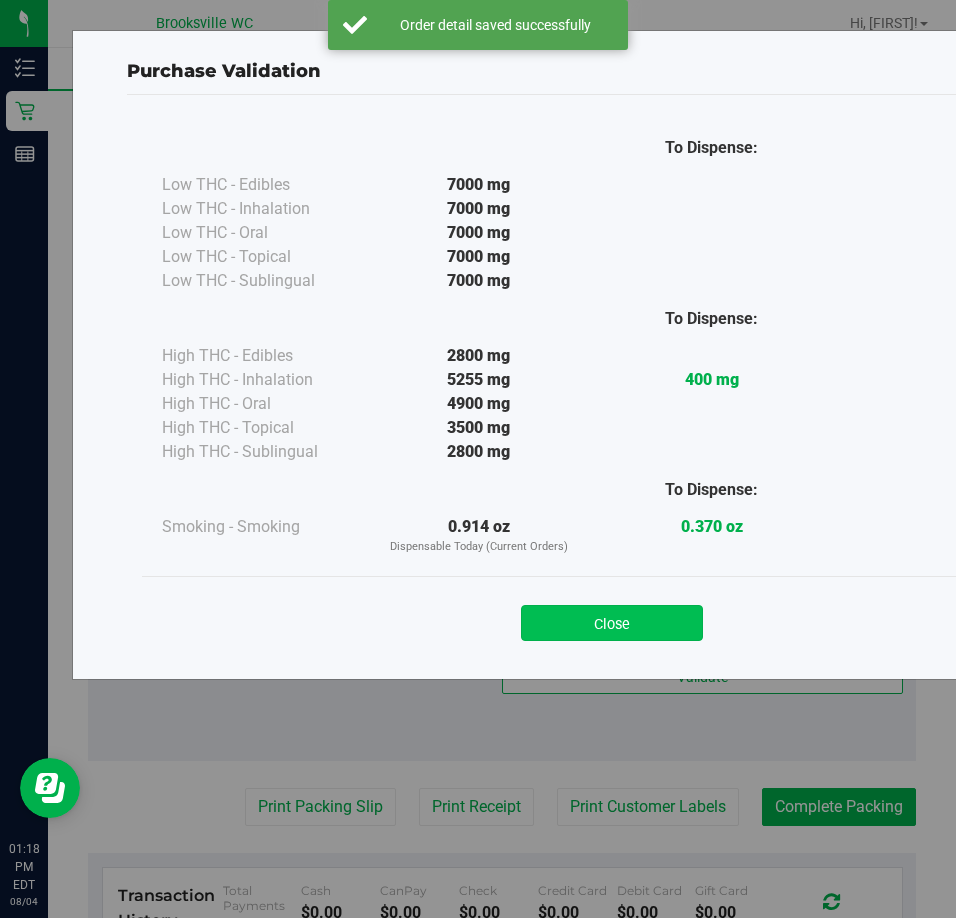 click on "Close" at bounding box center [612, 623] 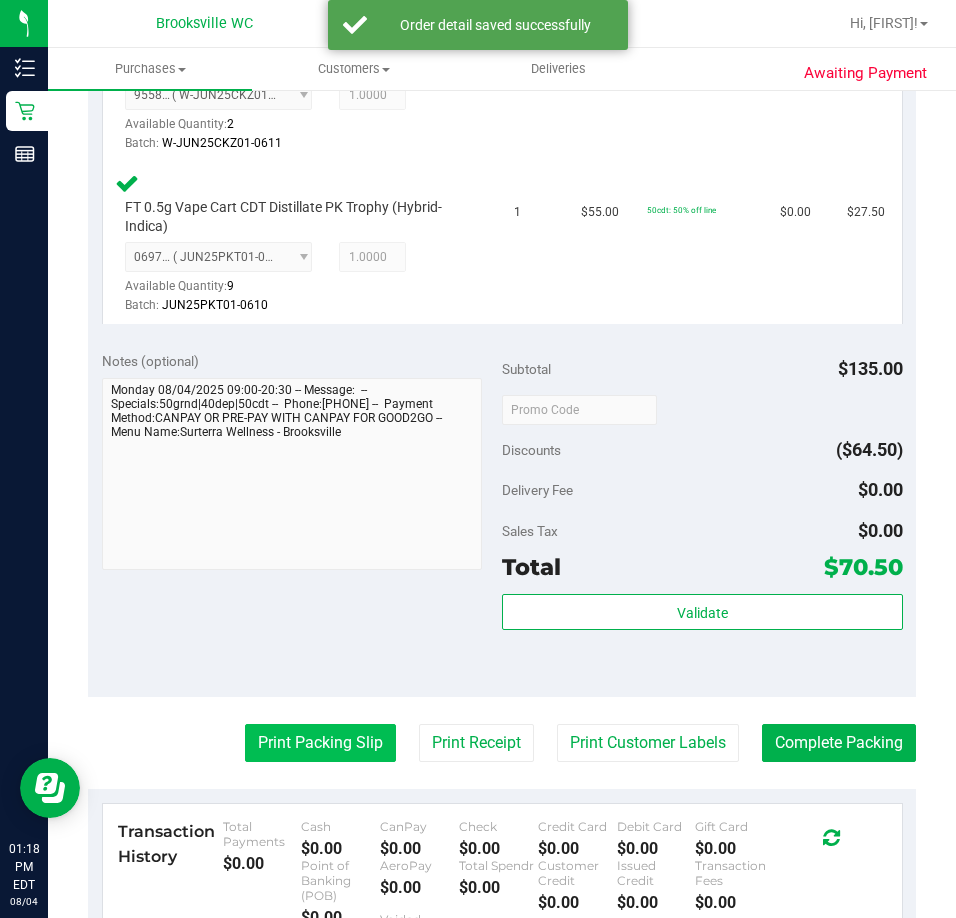 scroll, scrollTop: 800, scrollLeft: 0, axis: vertical 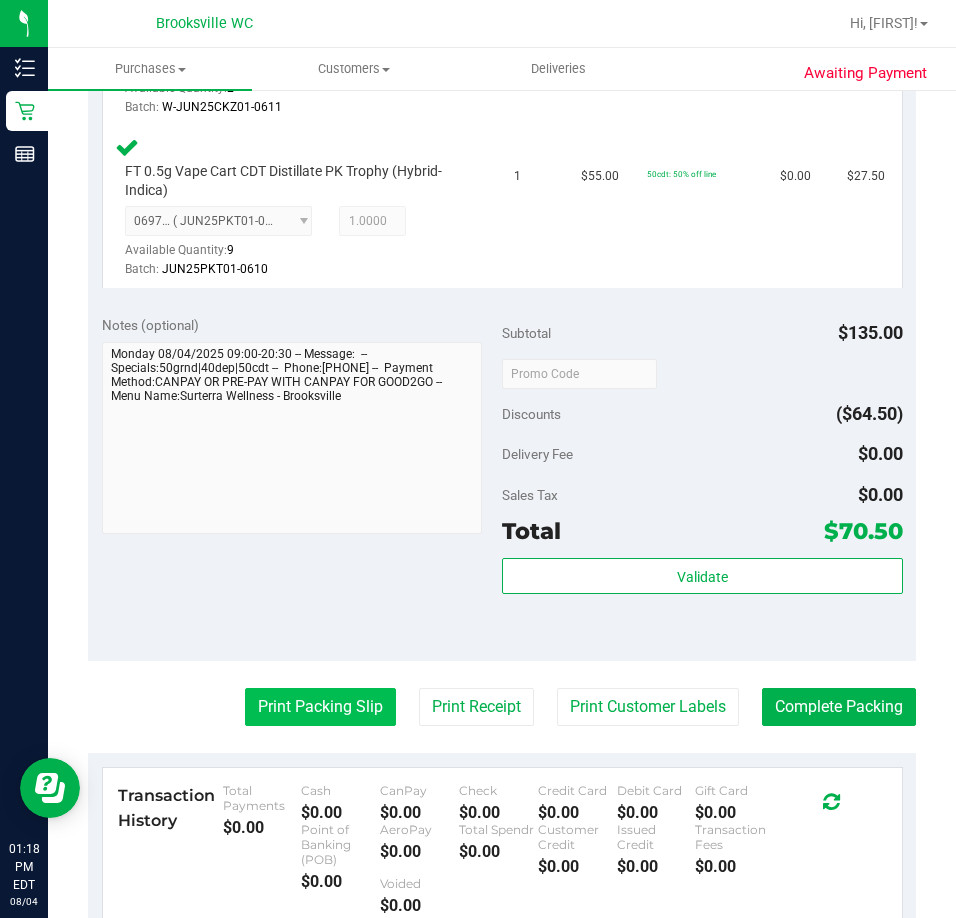 click on "Print Packing Slip" at bounding box center (320, 707) 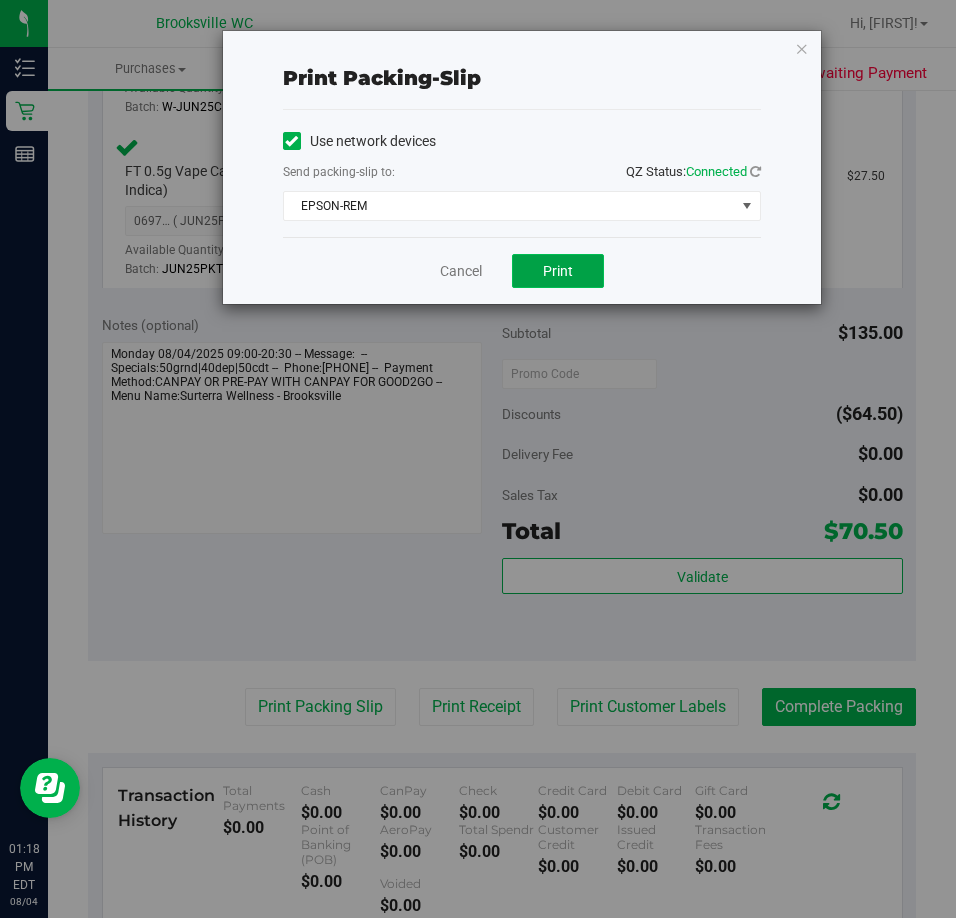click on "Print" at bounding box center [558, 271] 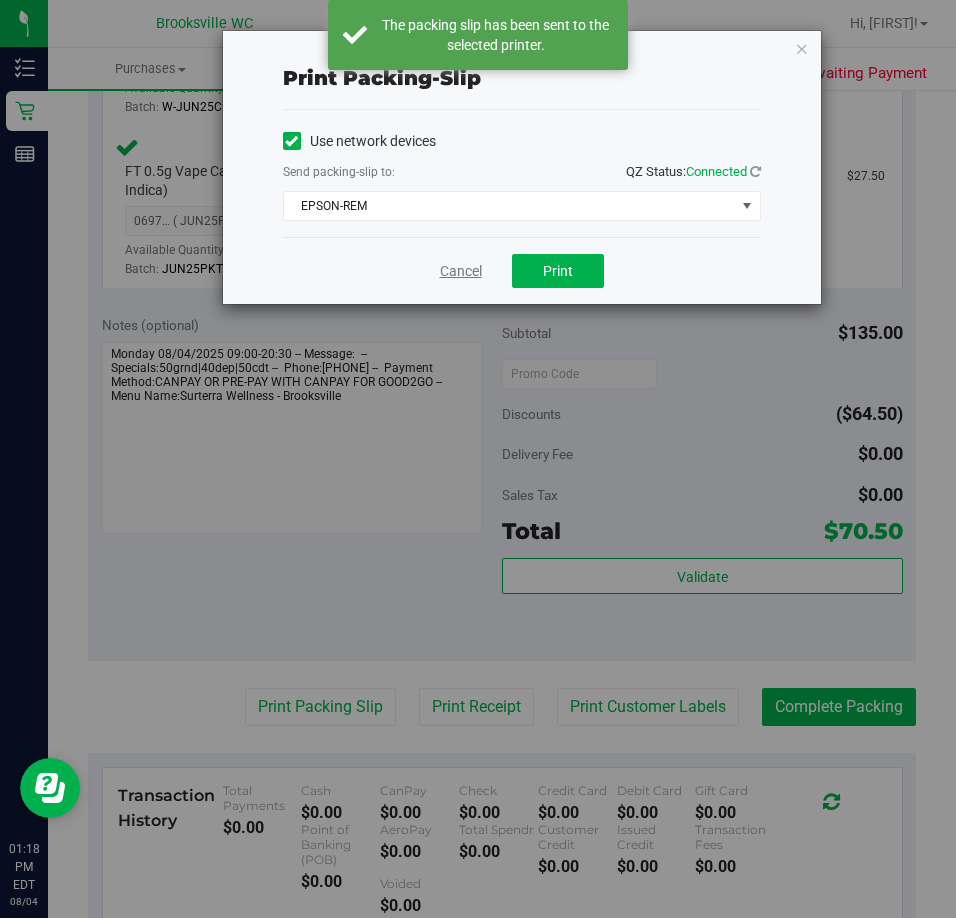 click on "Cancel" at bounding box center [461, 271] 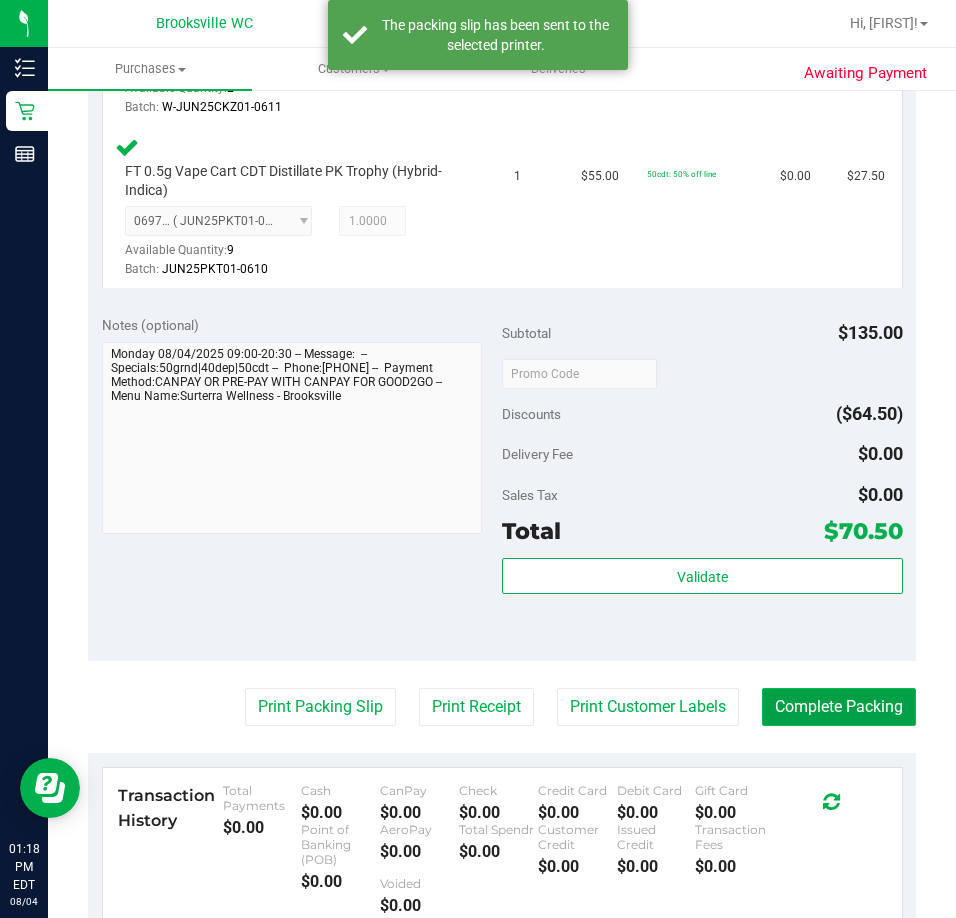 click on "Complete Packing" at bounding box center (839, 707) 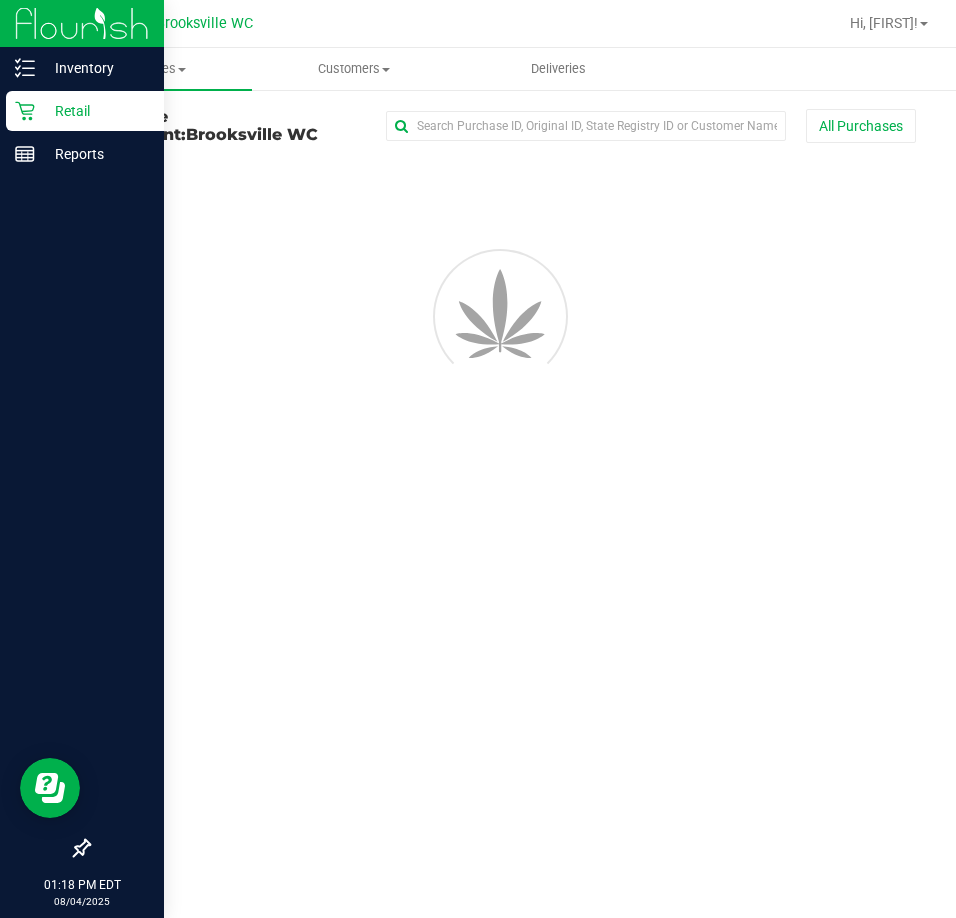 scroll, scrollTop: 0, scrollLeft: 0, axis: both 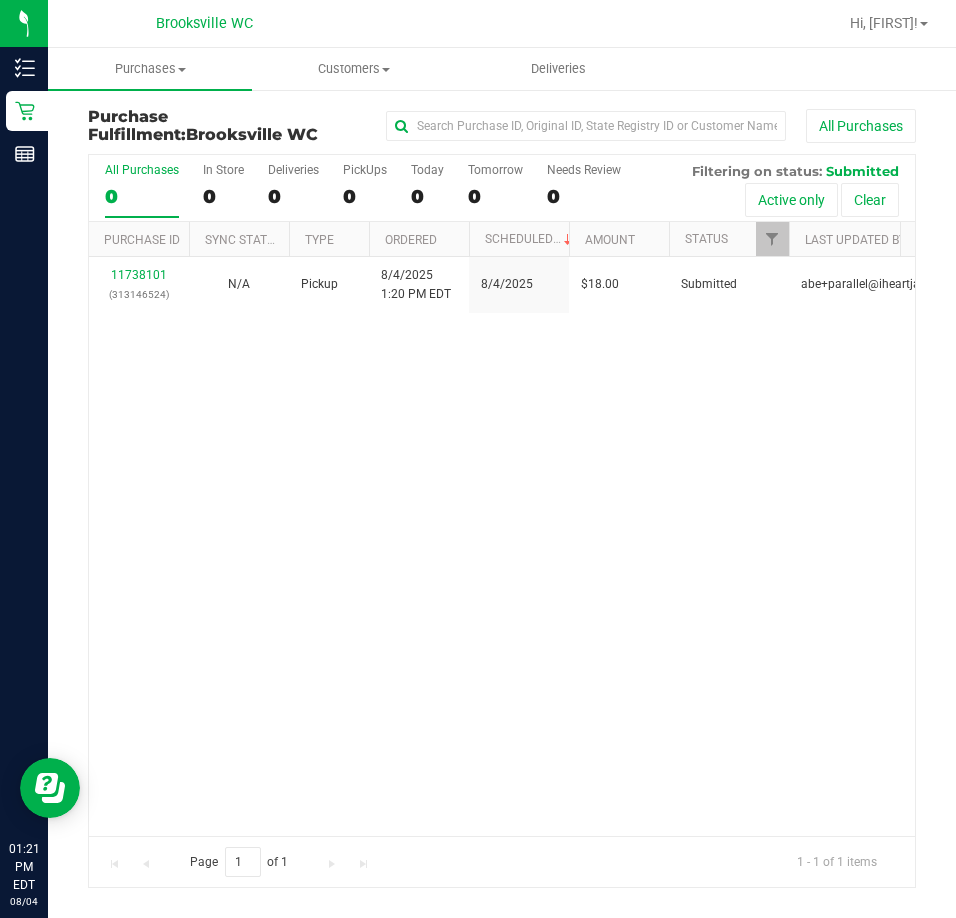 click on "Purchase Fulfillment:
Brooksville WC
All Purchases
All Purchases
0
In Store
0
Deliveries
0
PickUps
0
Today
0
Tomorrow
0" at bounding box center [502, 498] 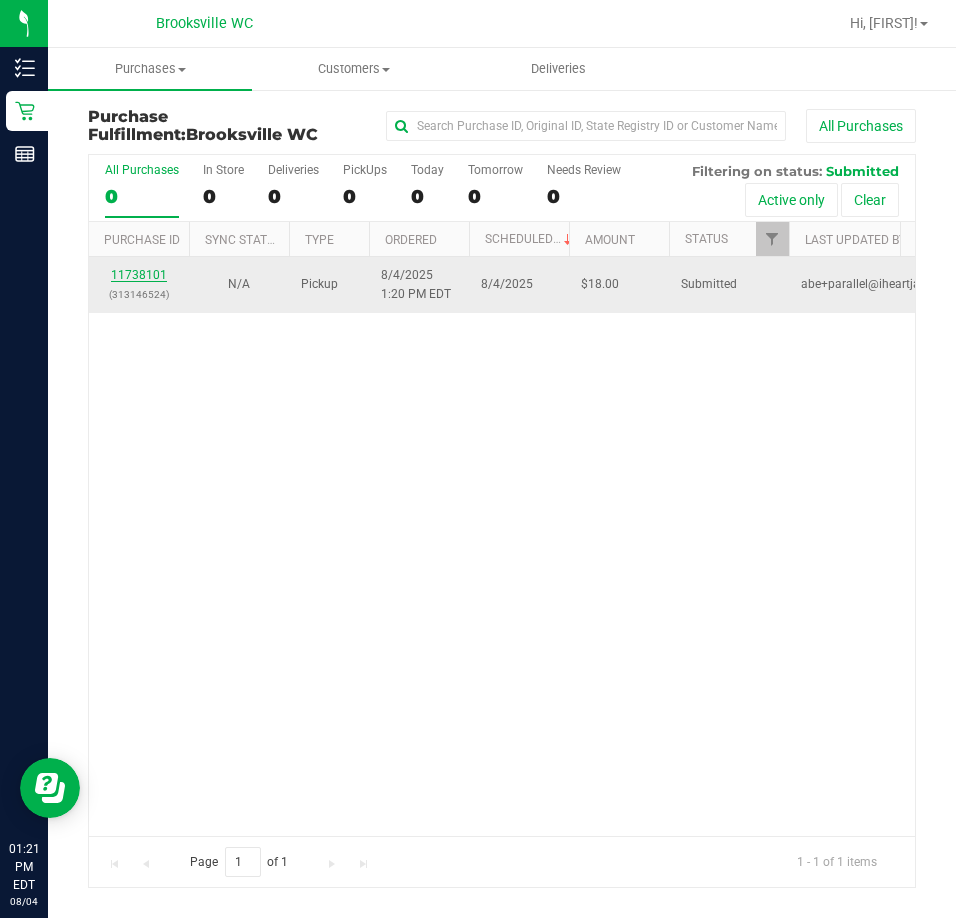 click on "11738101" at bounding box center (139, 275) 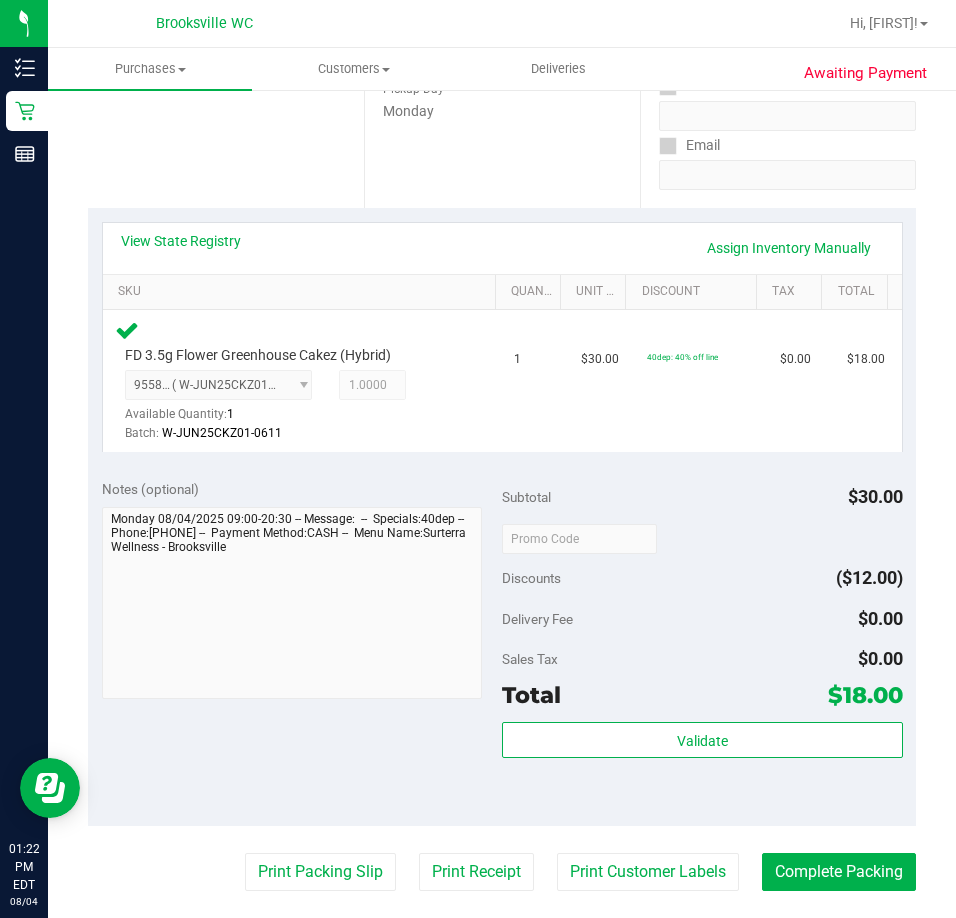 scroll, scrollTop: 500, scrollLeft: 0, axis: vertical 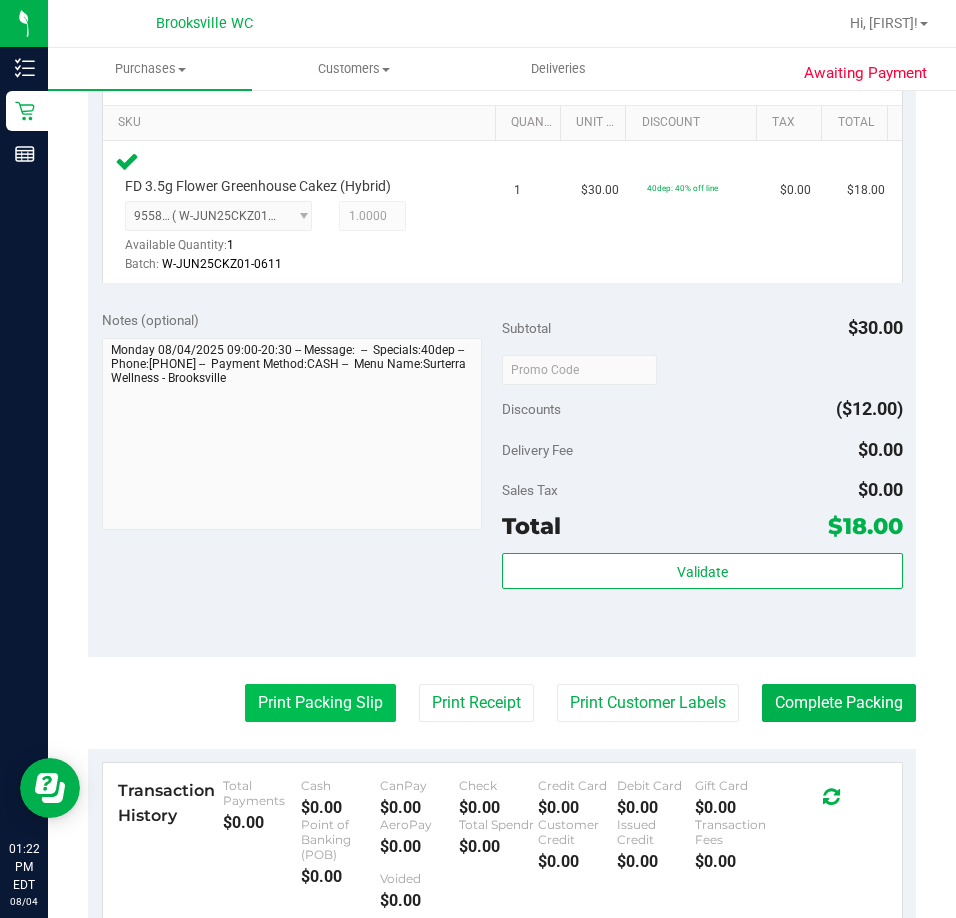 click on "Print Packing Slip" at bounding box center [320, 703] 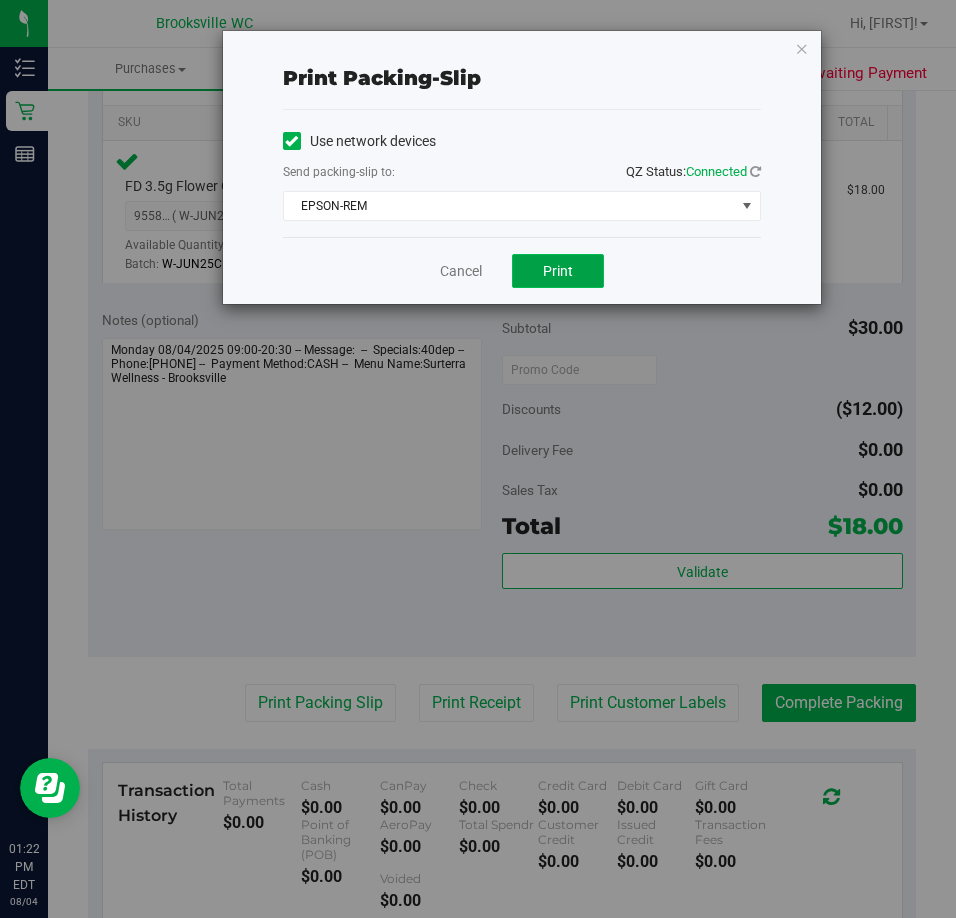 click on "Print" at bounding box center (558, 271) 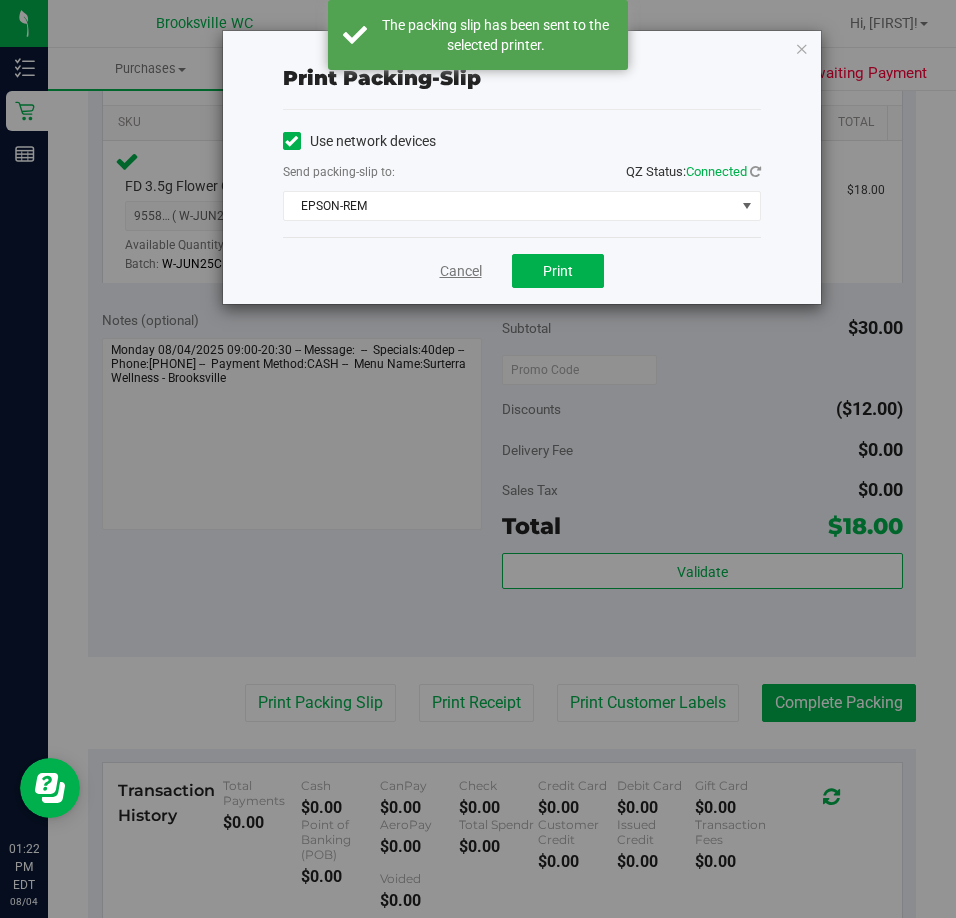 click on "Cancel" at bounding box center (461, 271) 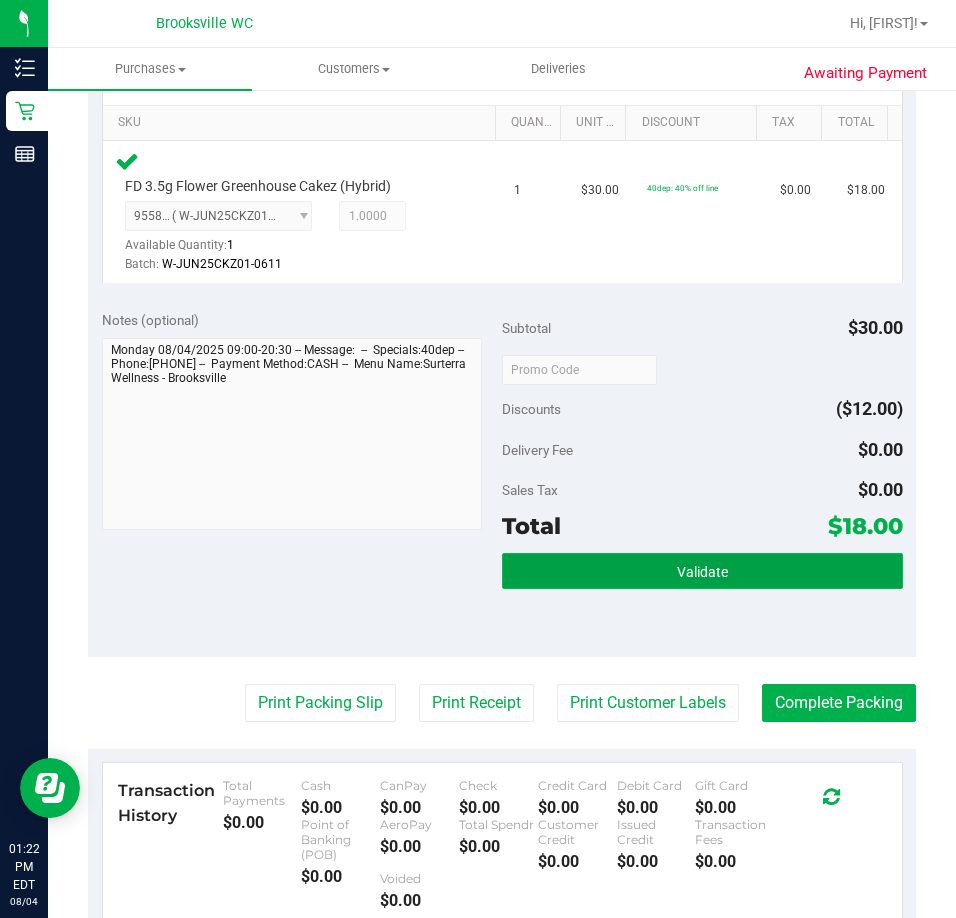 click on "Validate" at bounding box center (702, 572) 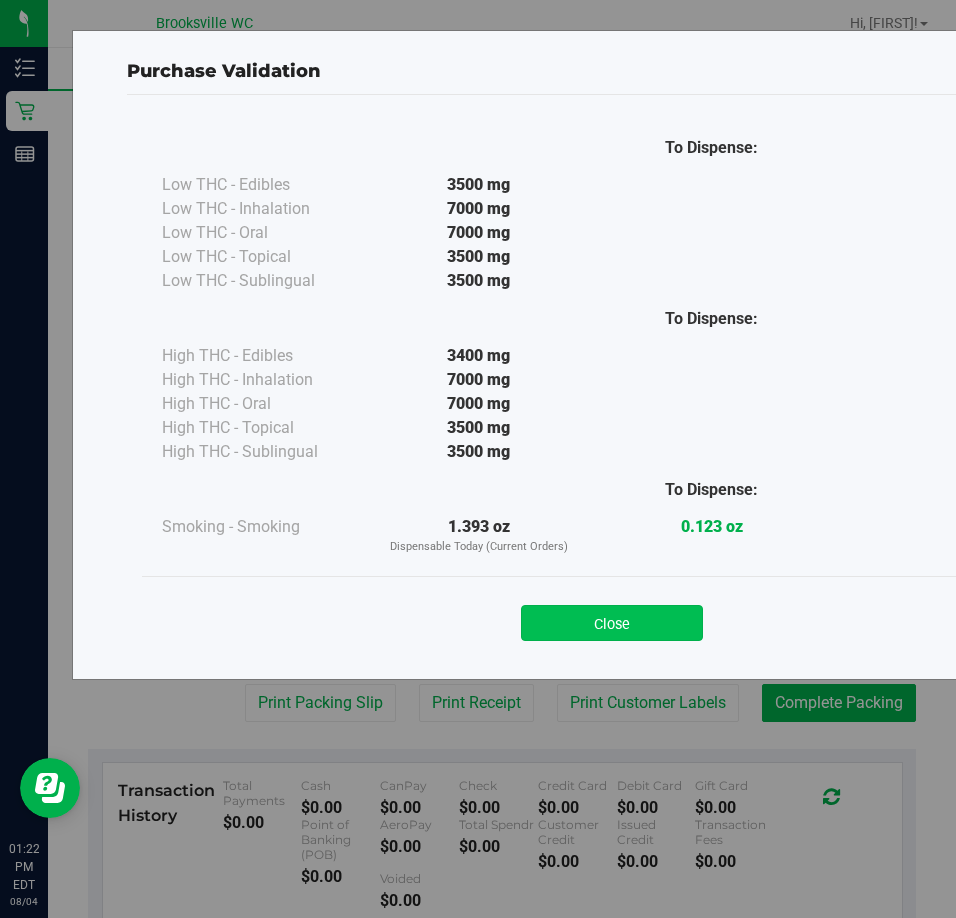 click on "Close" at bounding box center (612, 623) 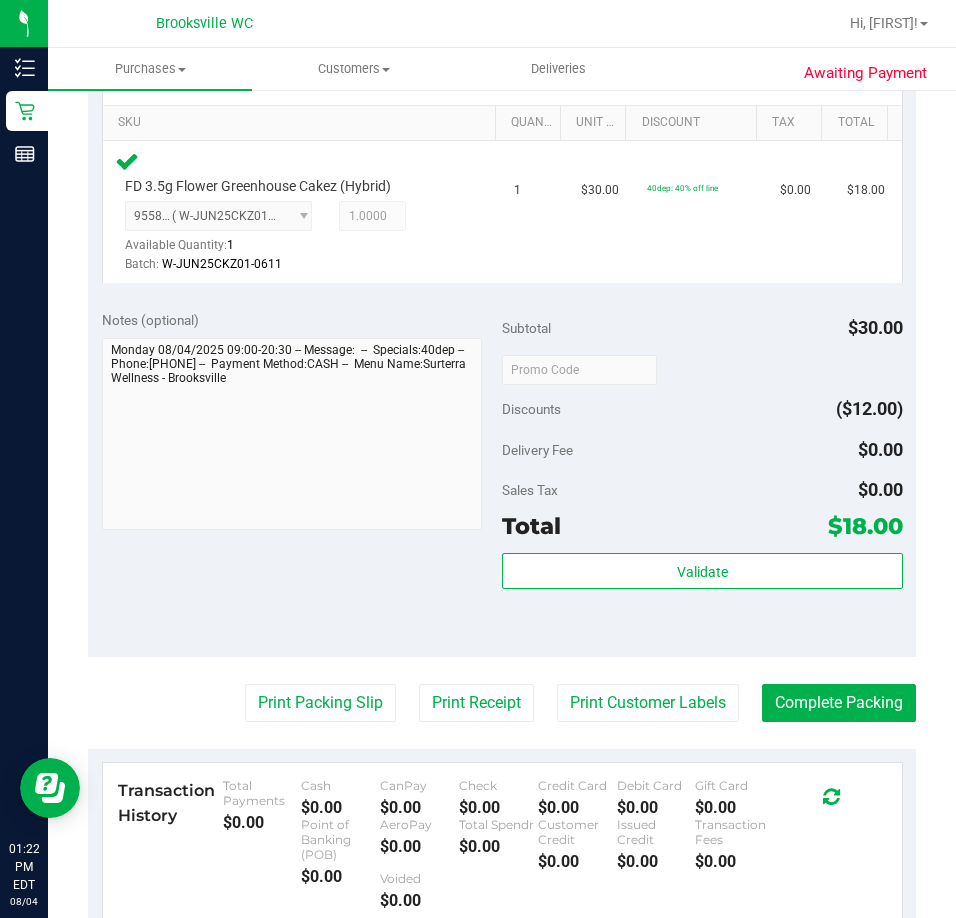 click on "Validate" at bounding box center [702, 598] 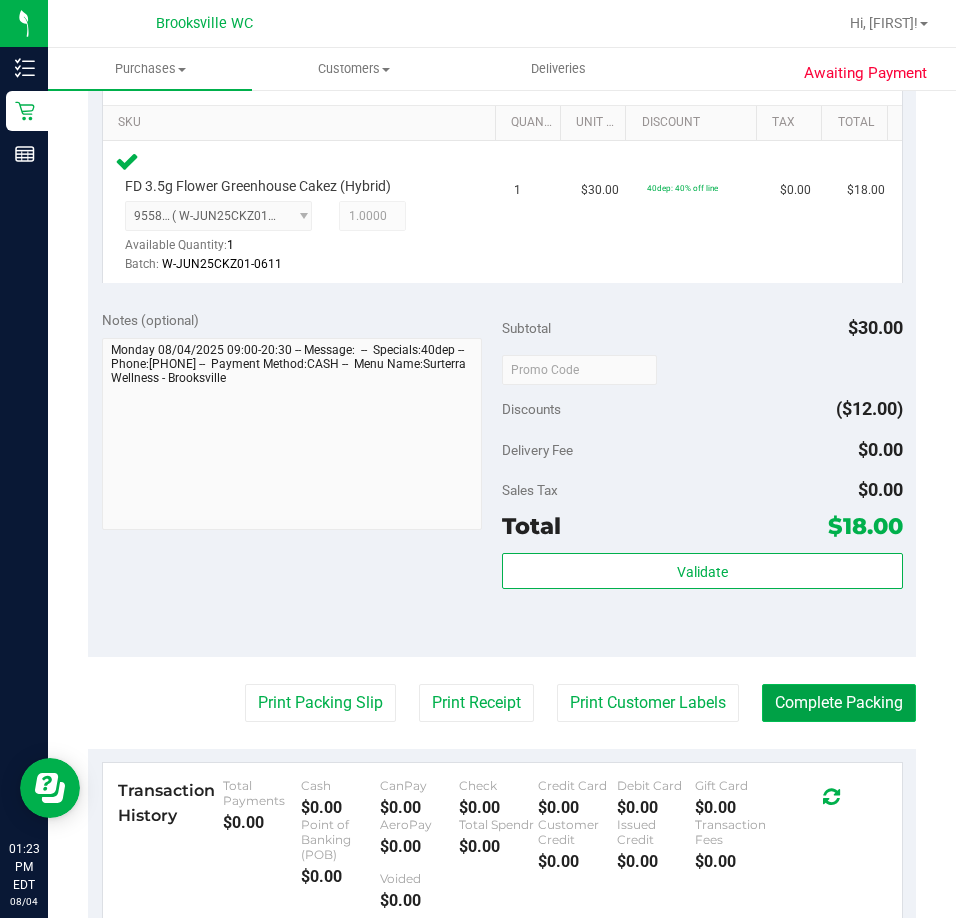 click on "Complete Packing" at bounding box center [839, 703] 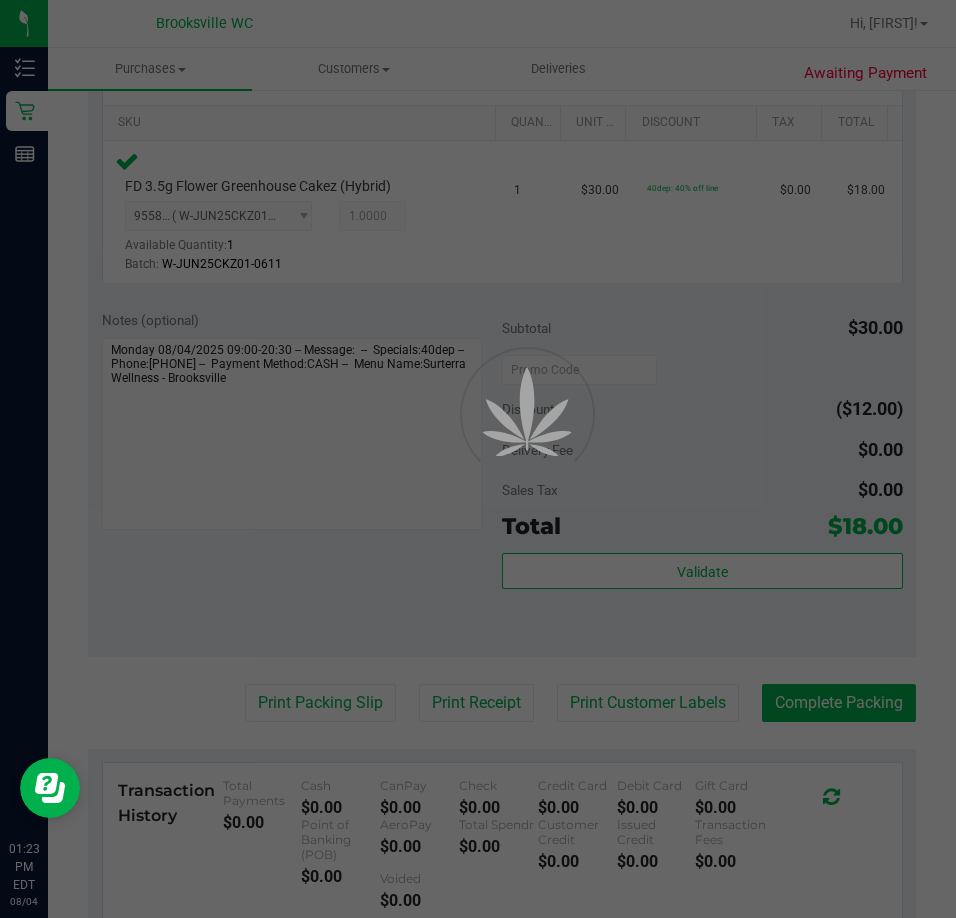 scroll, scrollTop: 0, scrollLeft: 0, axis: both 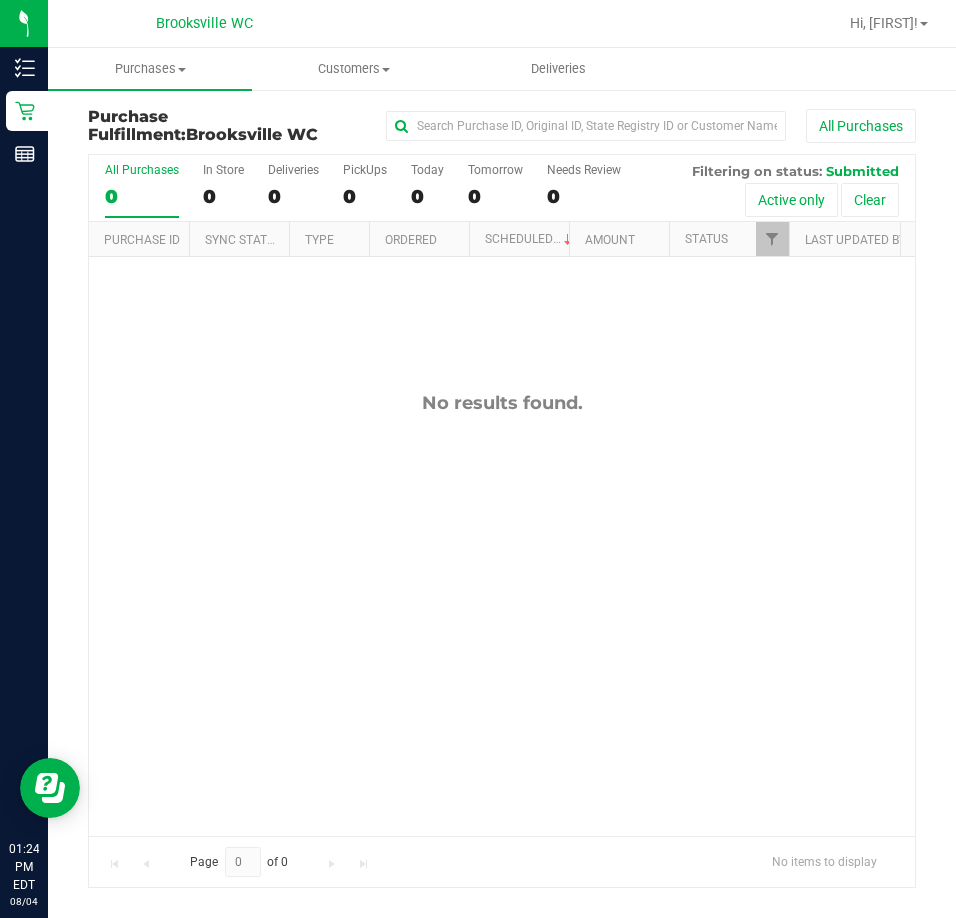 click on "No results found." at bounding box center [502, 613] 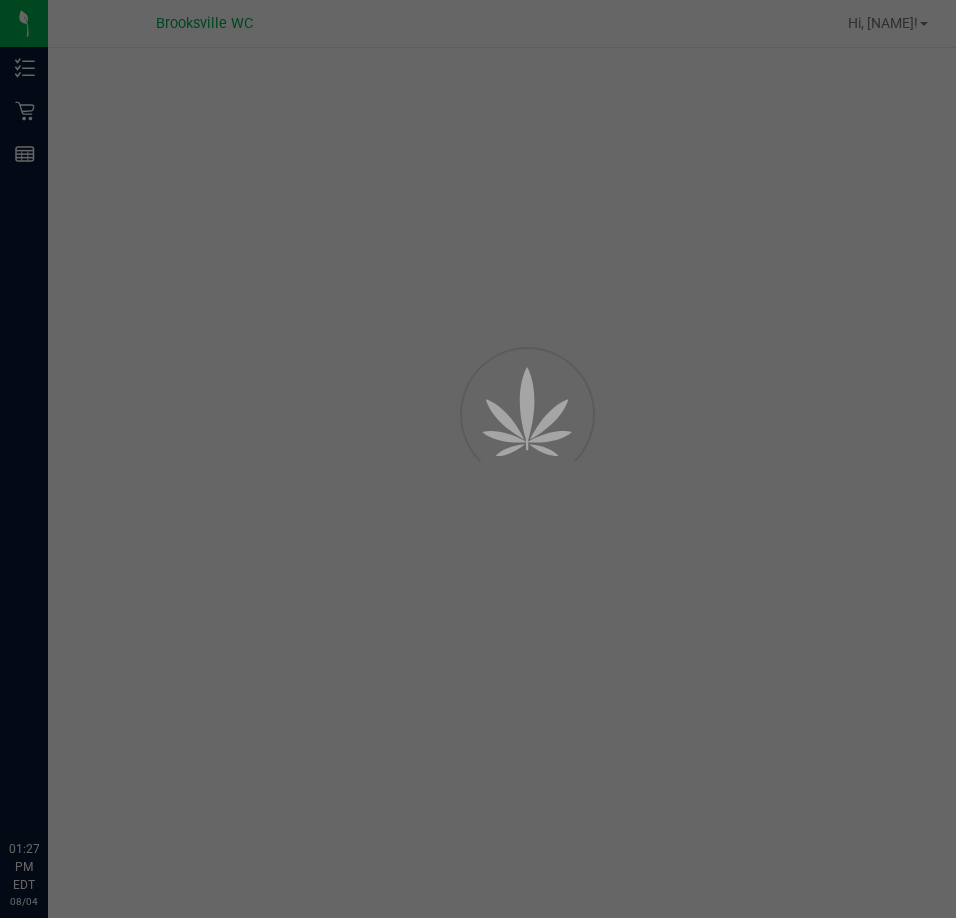 scroll, scrollTop: 0, scrollLeft: 0, axis: both 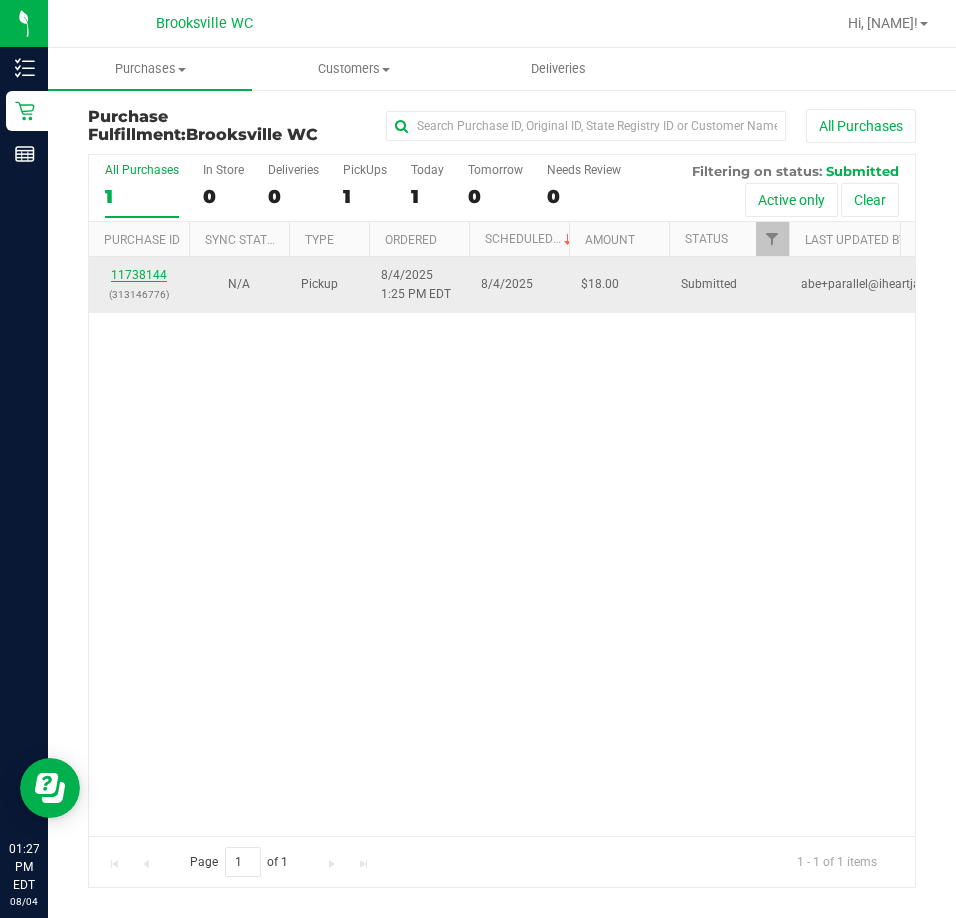click on "11738144" at bounding box center [139, 275] 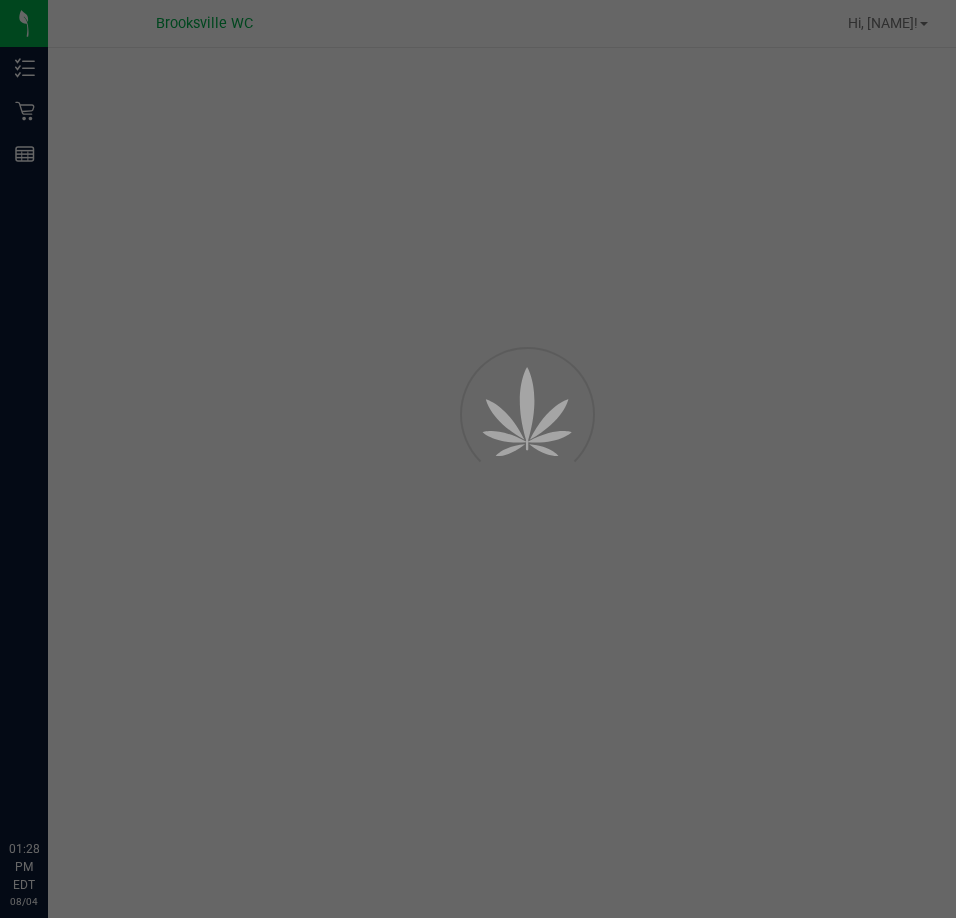 scroll, scrollTop: 0, scrollLeft: 0, axis: both 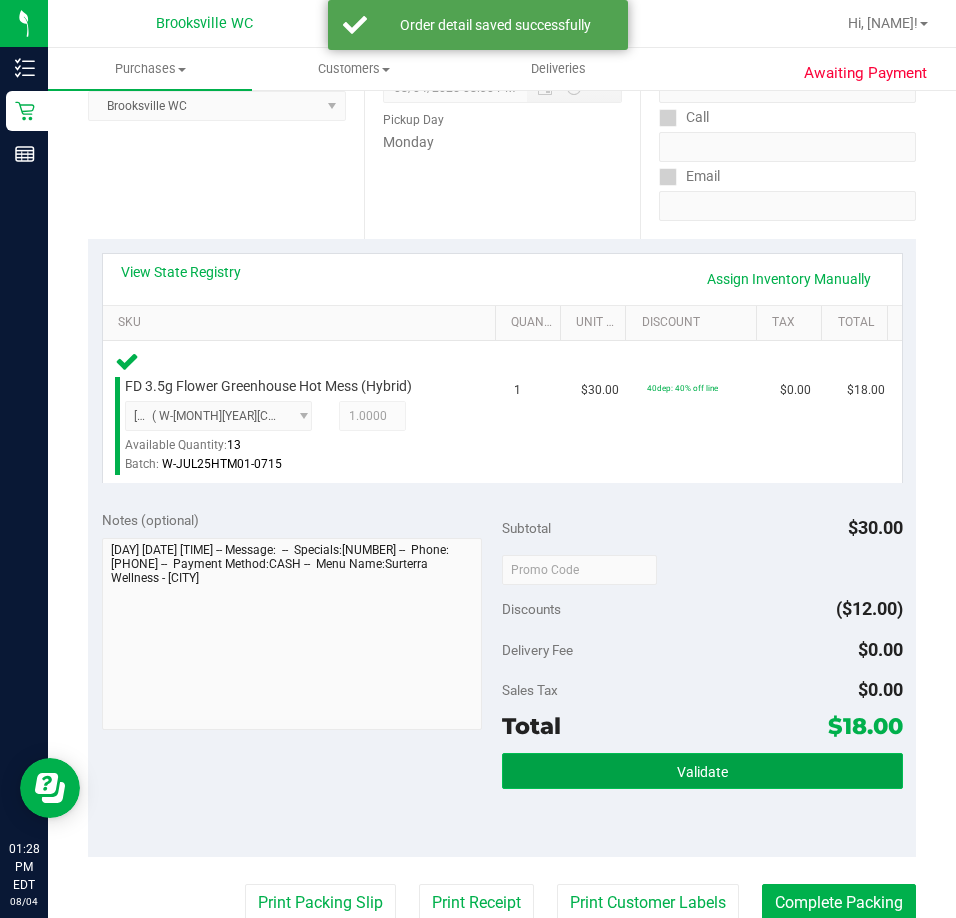 click on "Validate" at bounding box center [702, 771] 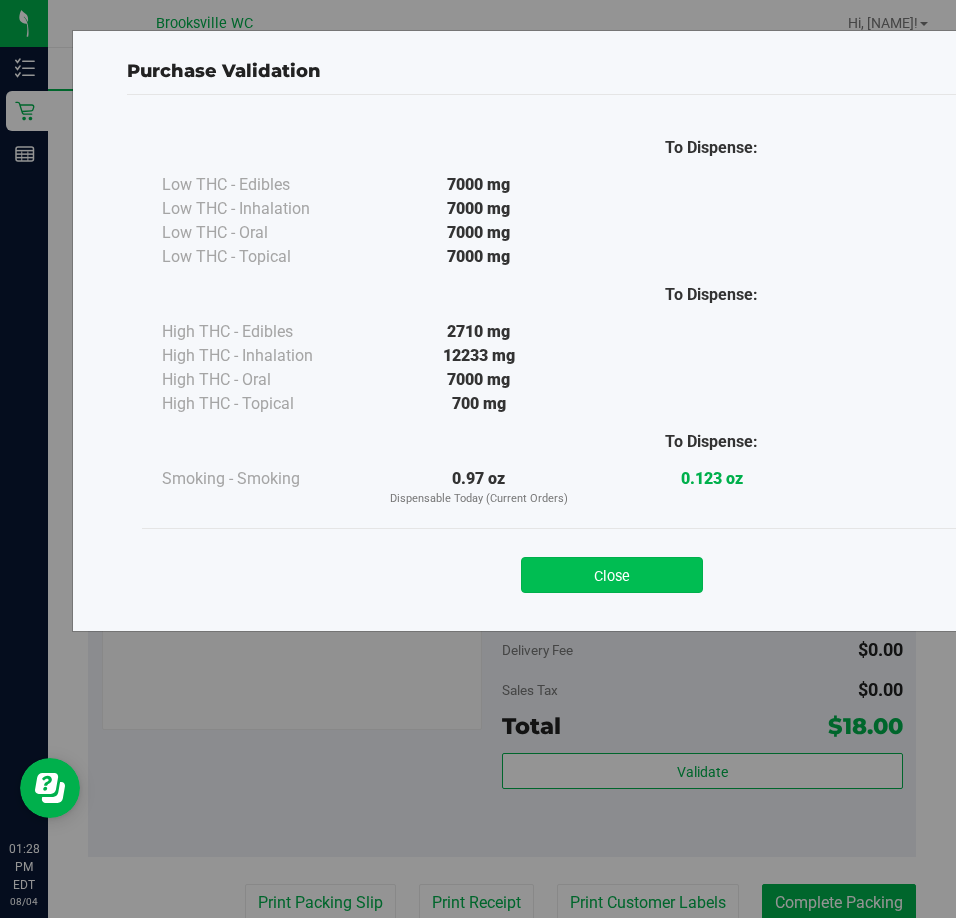 click on "Close" at bounding box center (612, 575) 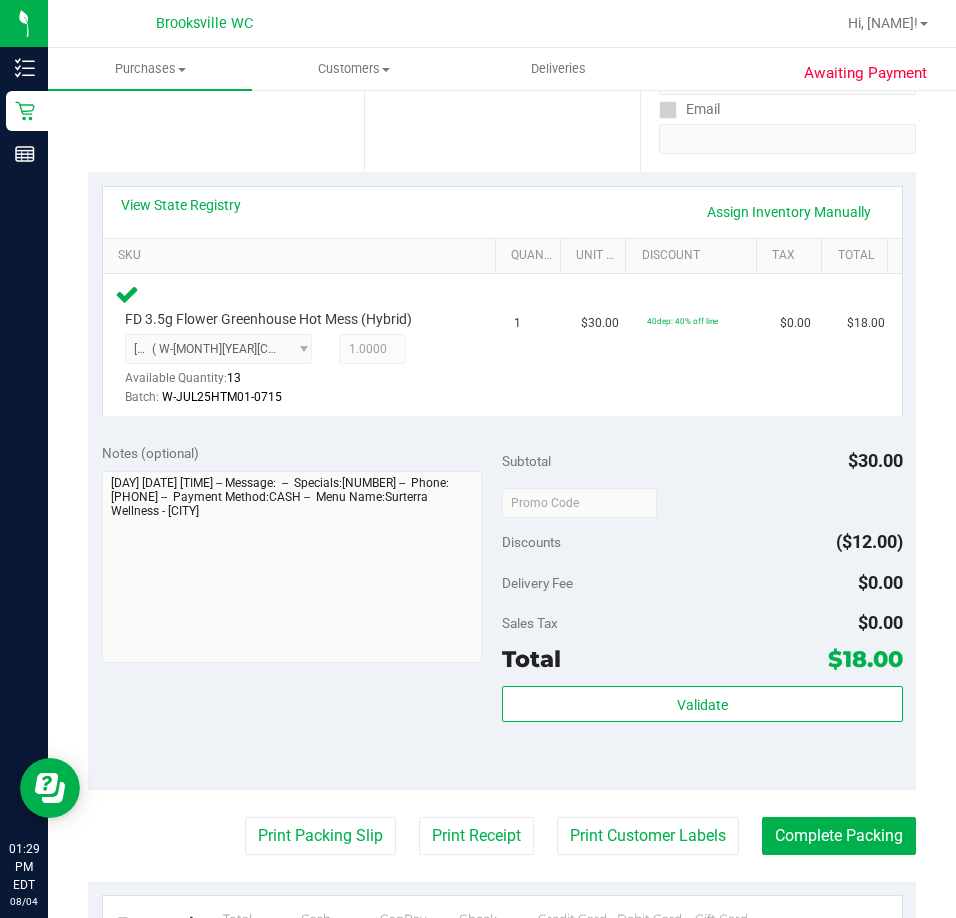 scroll, scrollTop: 400, scrollLeft: 0, axis: vertical 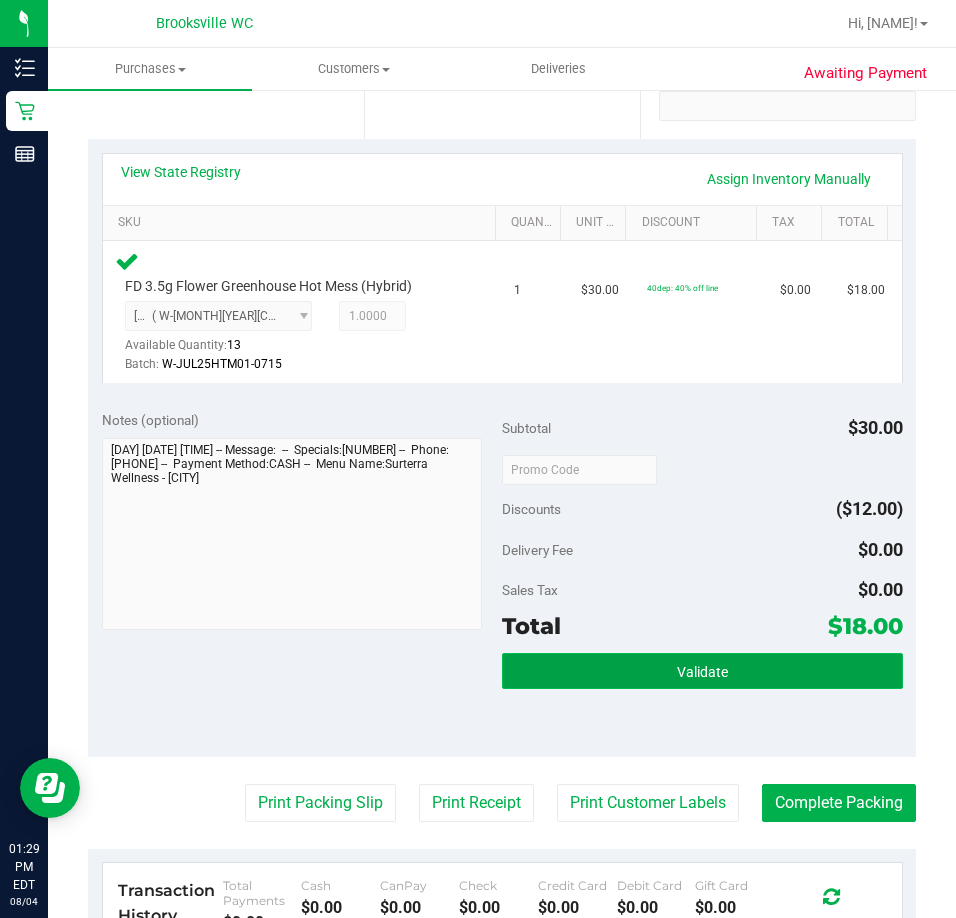 click on "Validate" at bounding box center (702, 671) 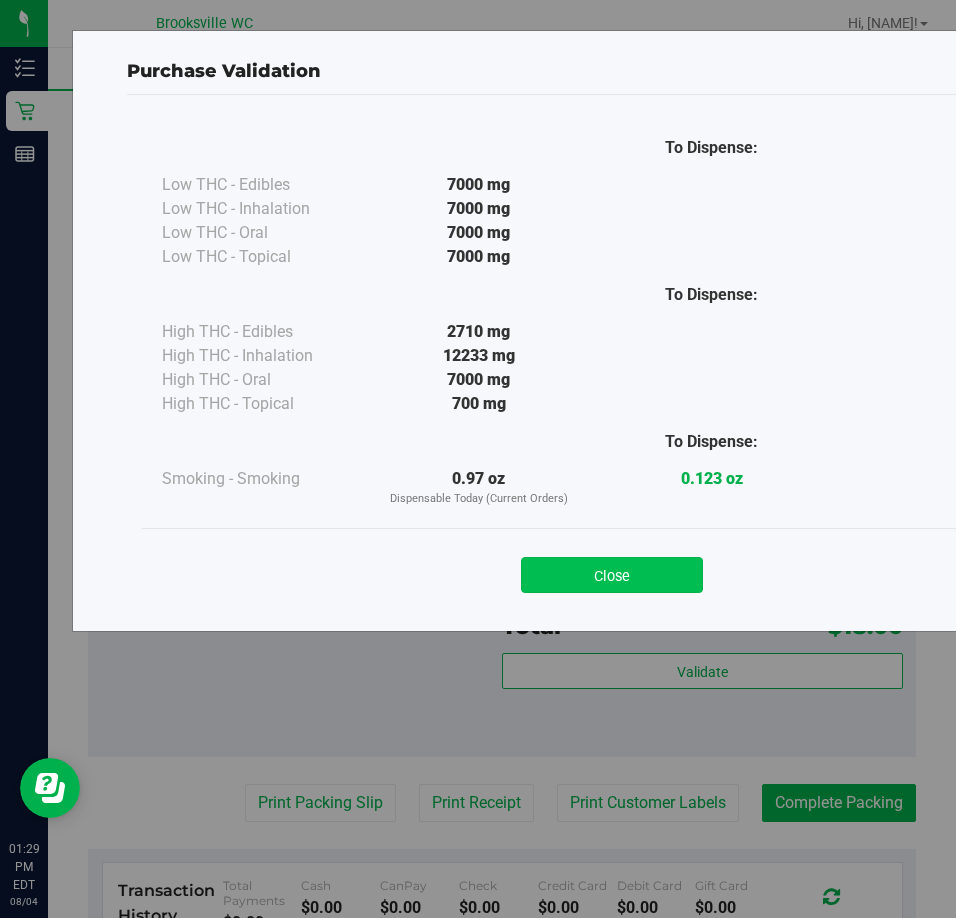 click on "Close" at bounding box center (612, 575) 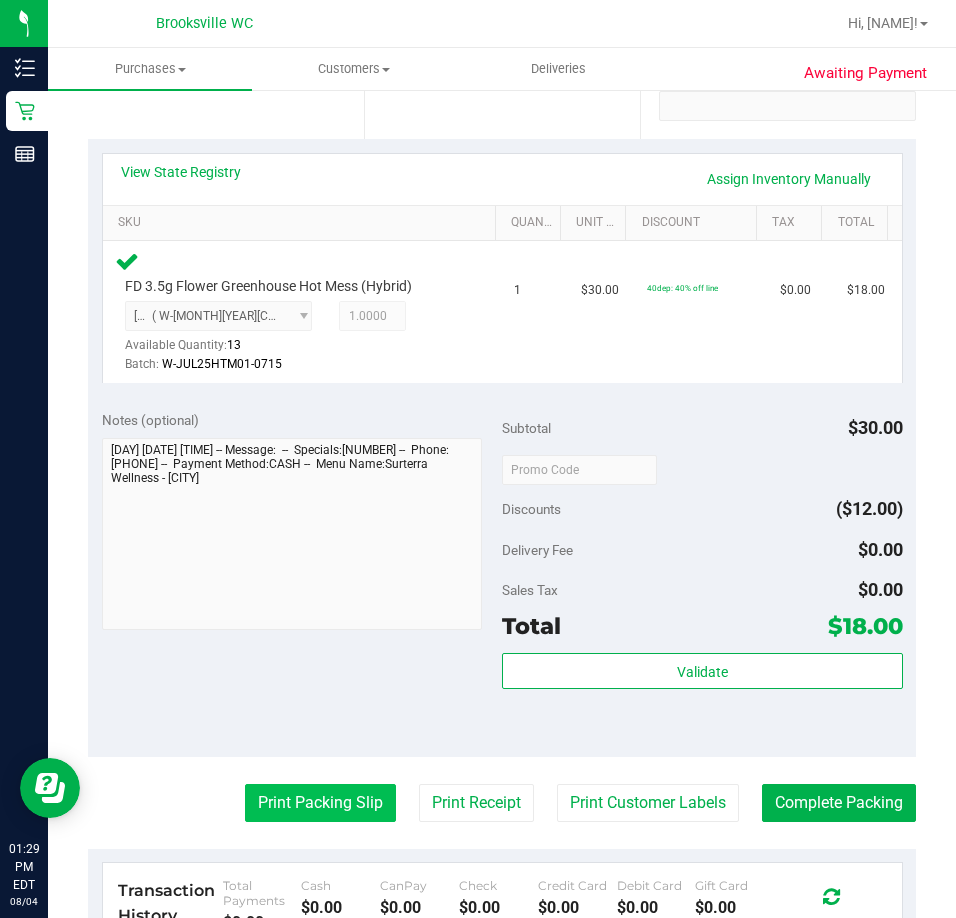 click on "Print Packing Slip" at bounding box center (320, 803) 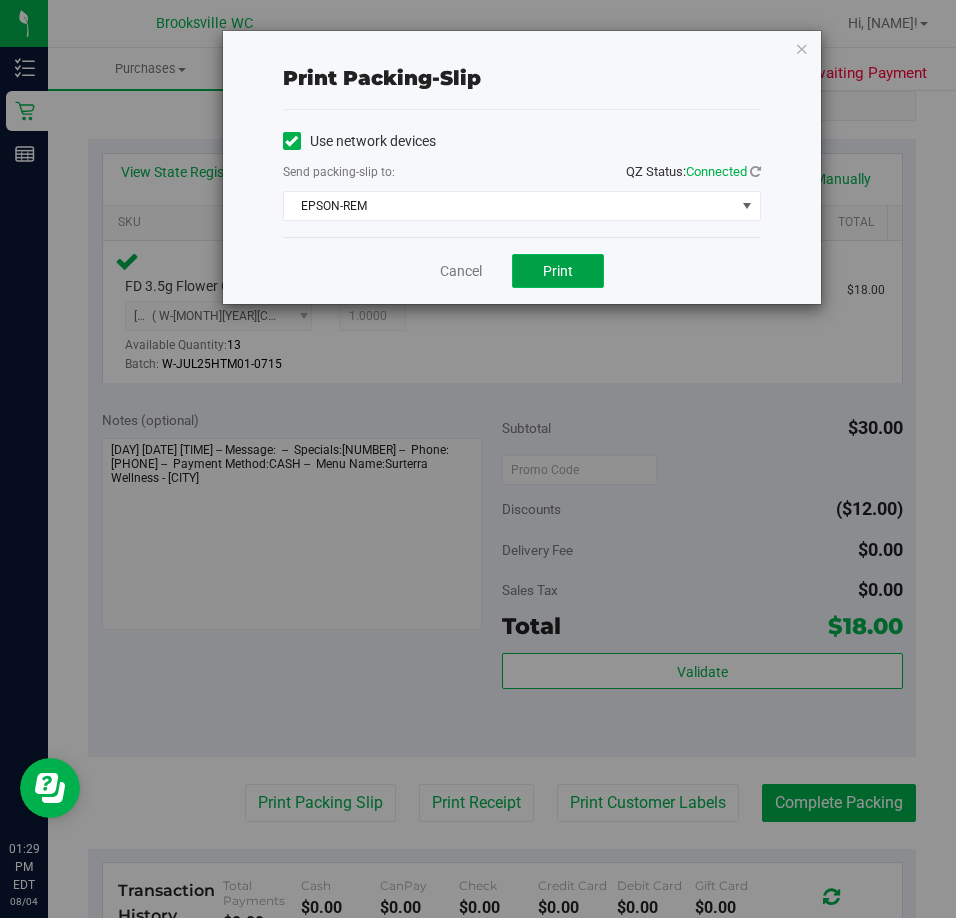 click on "Print" at bounding box center (558, 271) 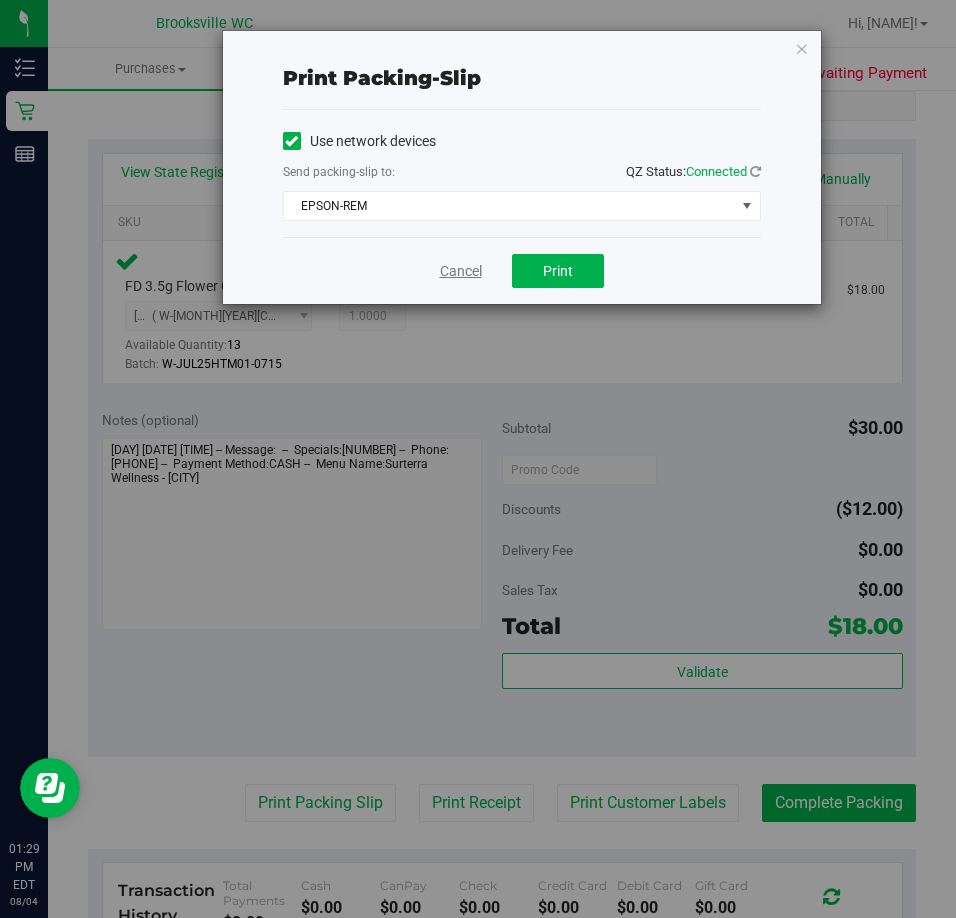 click on "Cancel" at bounding box center [461, 271] 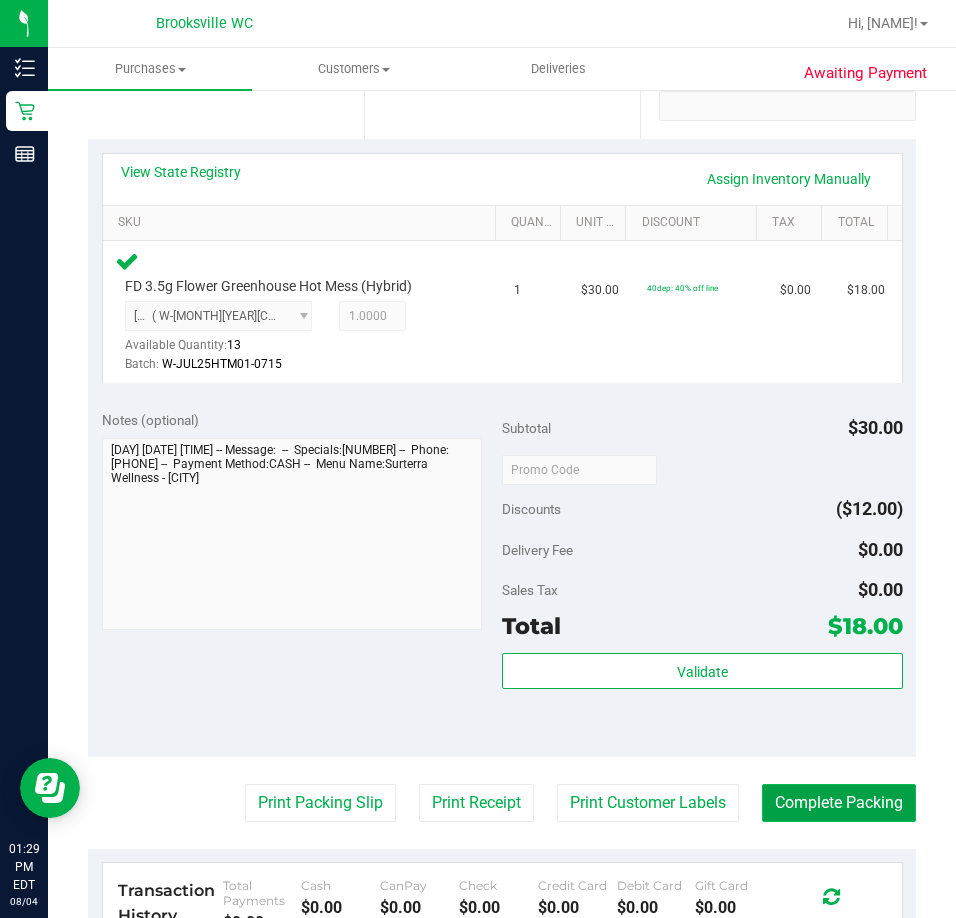 click on "Complete Packing" at bounding box center (839, 803) 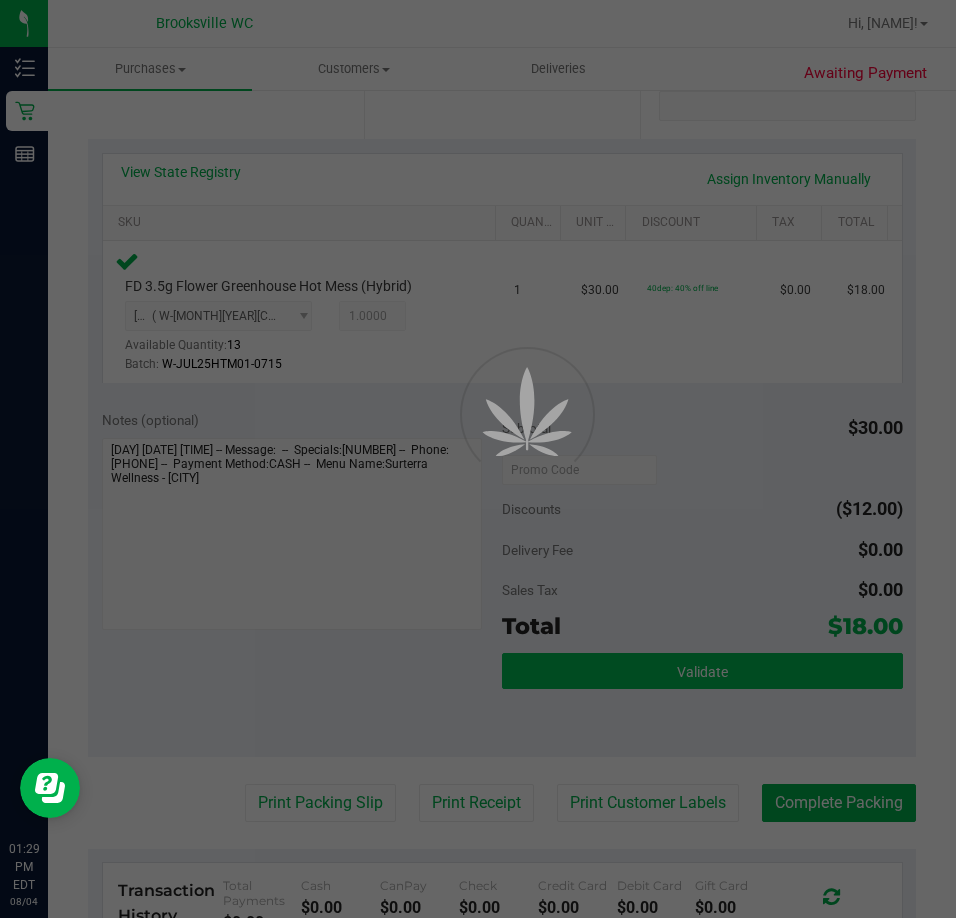 scroll, scrollTop: 0, scrollLeft: 0, axis: both 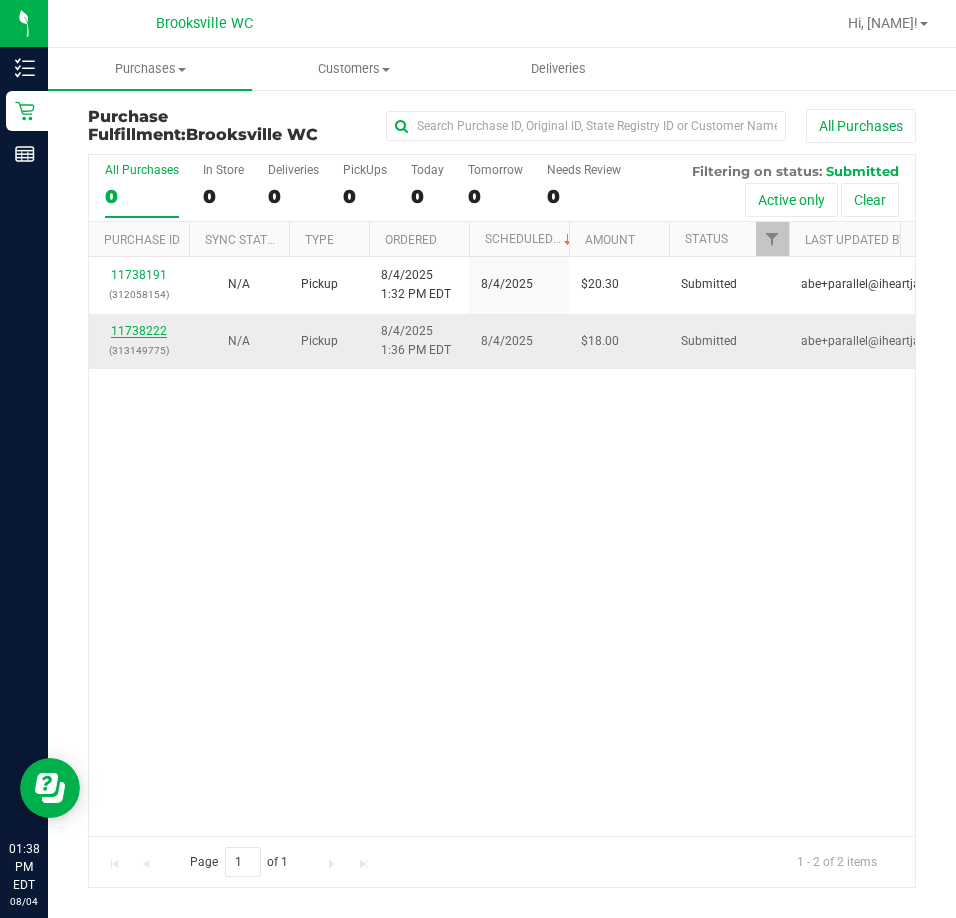 click on "11738222" at bounding box center (139, 331) 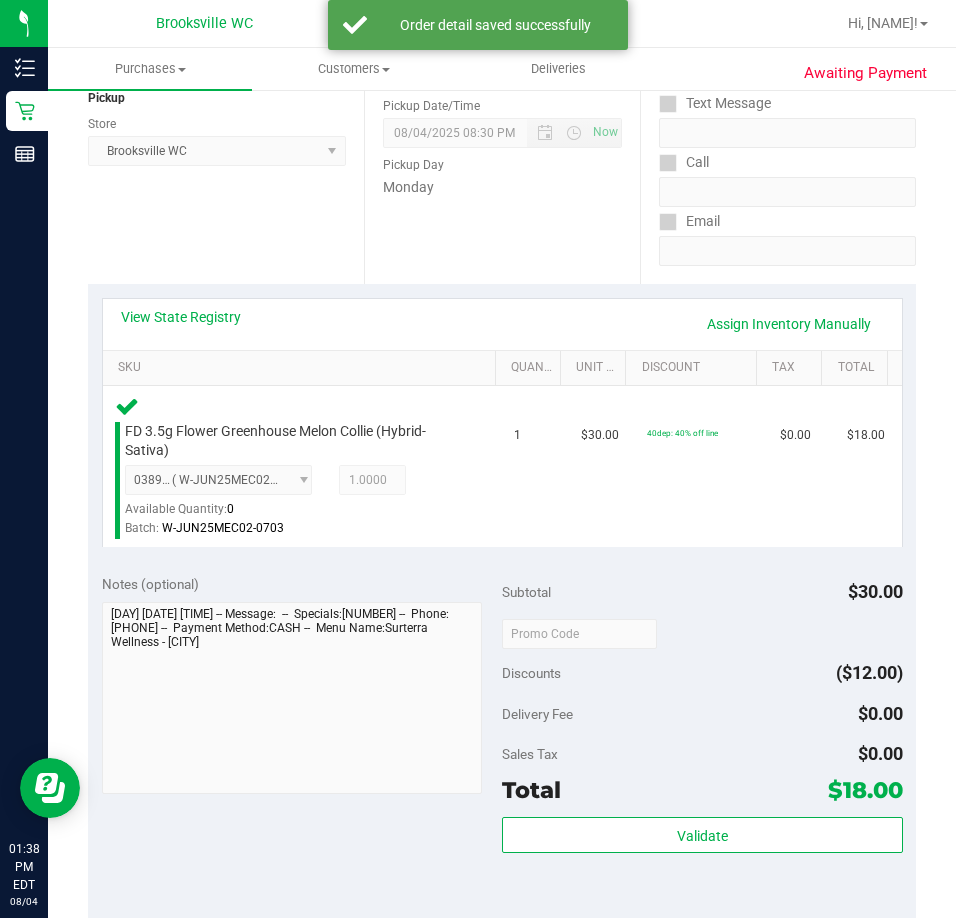 scroll, scrollTop: 300, scrollLeft: 0, axis: vertical 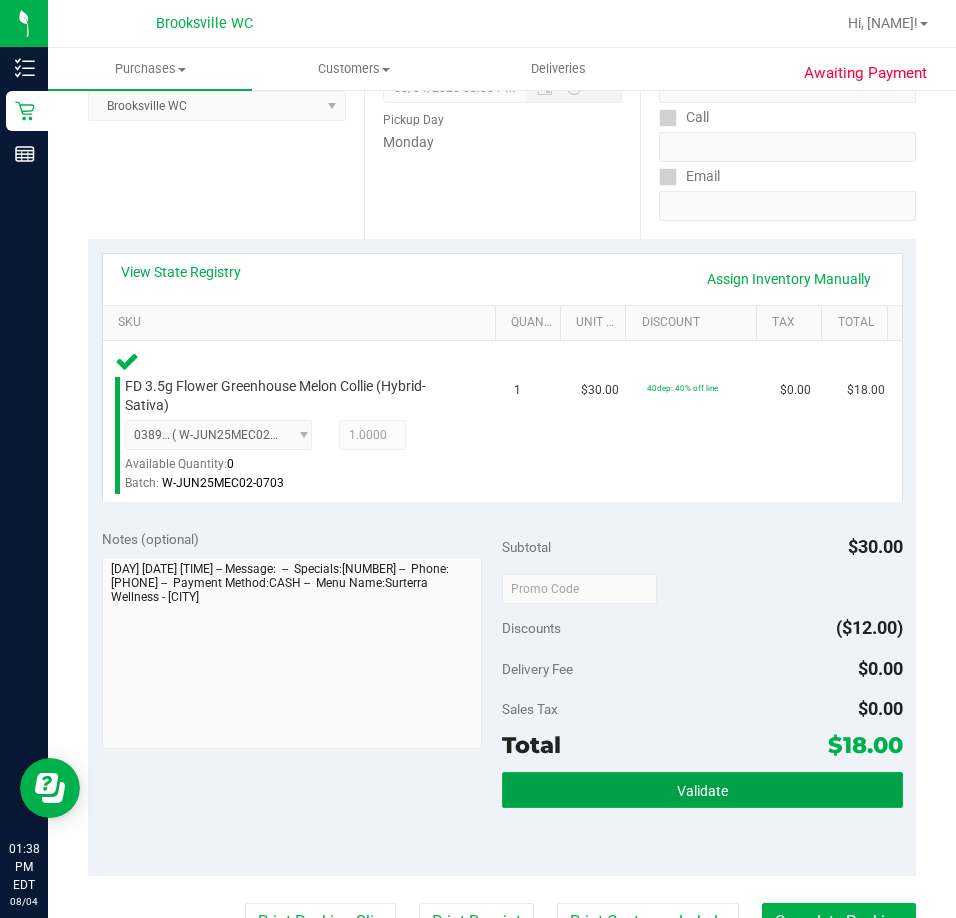 click on "Validate" at bounding box center (702, 790) 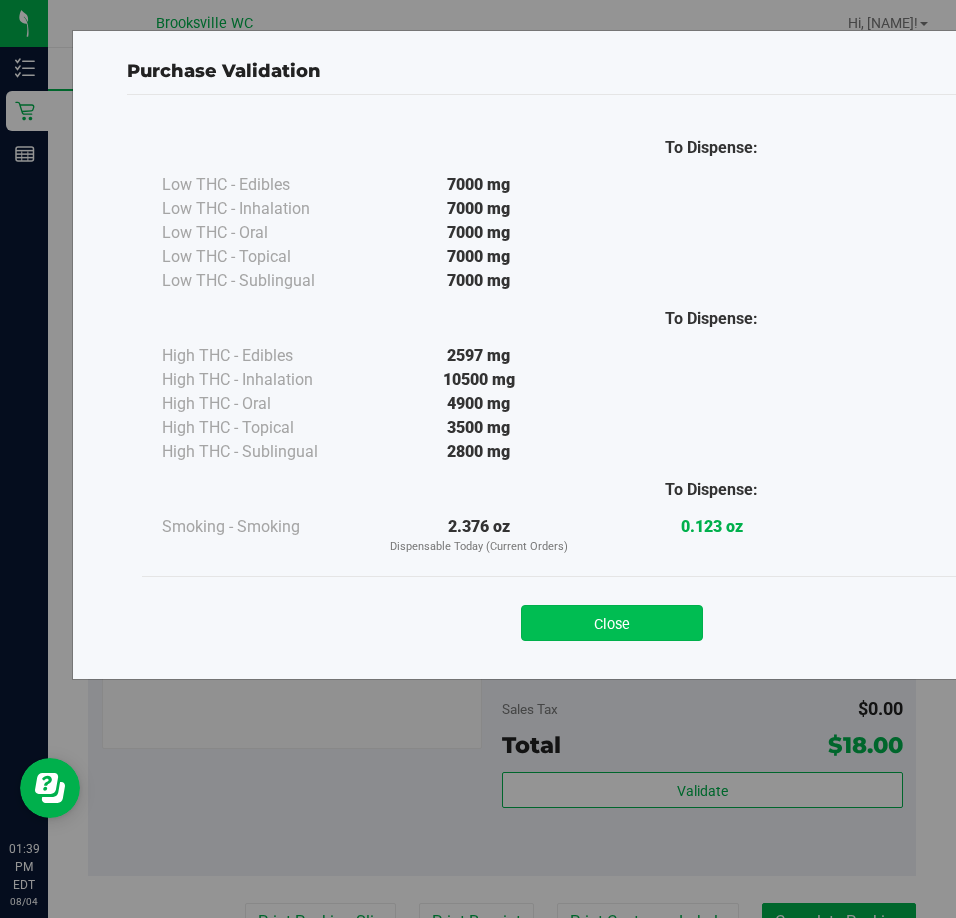 click on "Close" at bounding box center [612, 623] 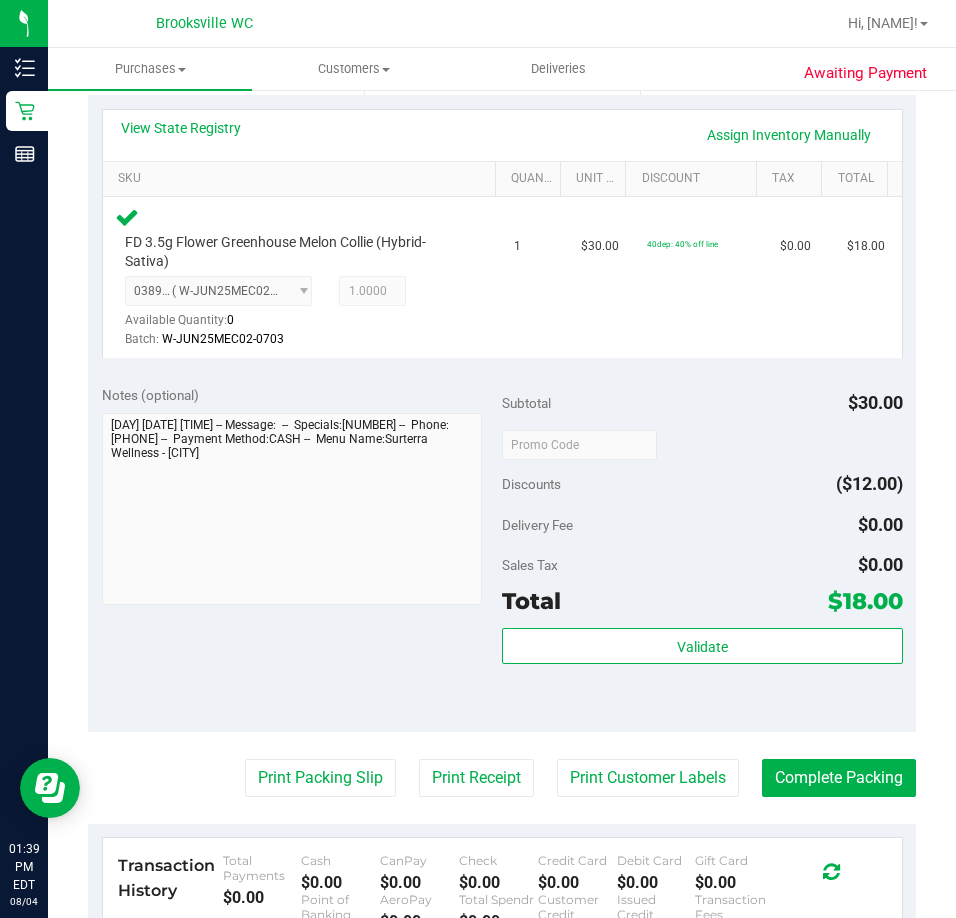scroll, scrollTop: 700, scrollLeft: 0, axis: vertical 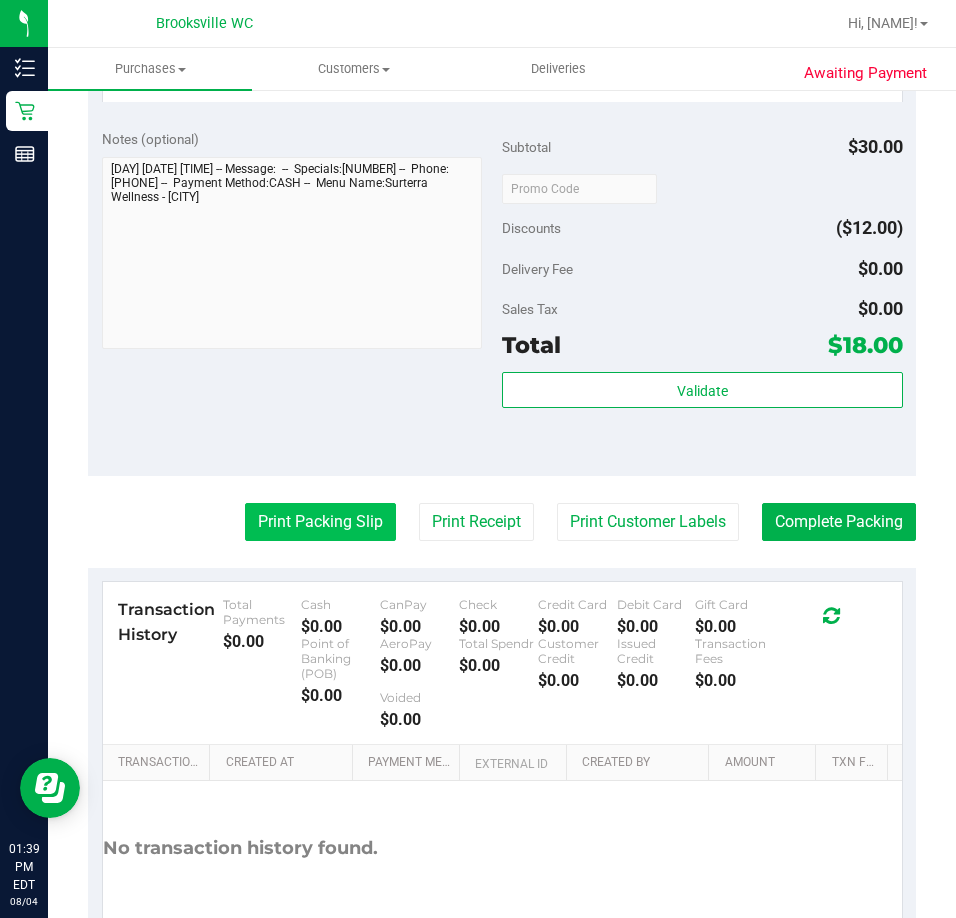 click on "Print Packing Slip" at bounding box center (320, 522) 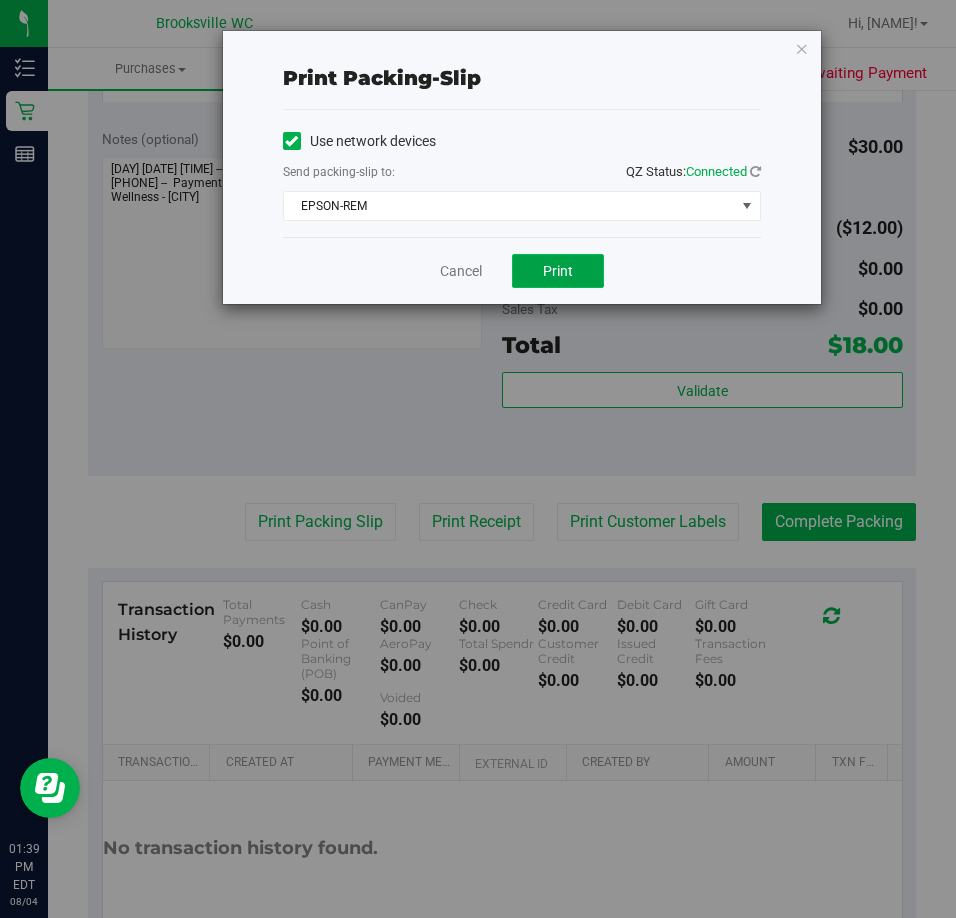 click on "Print" at bounding box center [558, 271] 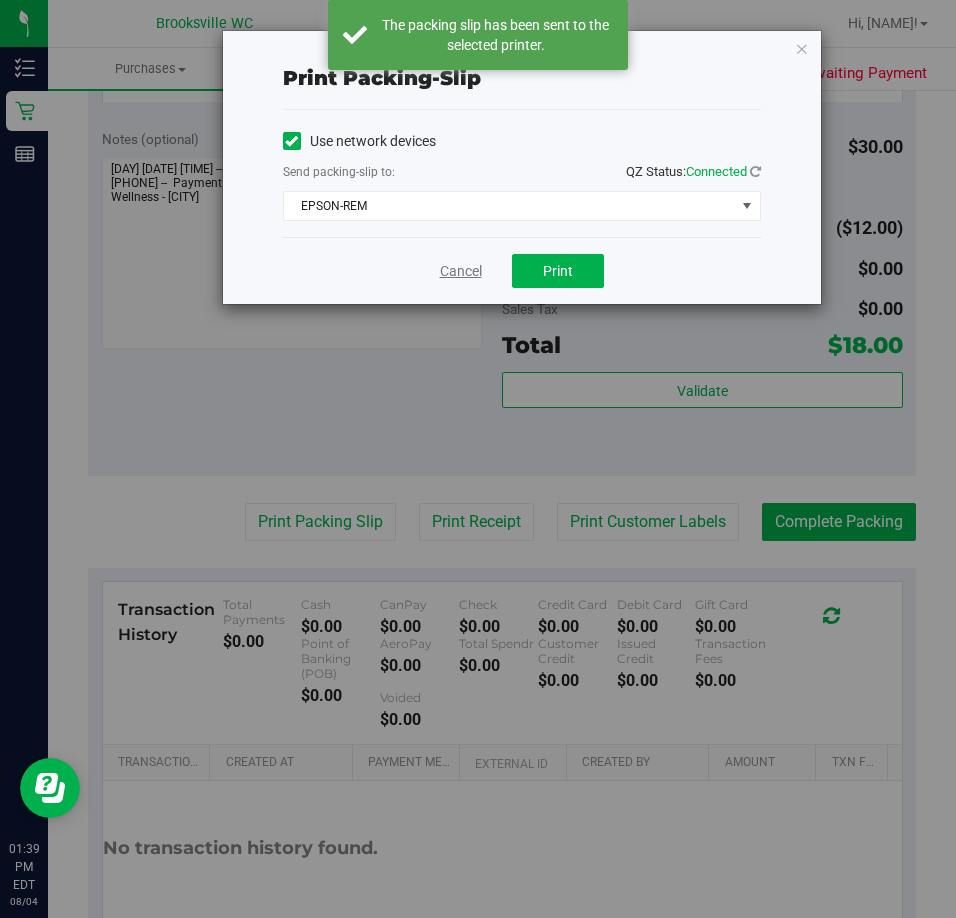 click on "Cancel" at bounding box center [461, 271] 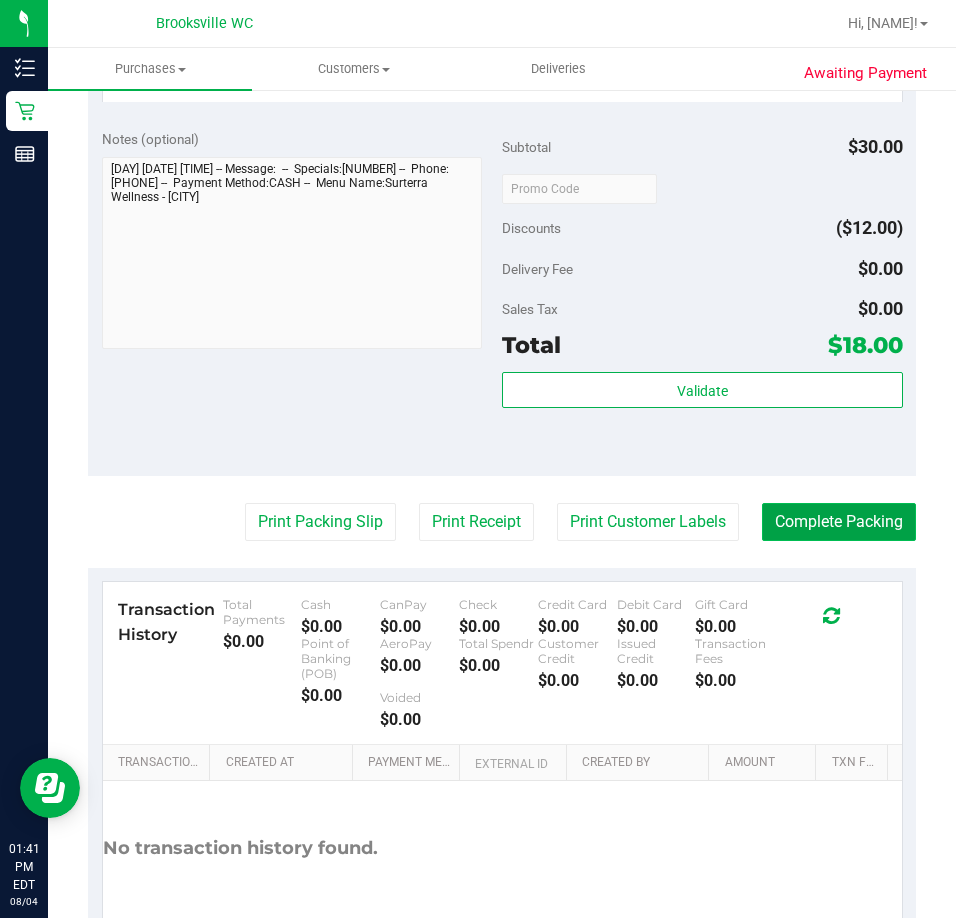 click on "Complete Packing" at bounding box center [839, 522] 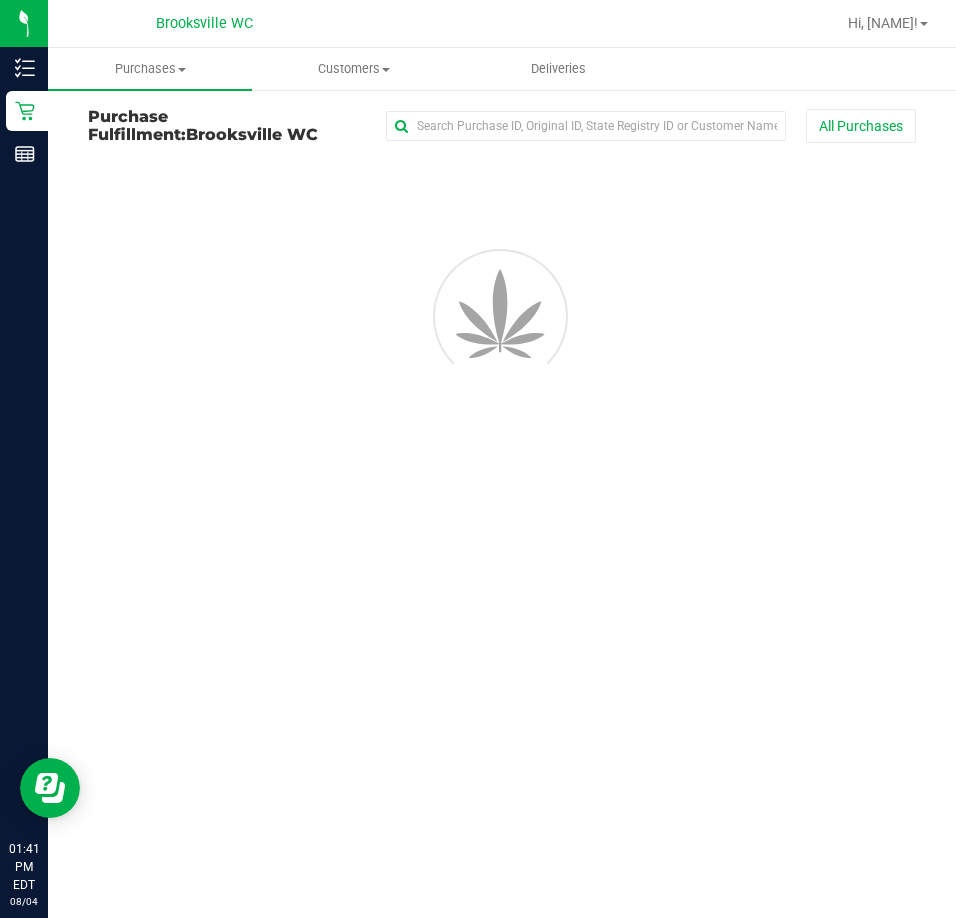 scroll, scrollTop: 0, scrollLeft: 0, axis: both 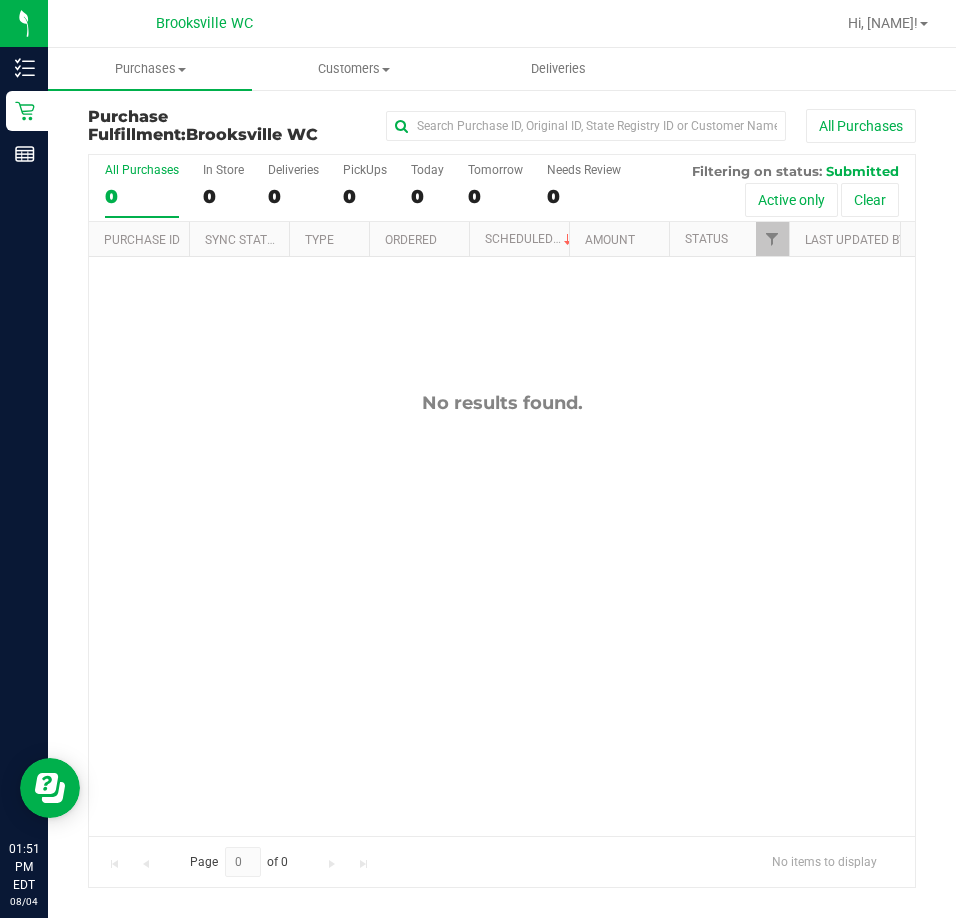click on "Purchase Fulfillment:
Brooksville WC" at bounding box center [226, 125] 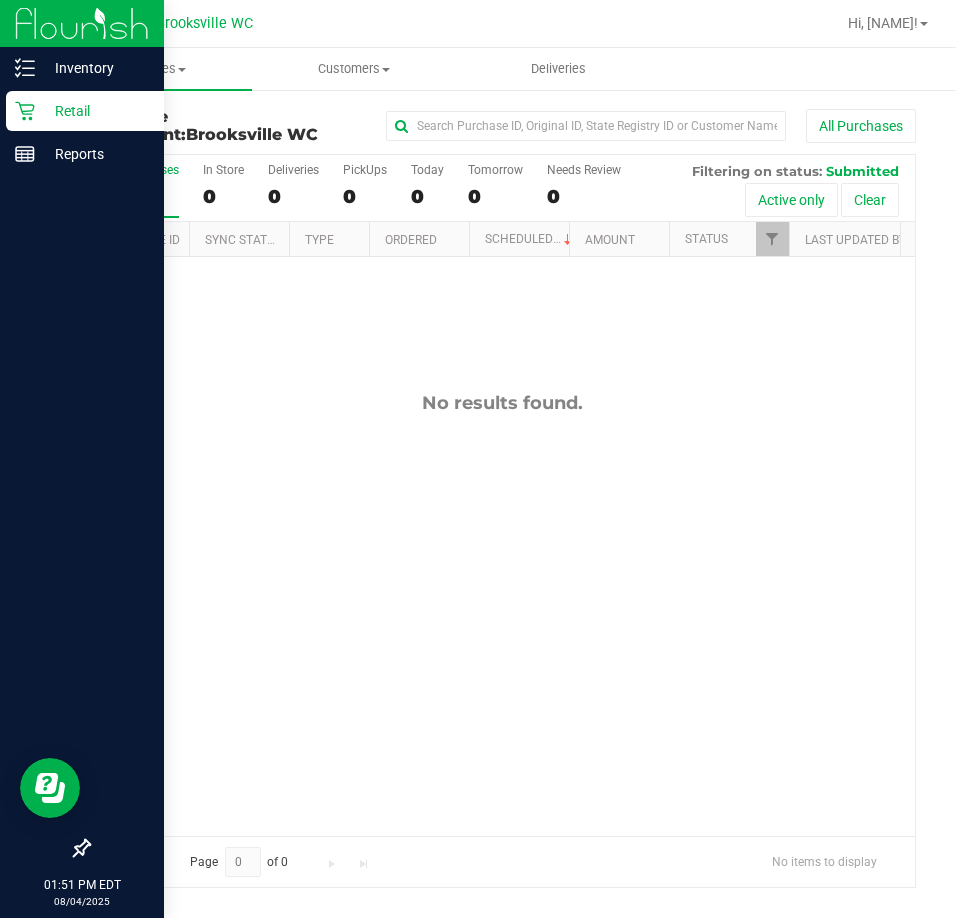 click on "Retail" at bounding box center (95, 111) 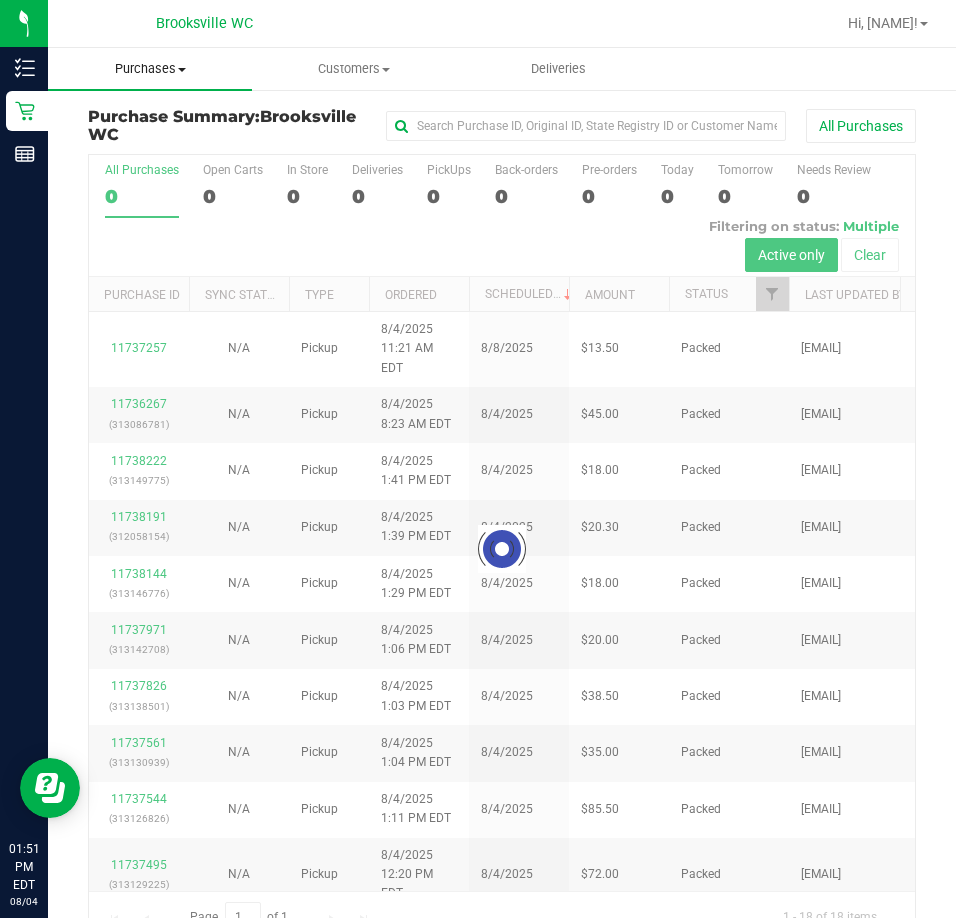 click on "Purchases" at bounding box center [150, 69] 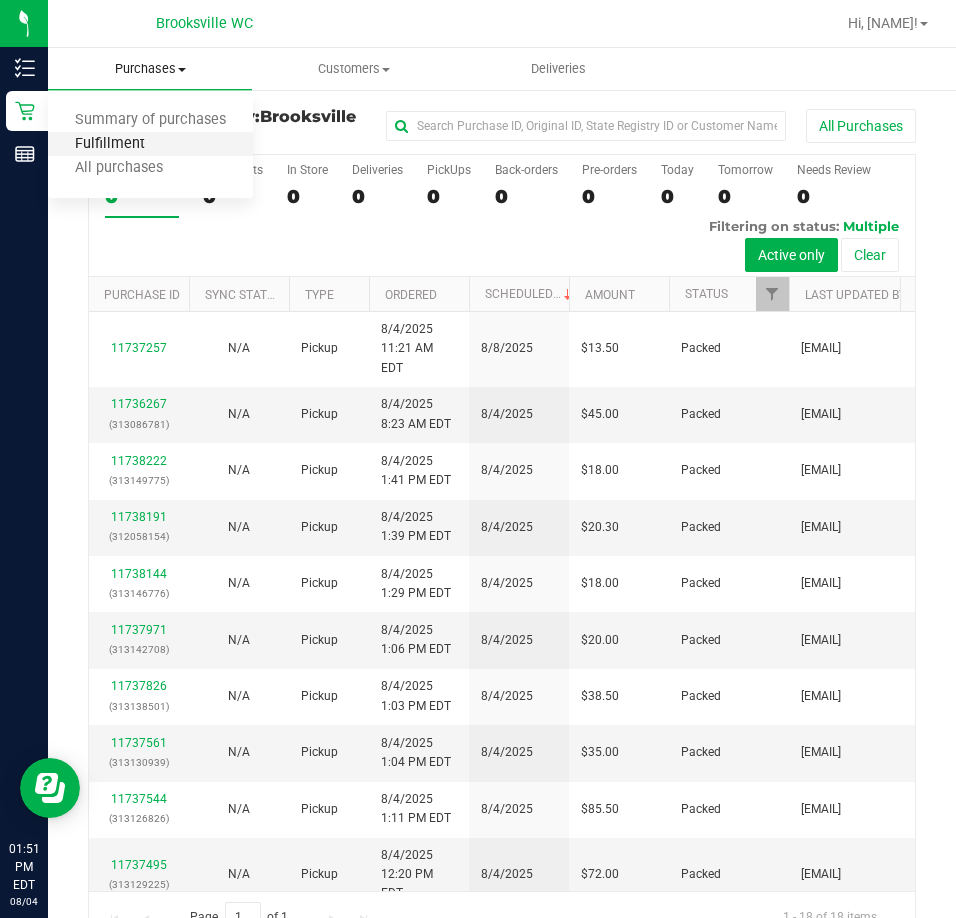 click on "Fulfillment" at bounding box center [110, 144] 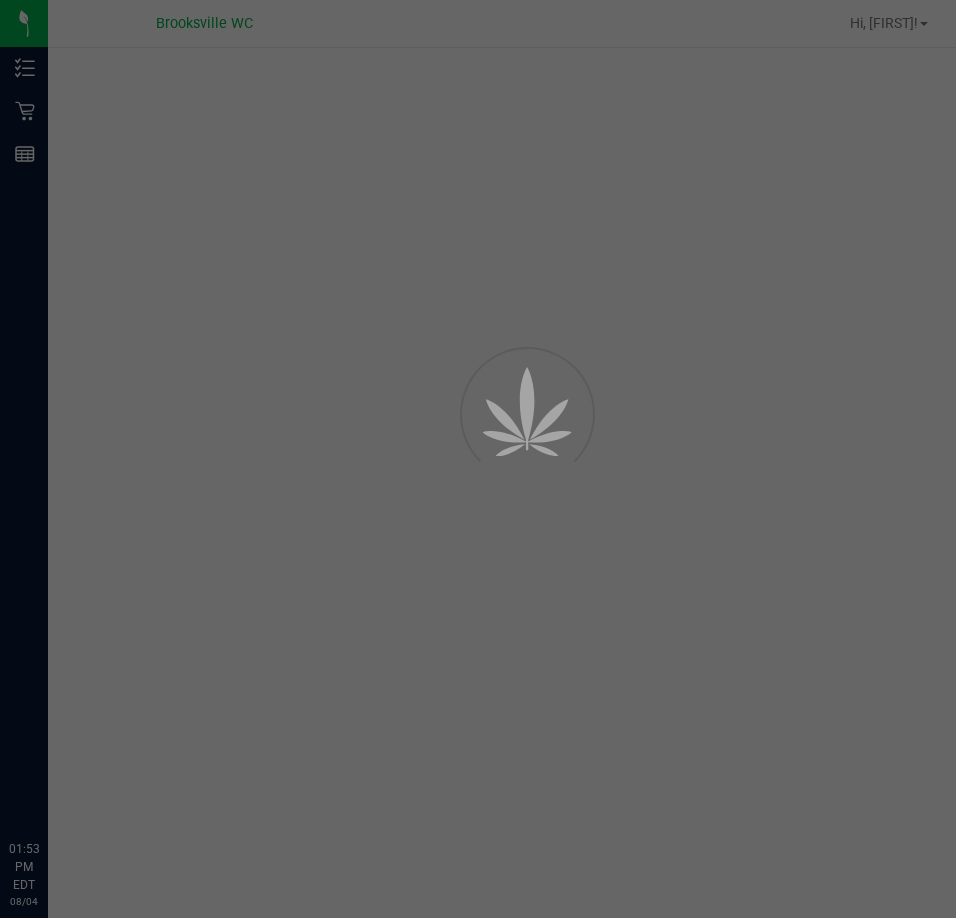 scroll, scrollTop: 0, scrollLeft: 0, axis: both 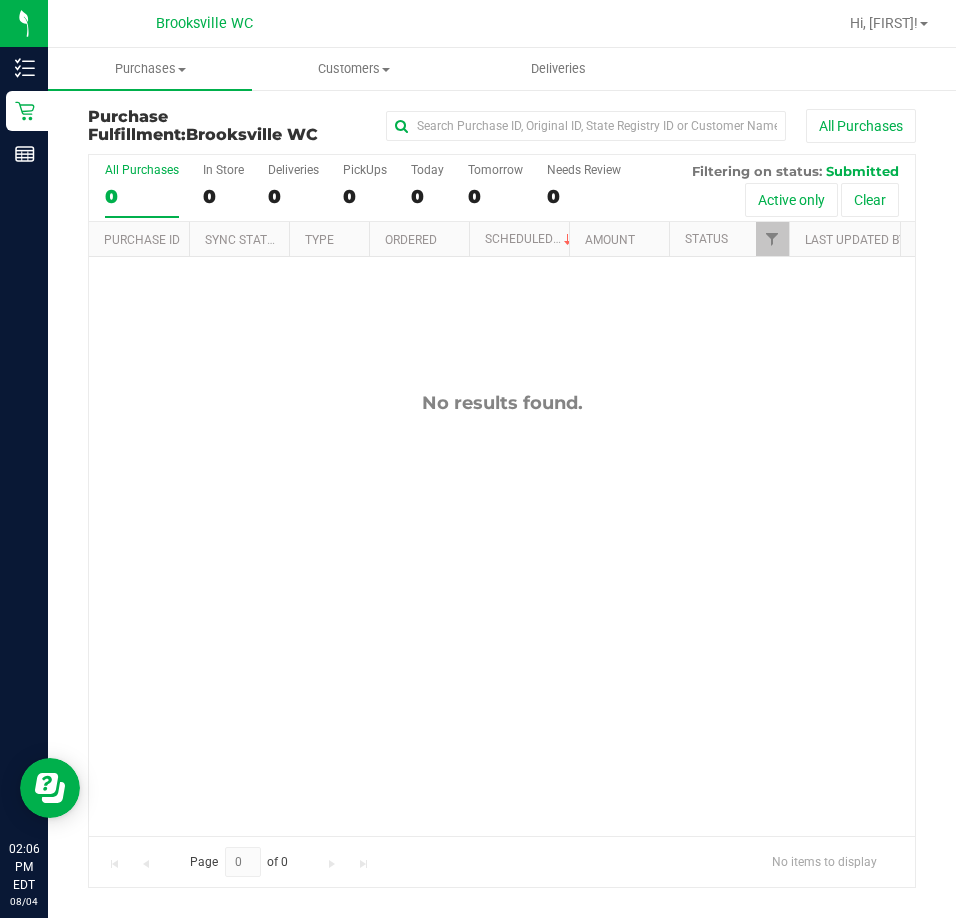 click on "No results found." at bounding box center (502, 613) 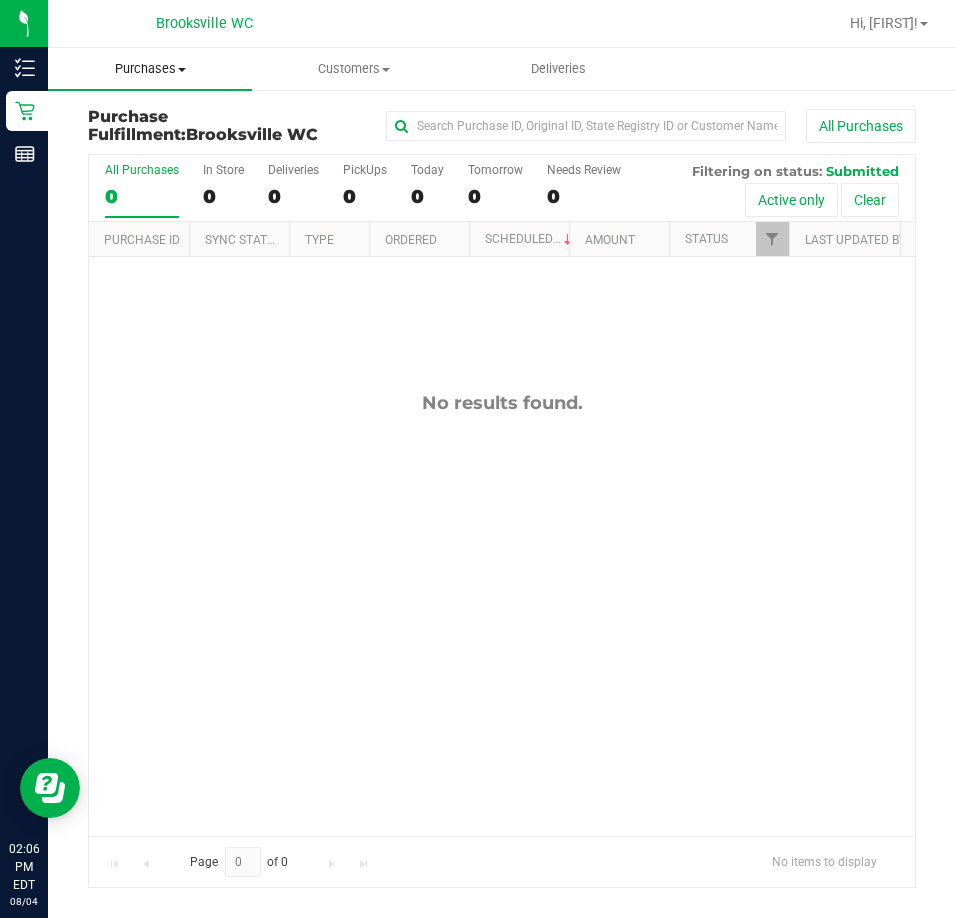 click on "Purchases
Summary of purchases
Fulfillment
All purchases" at bounding box center (150, 69) 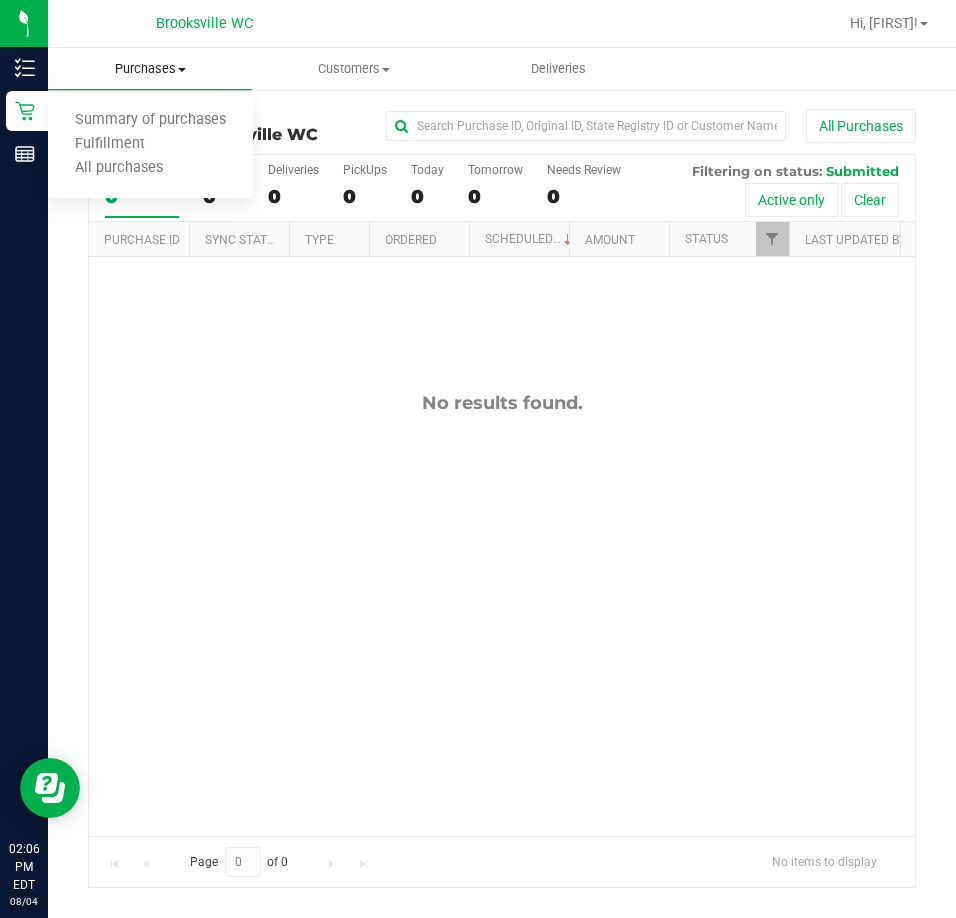 click on "Purchases" at bounding box center (150, 69) 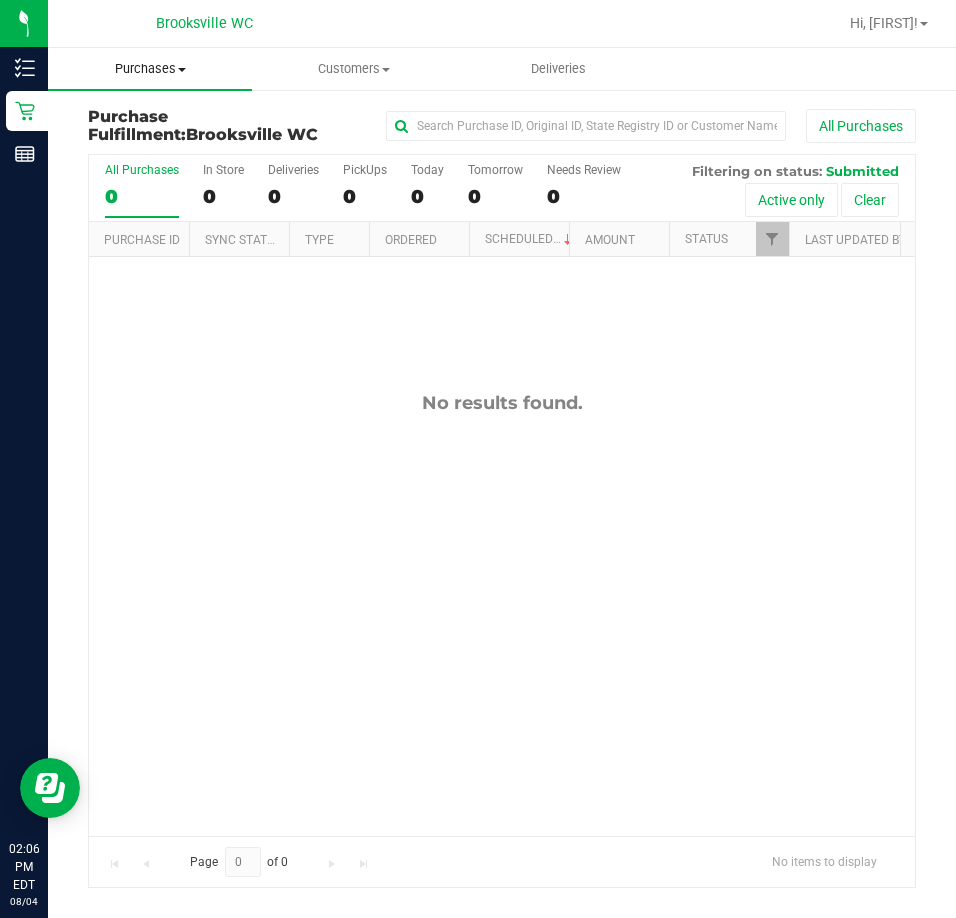 click on "Purchases" at bounding box center (150, 69) 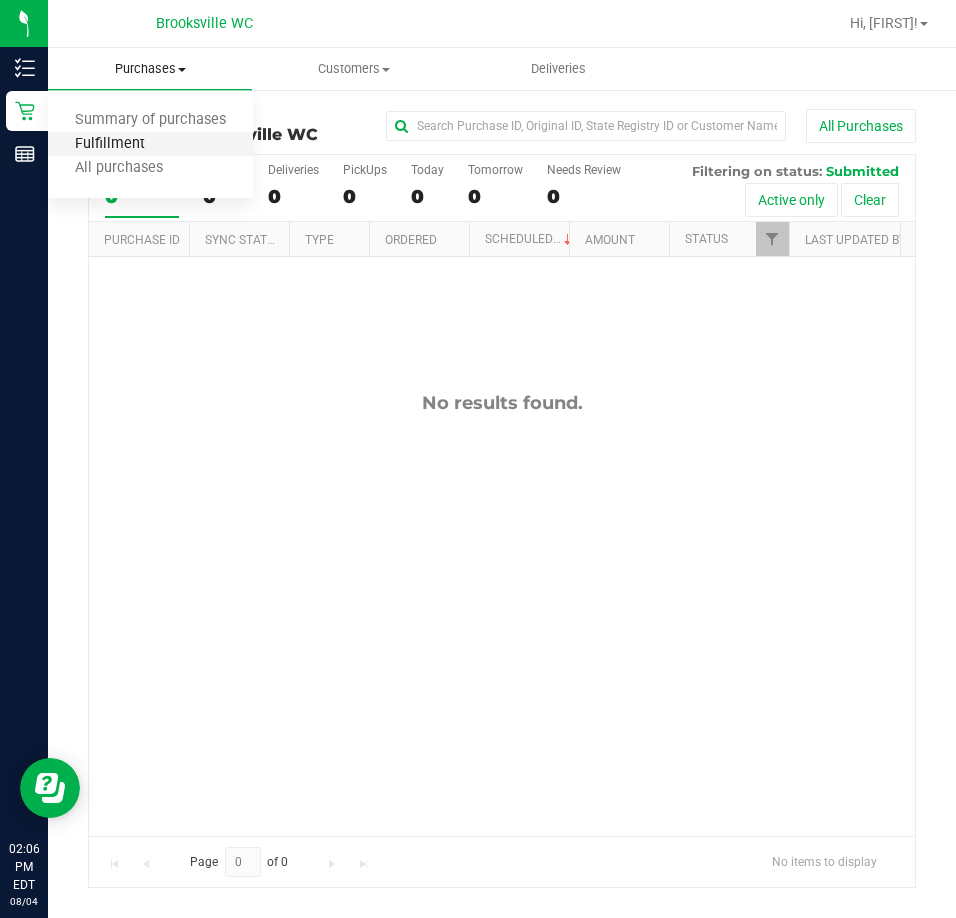 click on "Fulfillment" at bounding box center [110, 144] 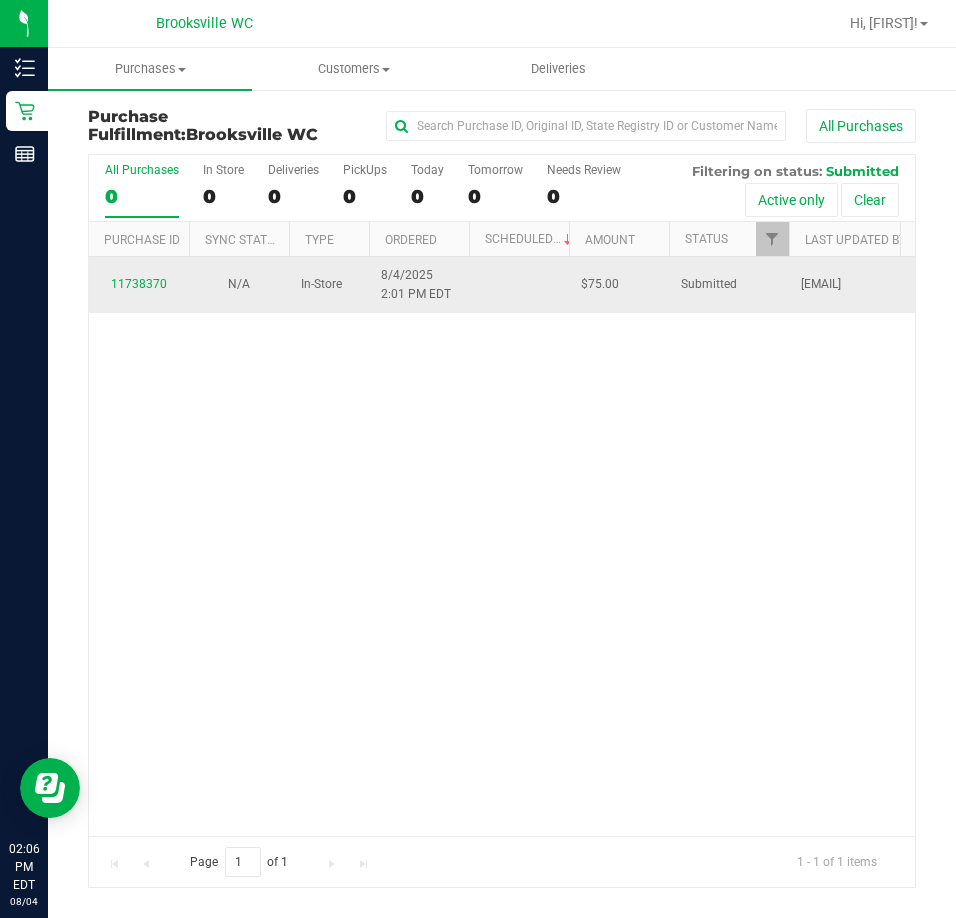 click on "11738370" at bounding box center (139, 284) 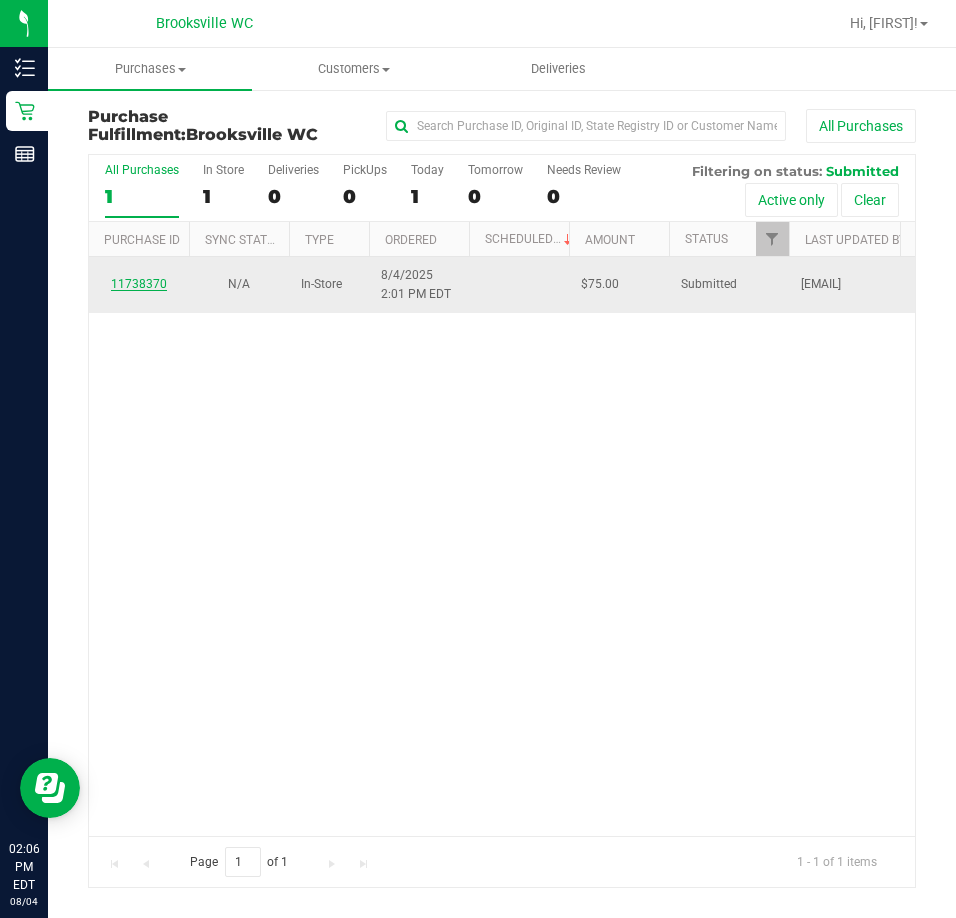 click on "11738370" at bounding box center [139, 284] 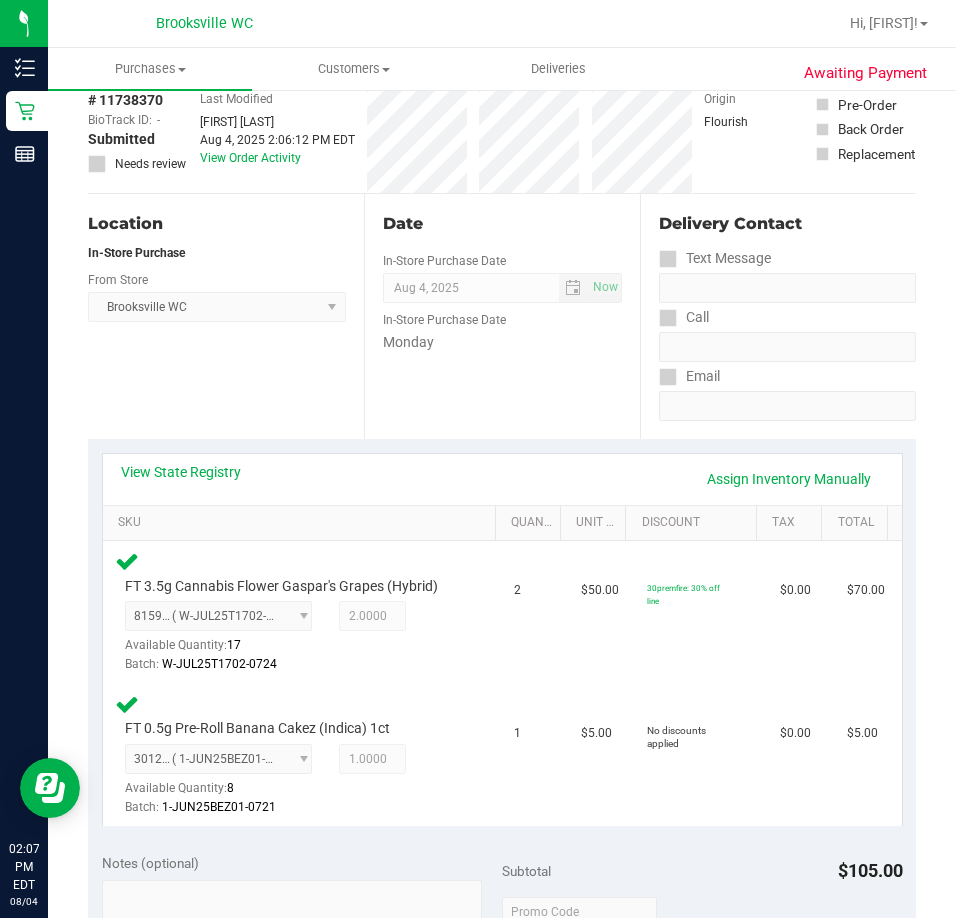 scroll, scrollTop: 500, scrollLeft: 0, axis: vertical 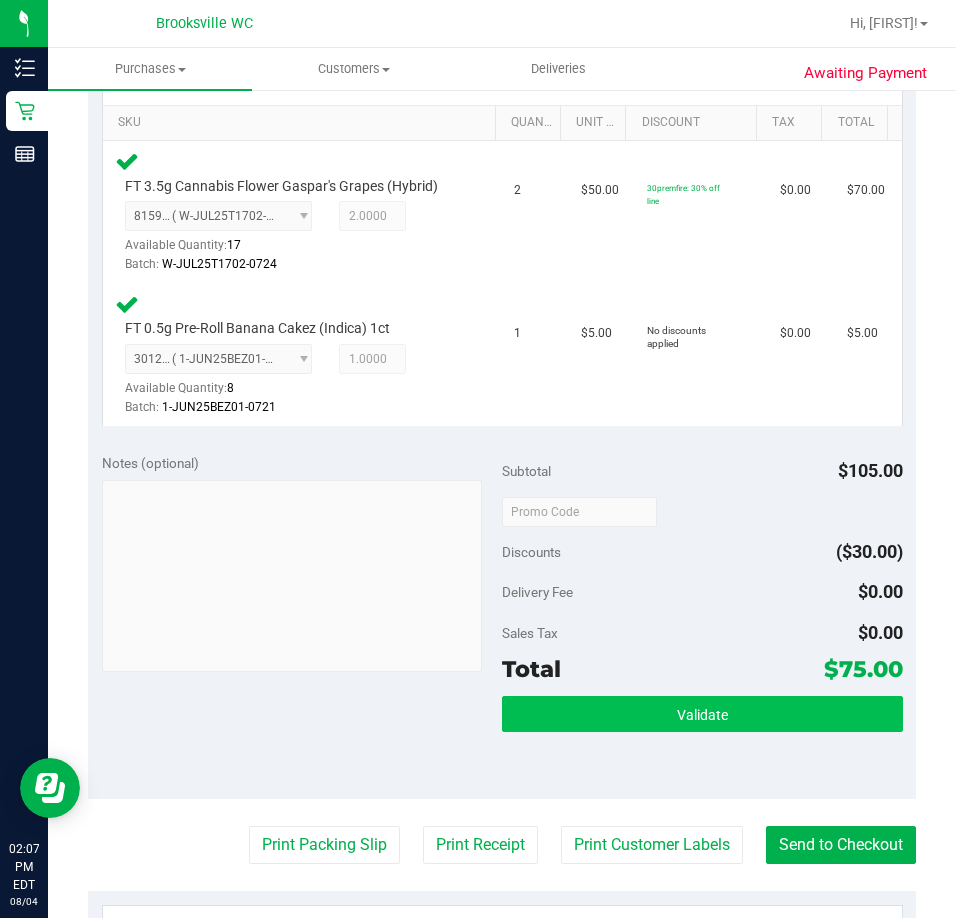 click on "Validate" at bounding box center (702, 741) 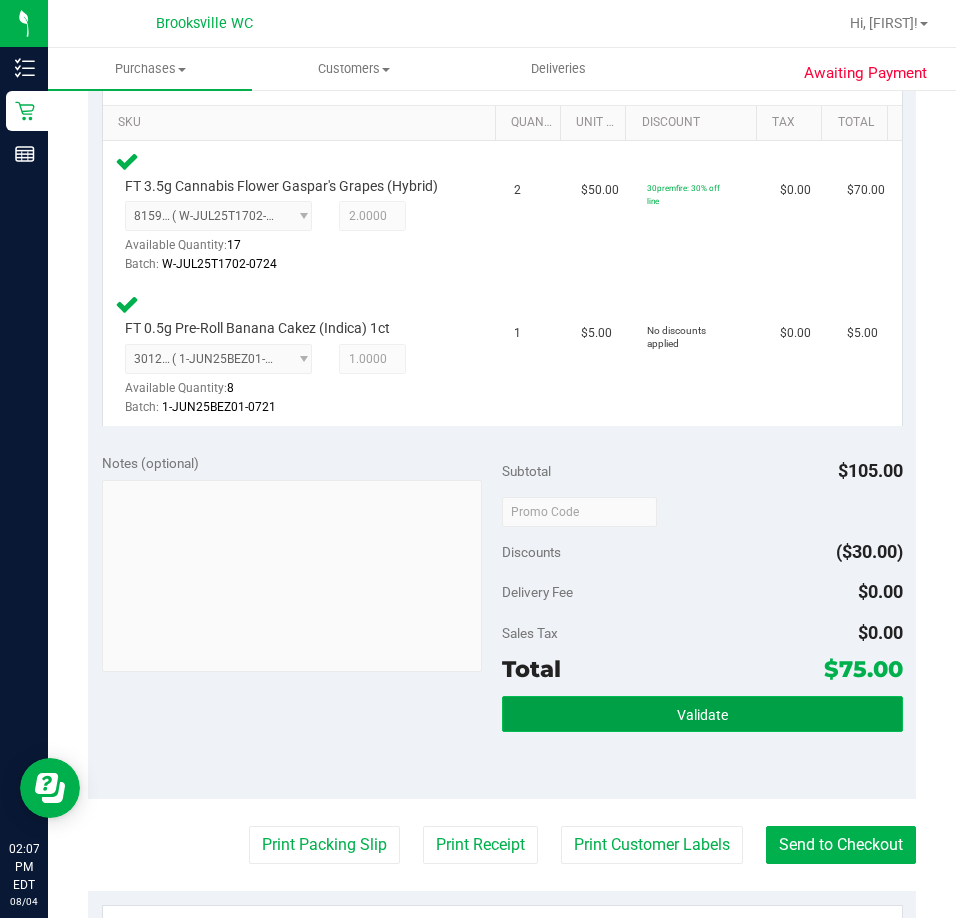 click on "Validate" at bounding box center (702, 714) 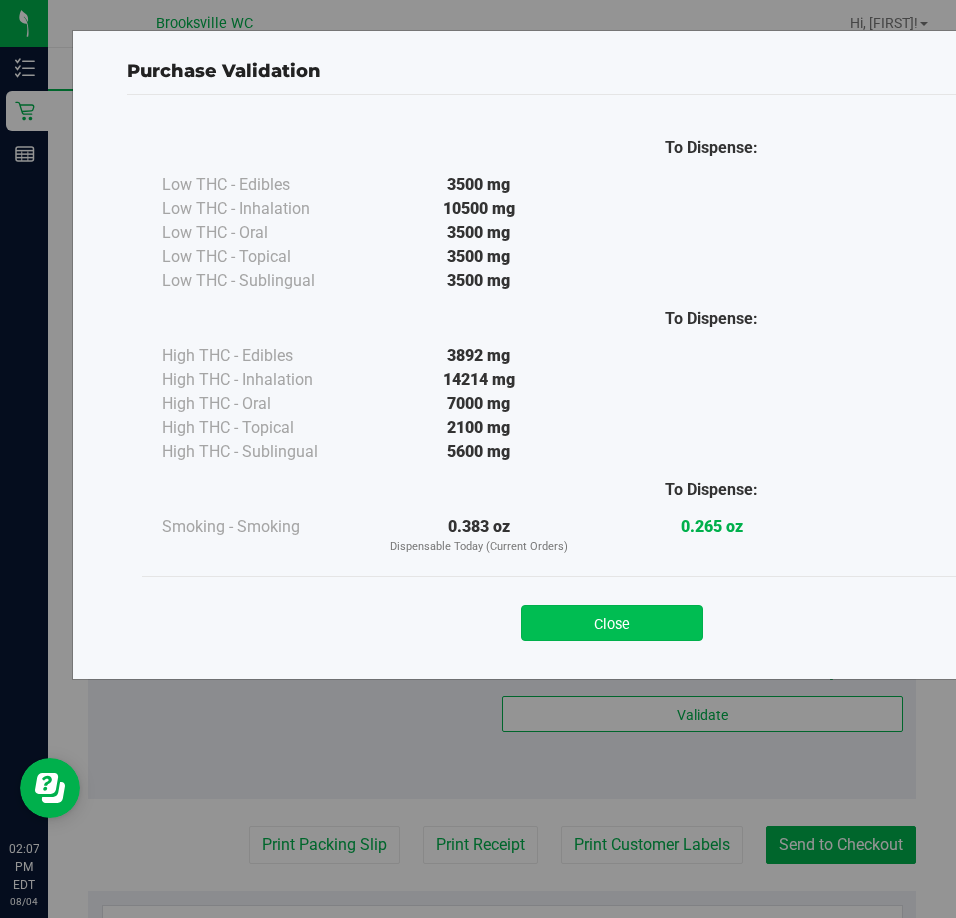 click on "Close" at bounding box center [612, 623] 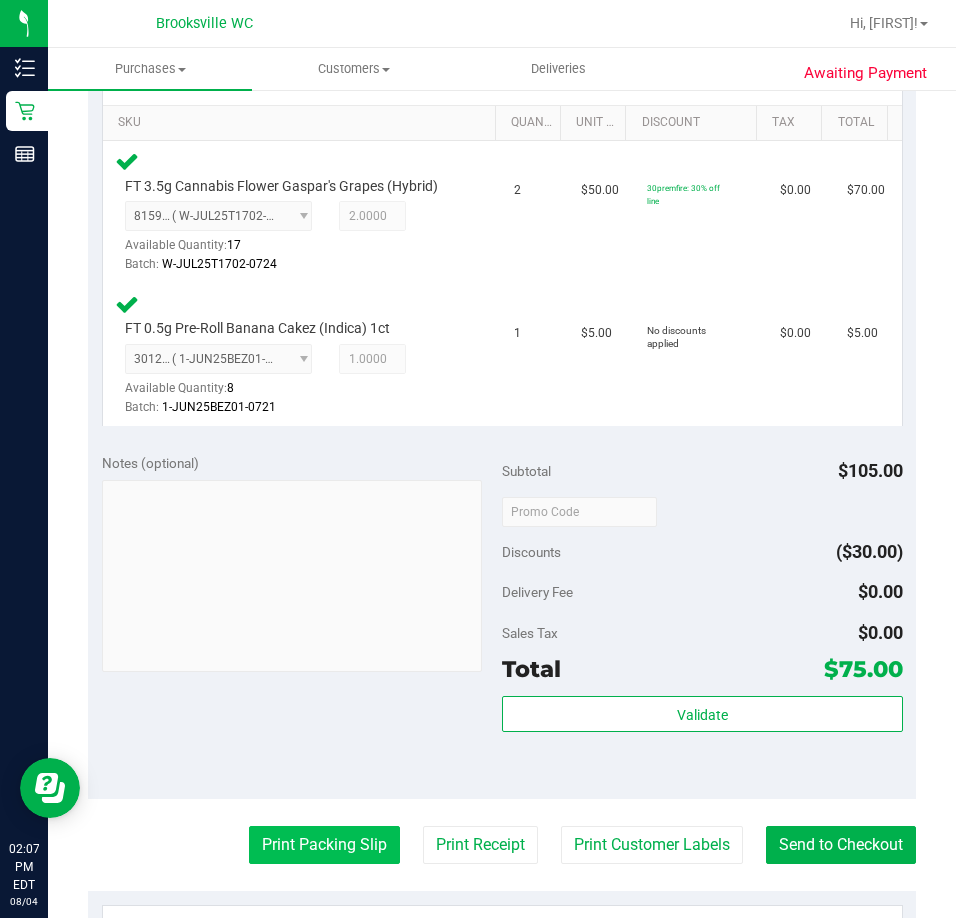 click on "Print Packing Slip" at bounding box center [324, 845] 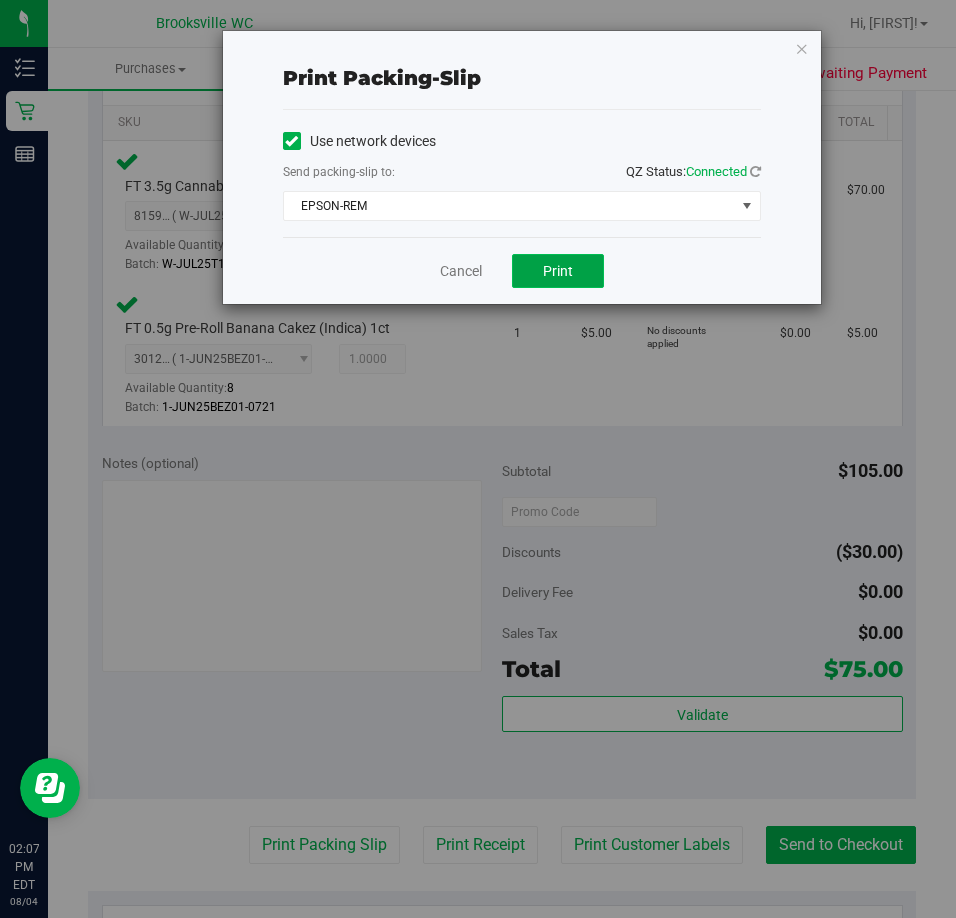 click on "Print" at bounding box center (558, 271) 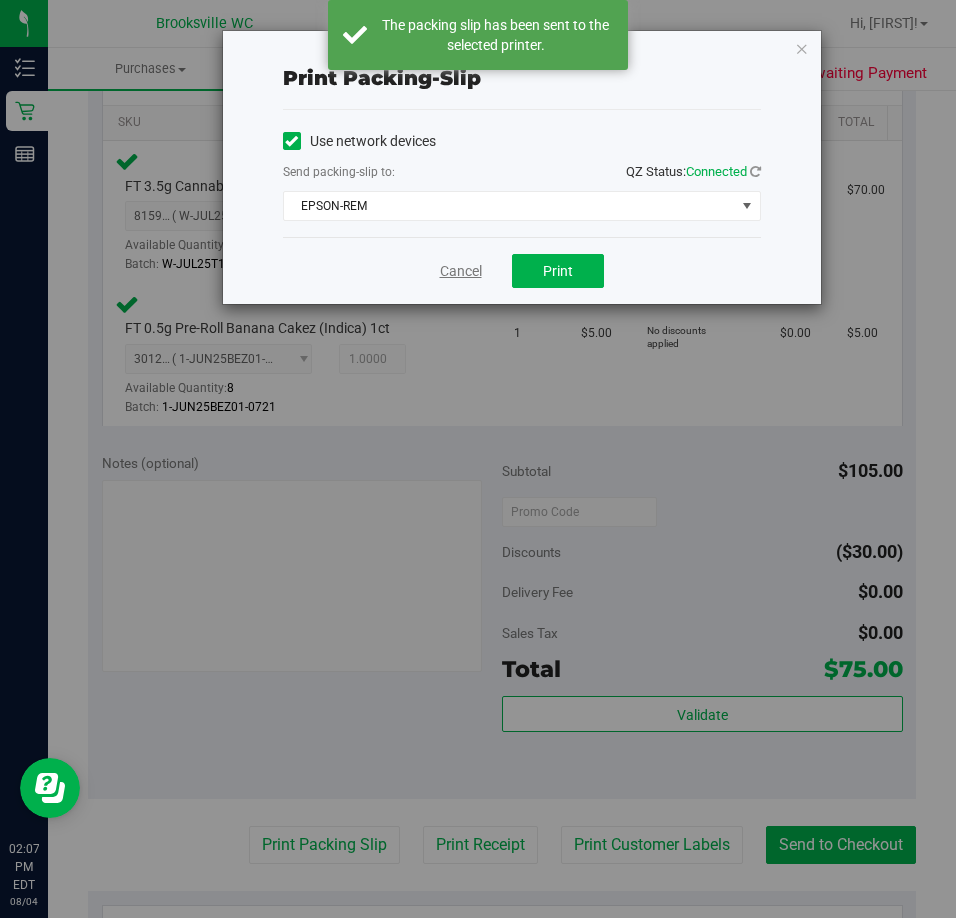 click on "Cancel" at bounding box center (461, 271) 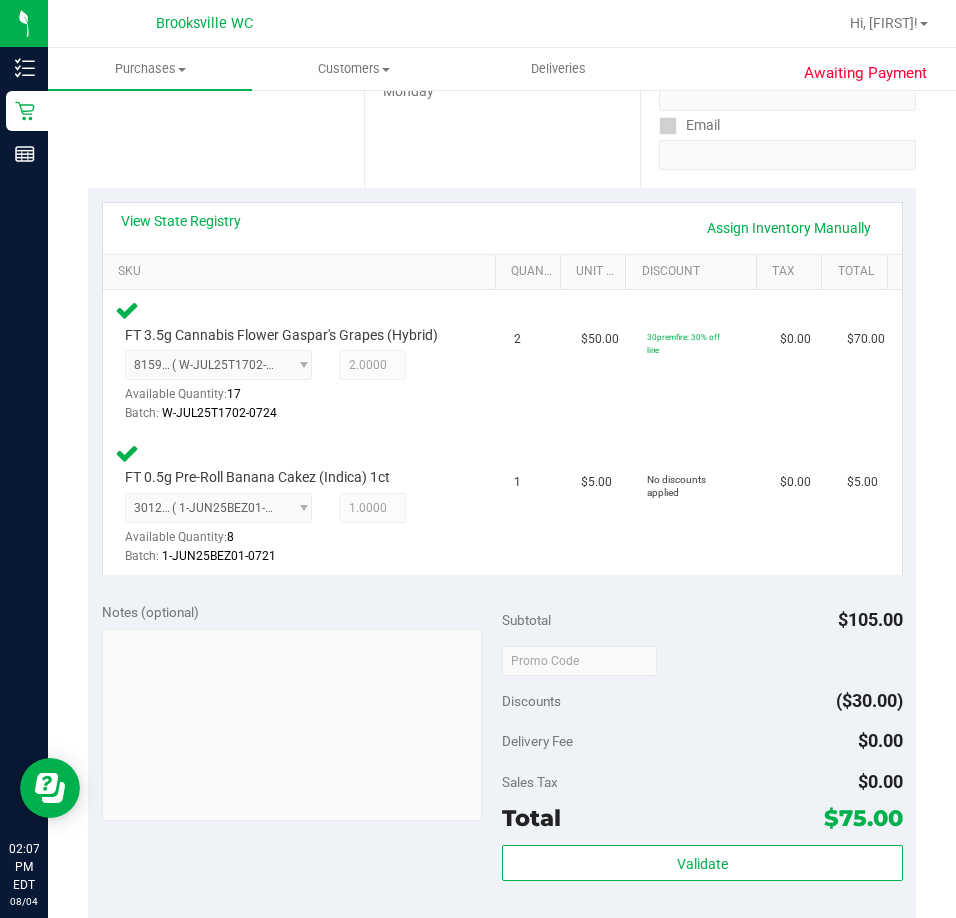 scroll, scrollTop: 500, scrollLeft: 0, axis: vertical 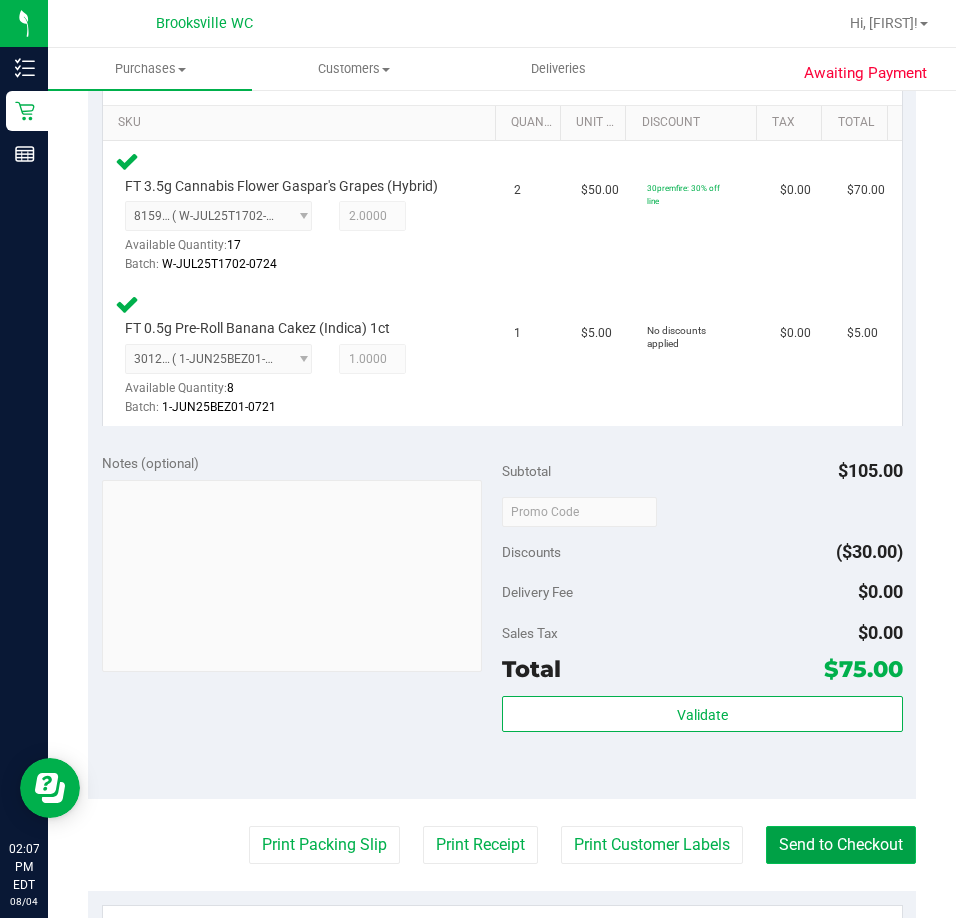 click on "Send to Checkout" at bounding box center (841, 845) 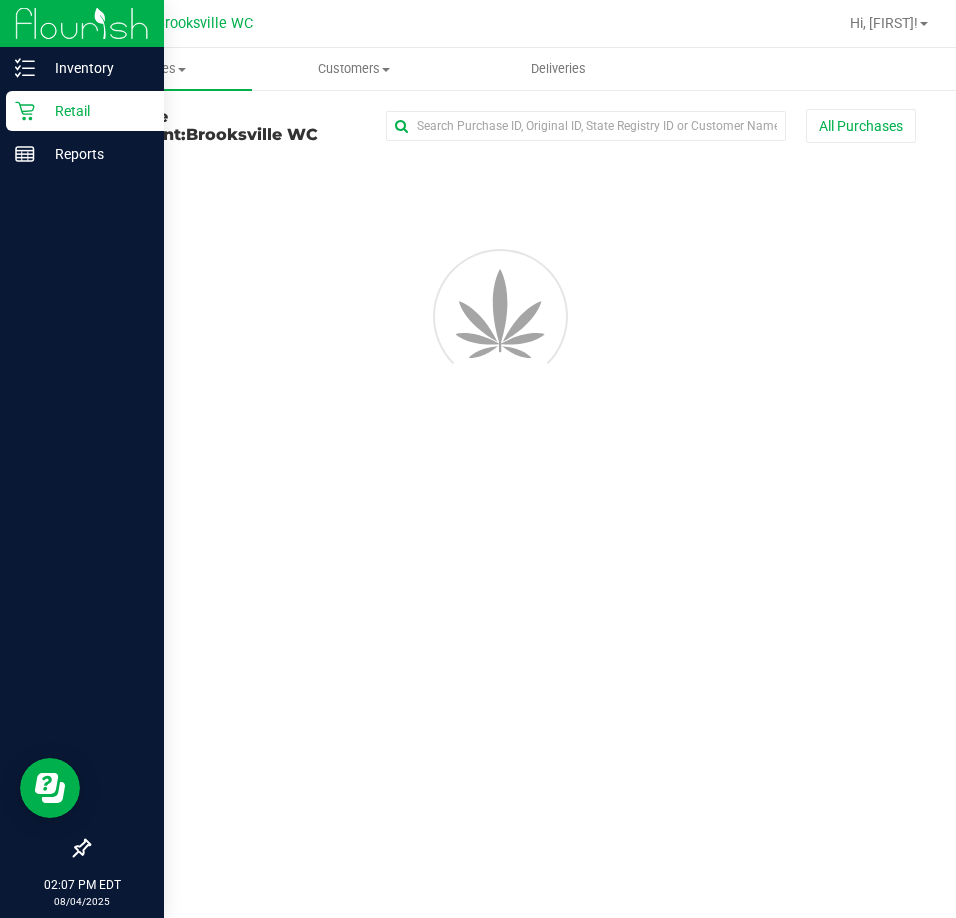 scroll, scrollTop: 0, scrollLeft: 0, axis: both 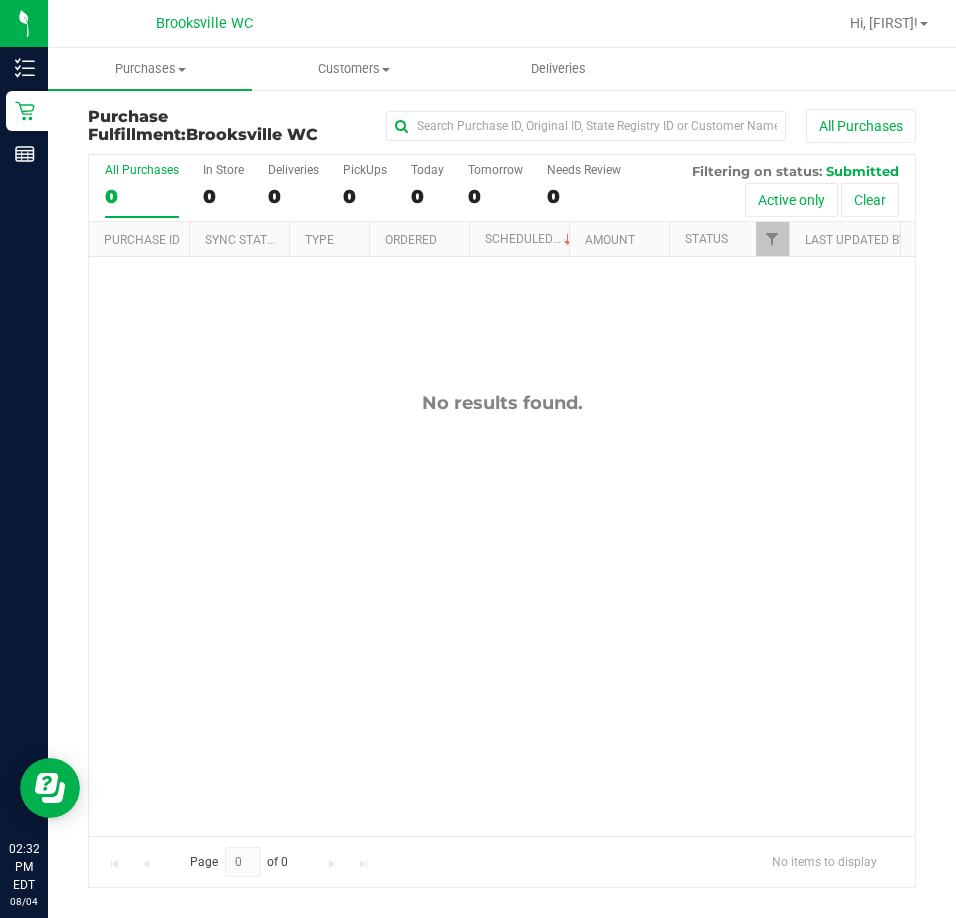 click on "No results found." at bounding box center [502, 403] 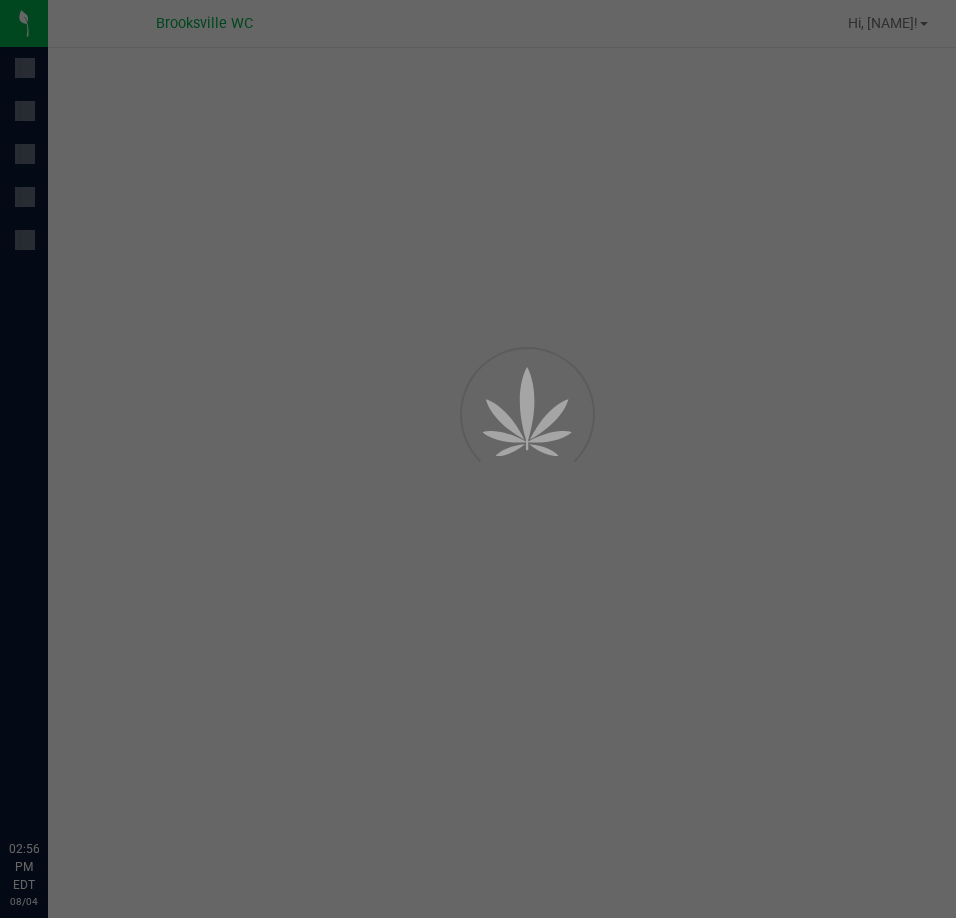 scroll, scrollTop: 0, scrollLeft: 0, axis: both 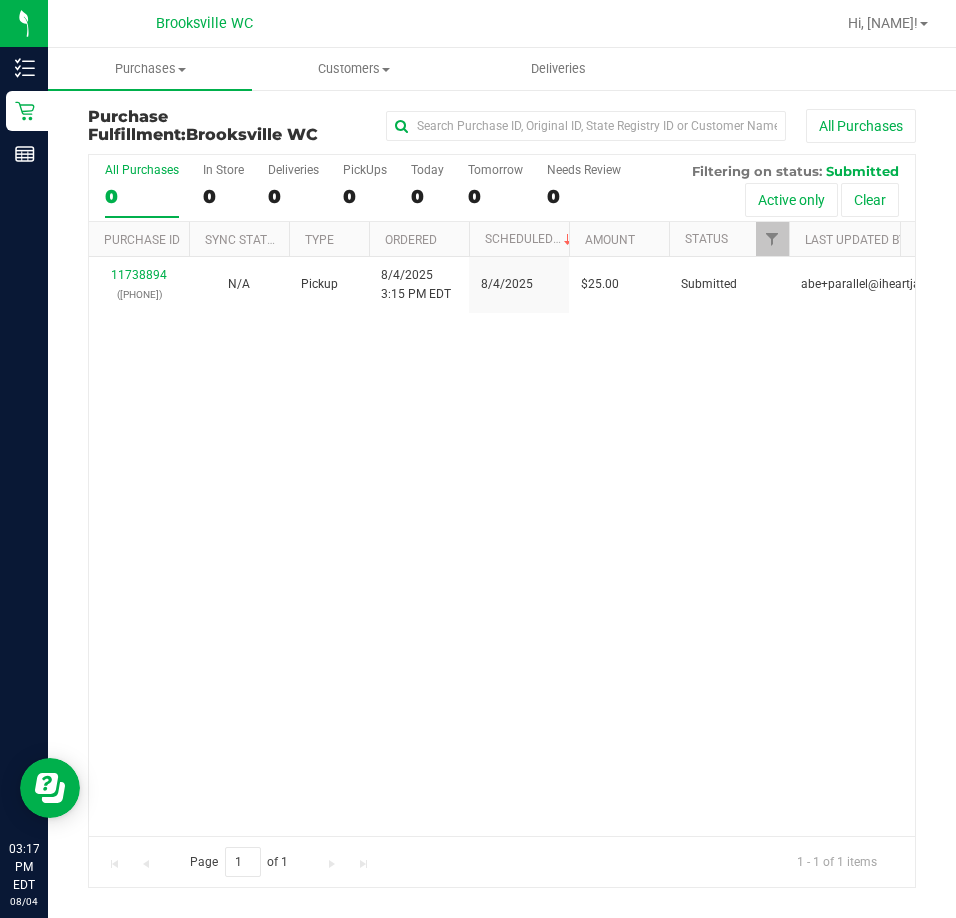 click on "Purchase Fulfillment:
Brooksville WC
All Purchases
All Purchases
0
In Store
0
Deliveries
0
PickUps
0
Today
0
Tomorrow
0" at bounding box center (502, 498) 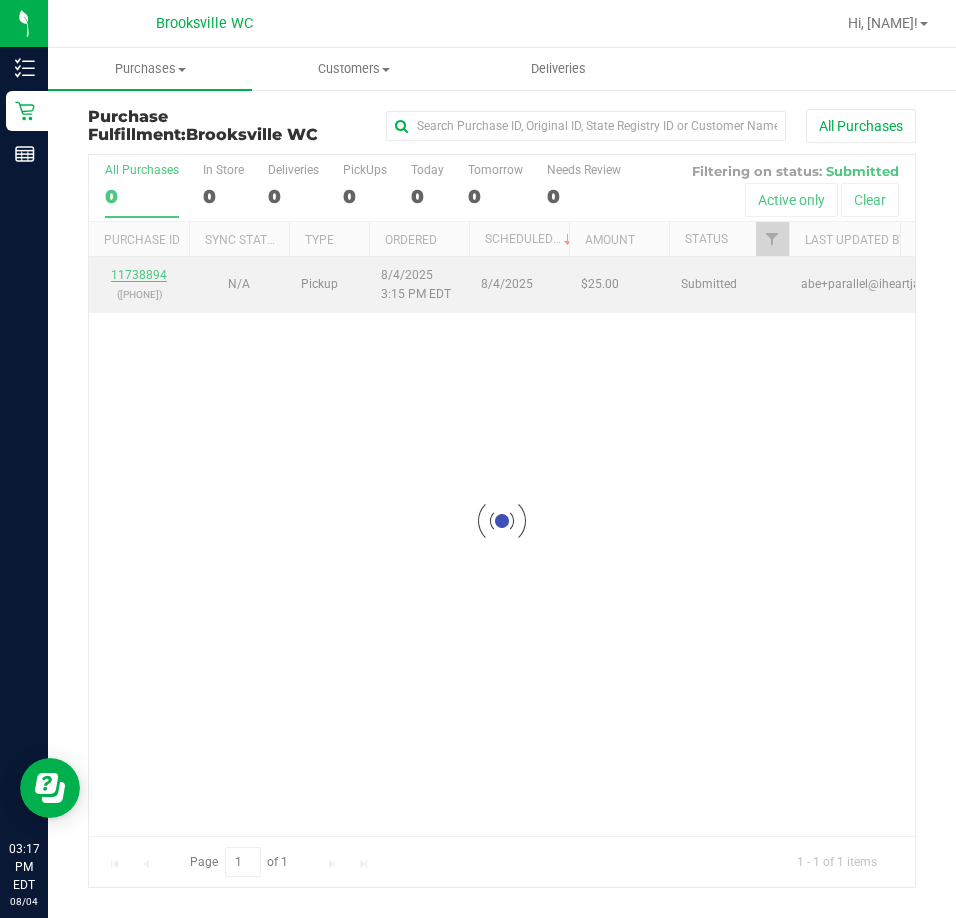 click at bounding box center (502, 521) 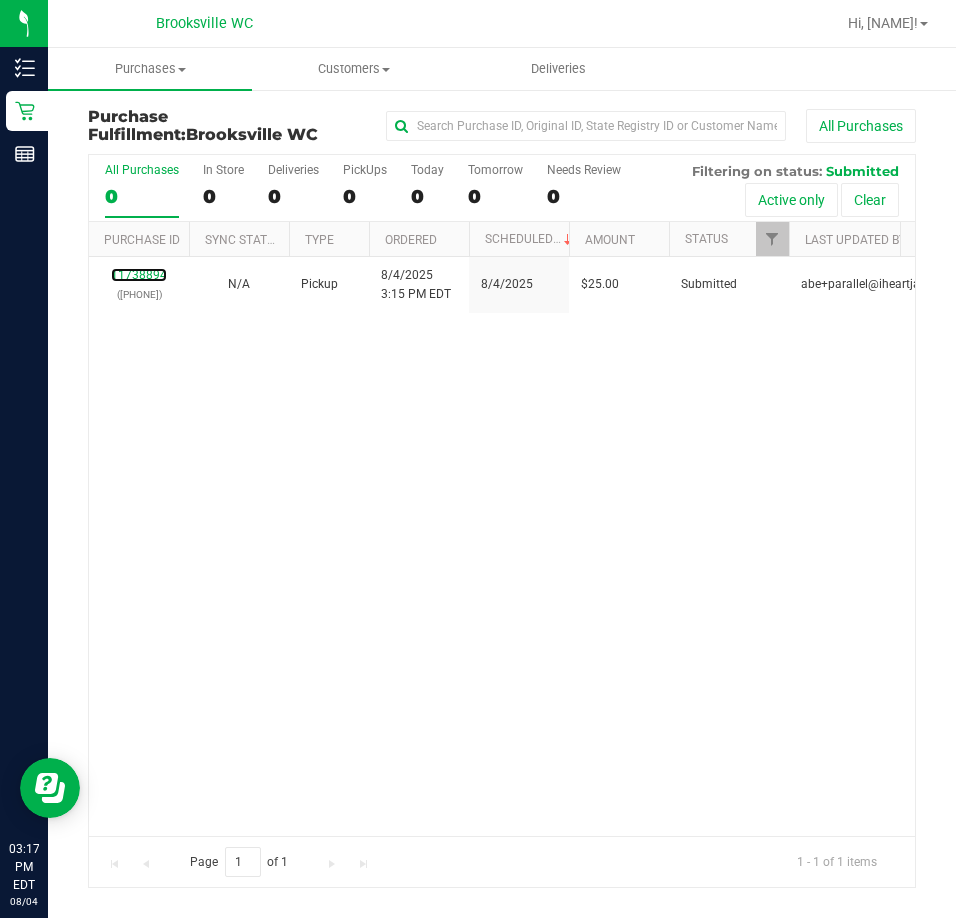 click on "11738894" at bounding box center [139, 275] 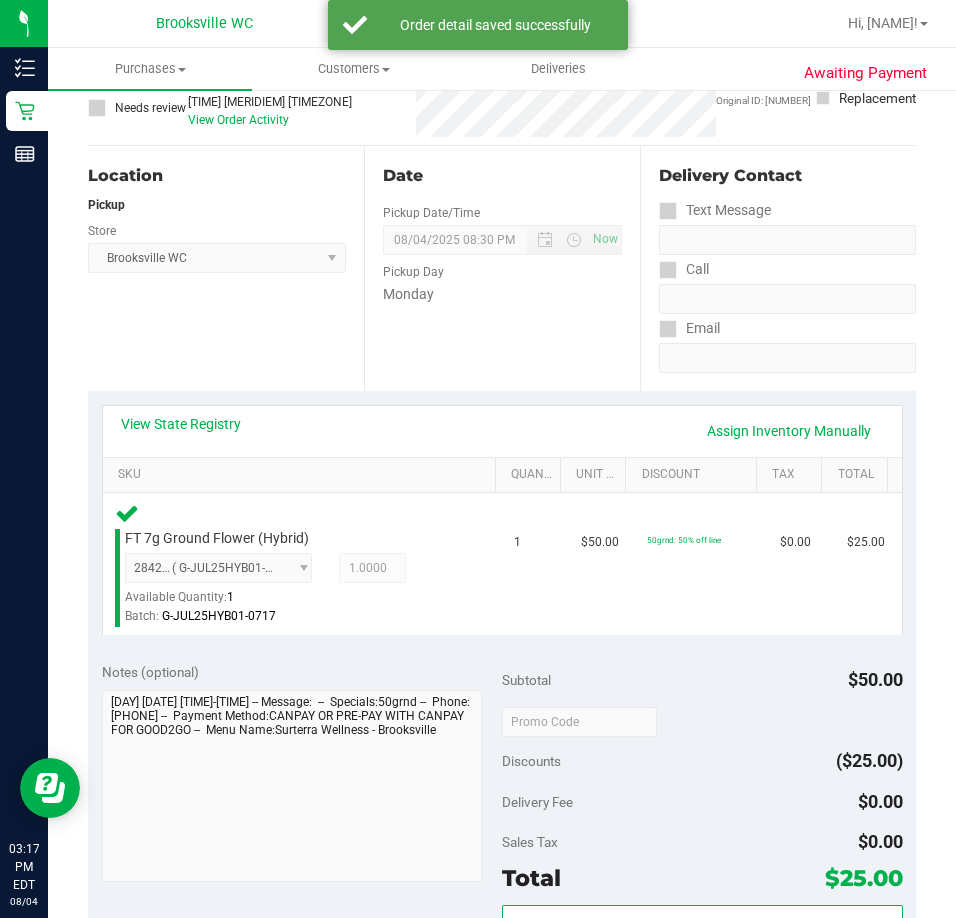 scroll, scrollTop: 600, scrollLeft: 0, axis: vertical 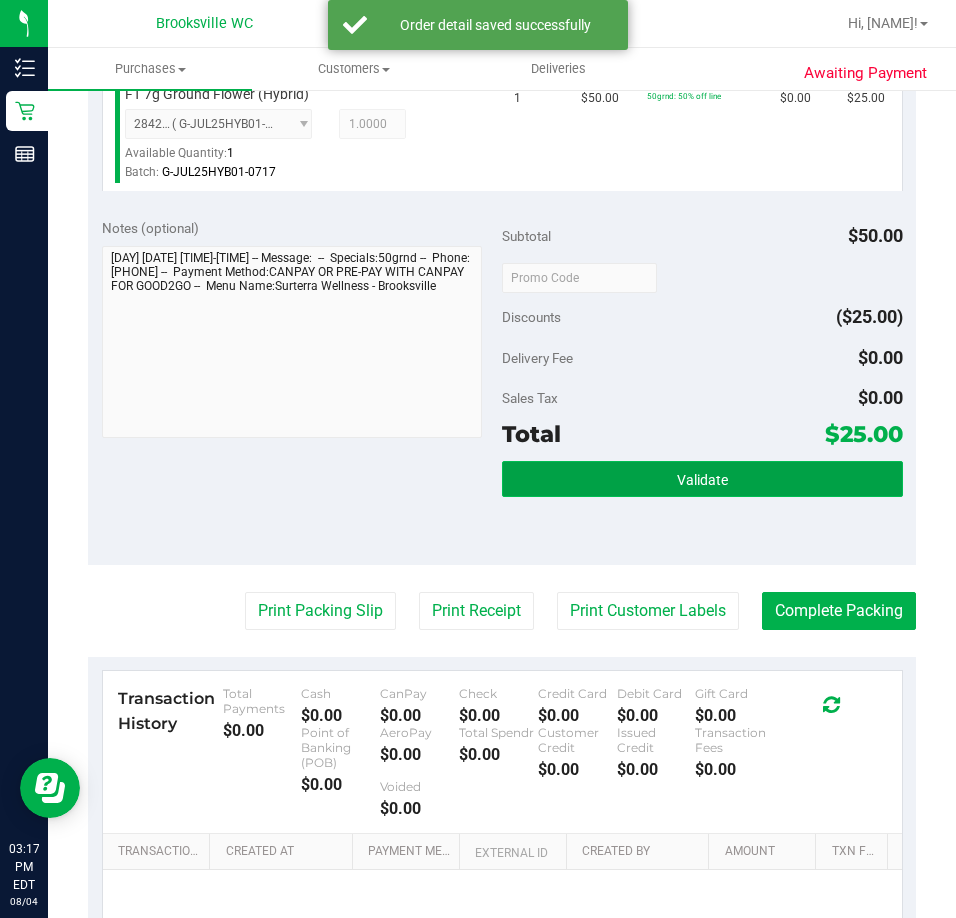 click on "Validate" at bounding box center [702, 479] 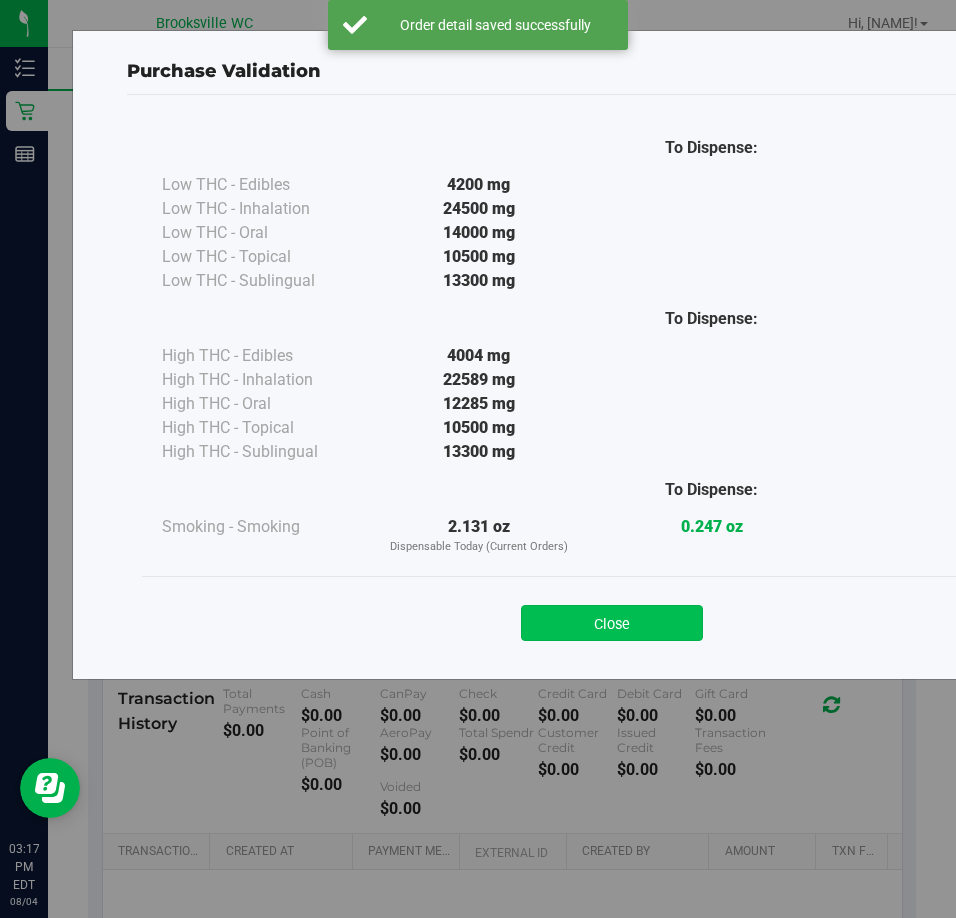 click on "Close" at bounding box center (612, 623) 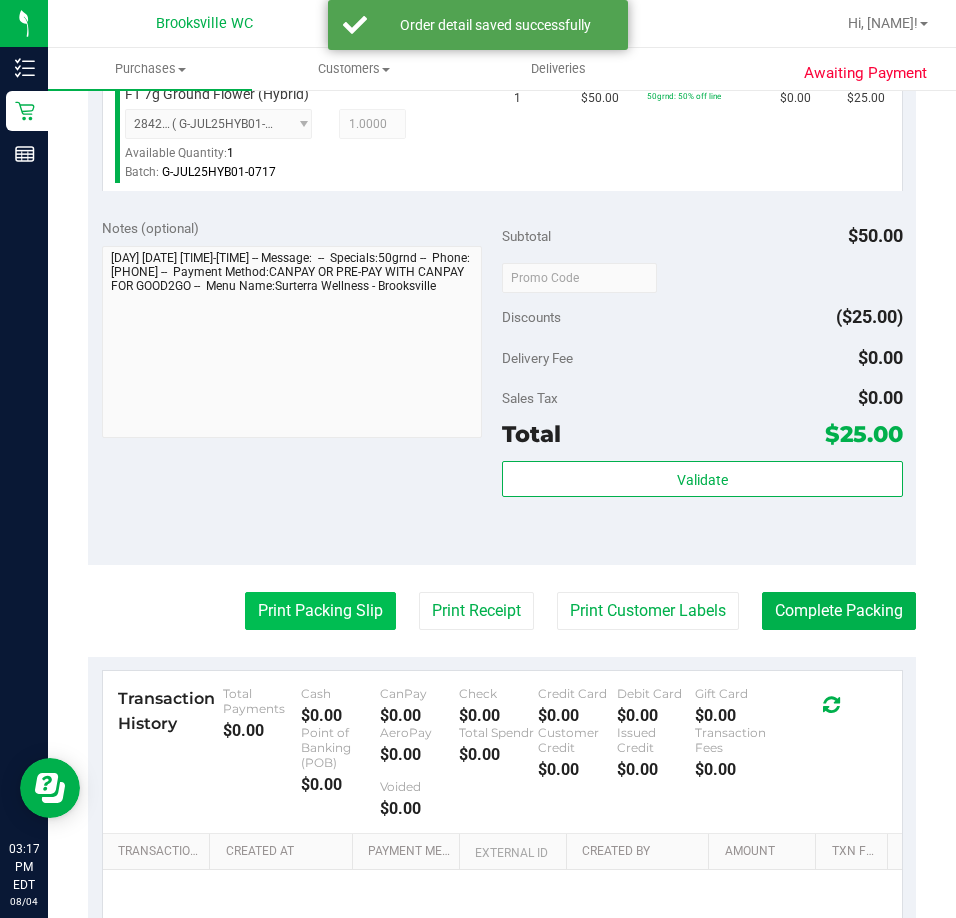 click on "Print Packing Slip" at bounding box center [320, 611] 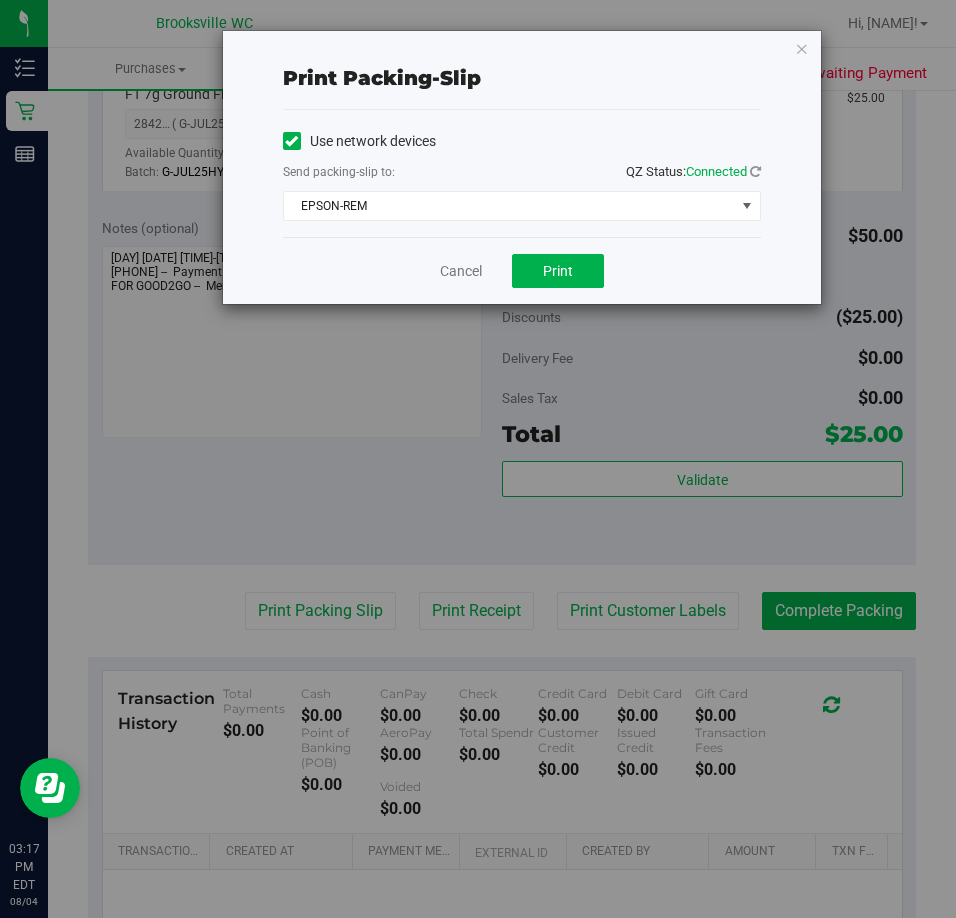 click on "Cancel
Print" at bounding box center (522, 270) 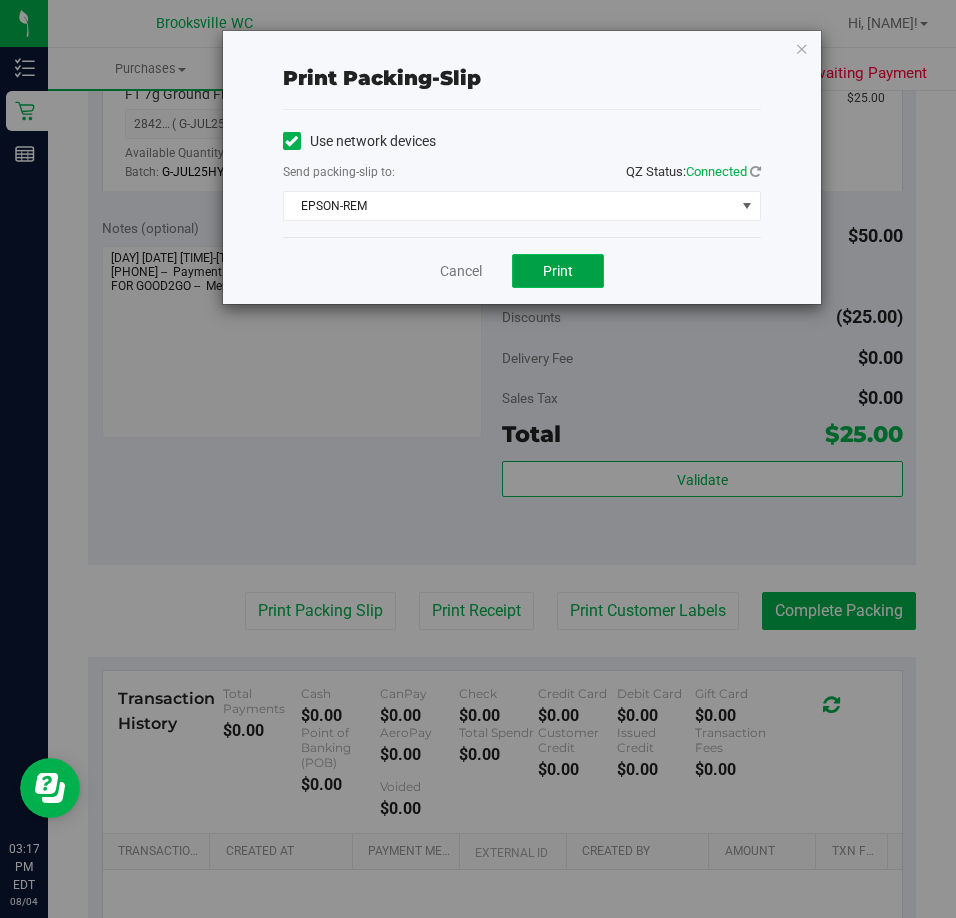 click on "Print" at bounding box center [558, 271] 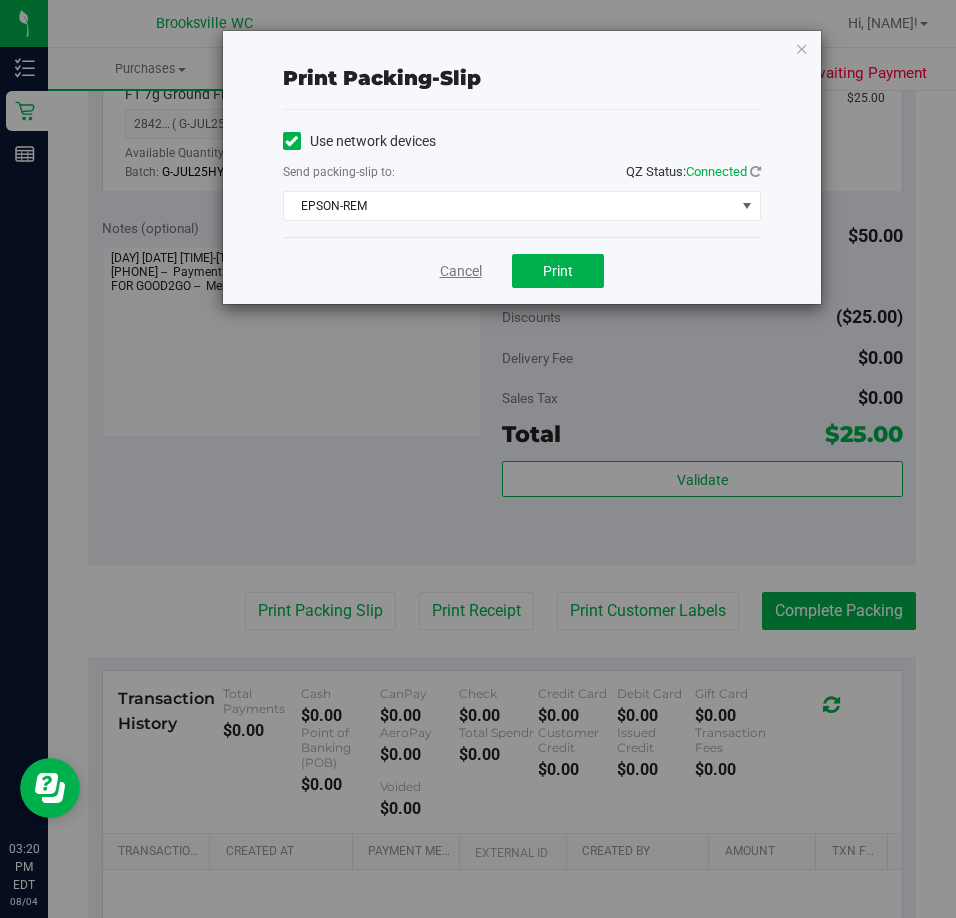 click on "Cancel" at bounding box center (461, 271) 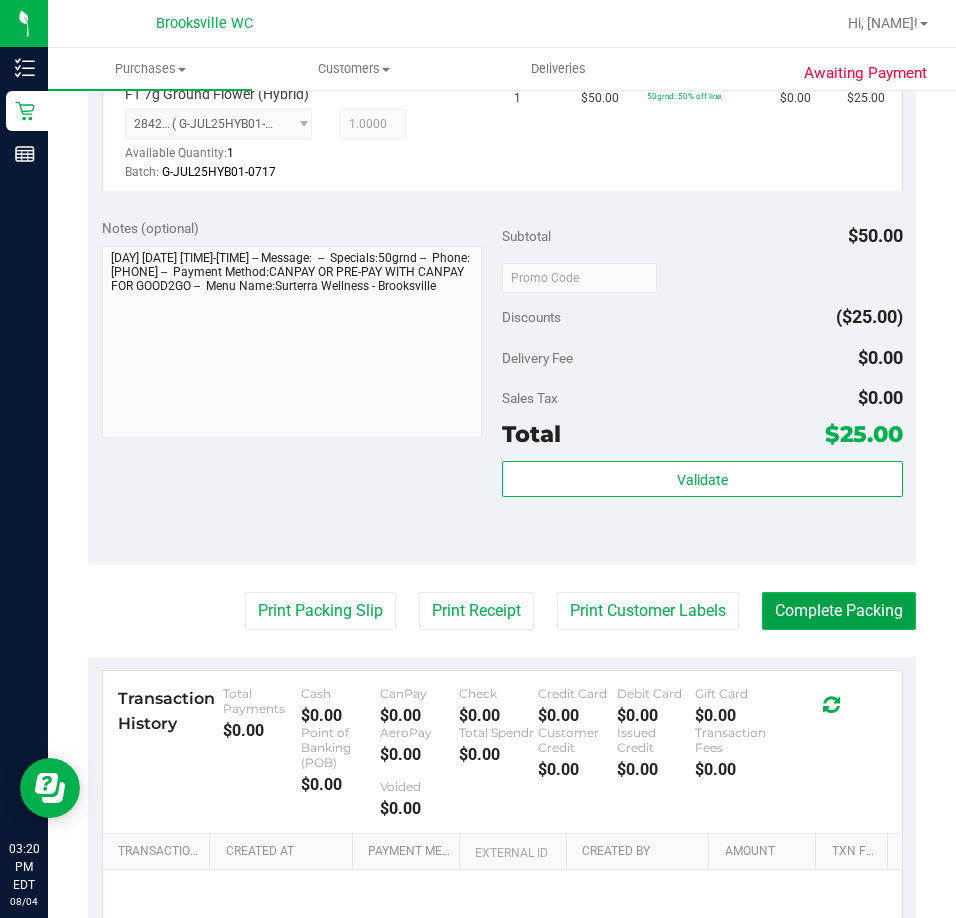 click on "Complete Packing" at bounding box center [839, 611] 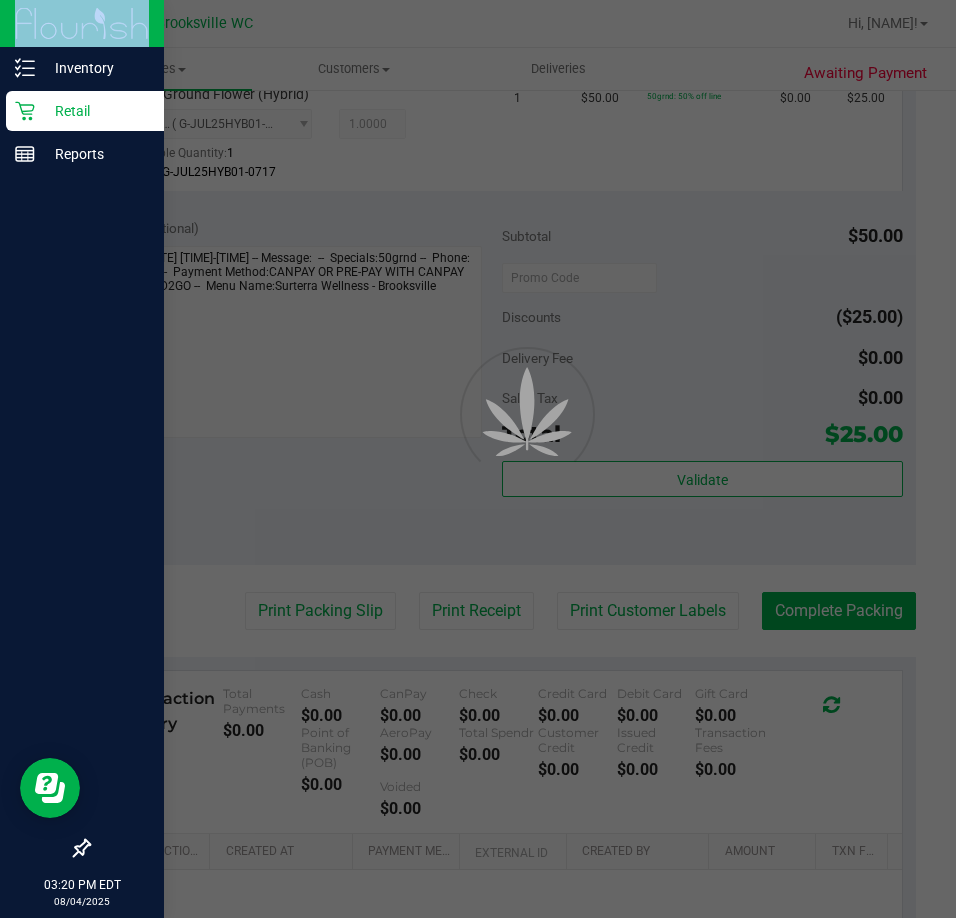scroll, scrollTop: 0, scrollLeft: 0, axis: both 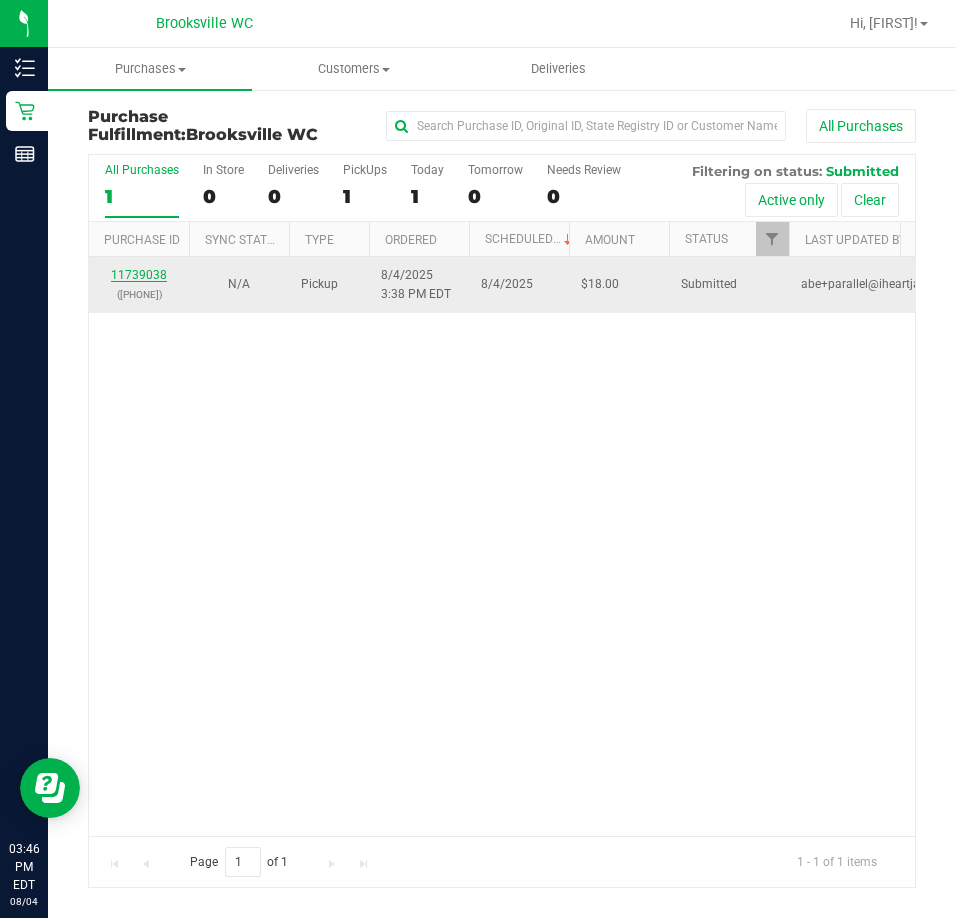 click on "11739038" at bounding box center (139, 275) 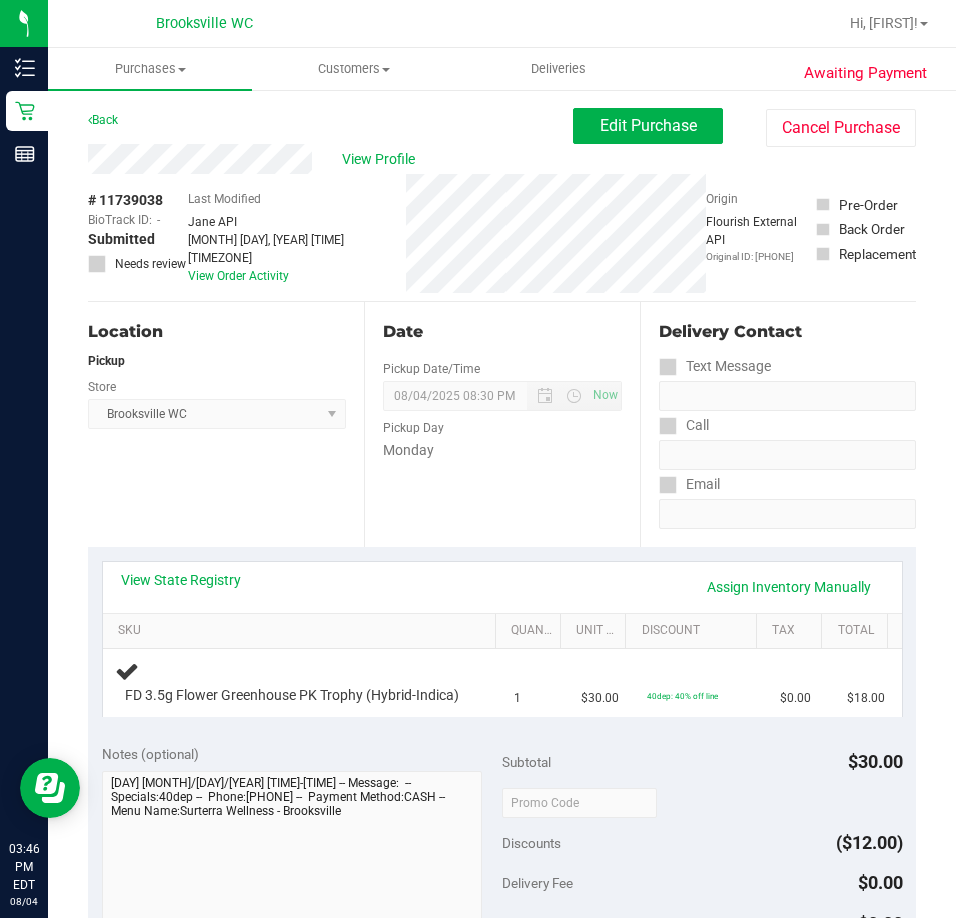 click on "Location
Pickup
Store
Brooksville WC Select Store Bonita Springs WC Boynton Beach WC Bradenton WC Brandon WC Brooksville WC Call Center Clermont WC Crestview WC Deerfield Beach WC Delray Beach WC Deltona WC Ft Walton Beach WC Ft. Lauderdale WC Ft. Myers WC Gainesville WC Jax Atlantic WC JAX DC REP Jax WC Key West WC Lakeland WC Largo WC Lehigh Acres DC REP Merritt Island WC Miami 72nd WC Miami Beach WC Miami Dadeland WC Miramar DC REP New Port Richey WC North Palm Beach WC North Port WC Ocala WC Orange Park WC Orlando Colonial WC Orlando DC REP Orlando WC Oviedo WC Palm Bay WC Palm Coast WC Panama City WC Pensacola WC Port Orange WC Port St. Lucie WC Sebring WC South Tampa WC St. Pete WC Summerfield WC Tallahassee DC REP Tallahassee WC Tampa DC Testing Tampa Warehouse Tampa WC TX Austin DC TX Plano Retail WPB DC" at bounding box center (226, 424) 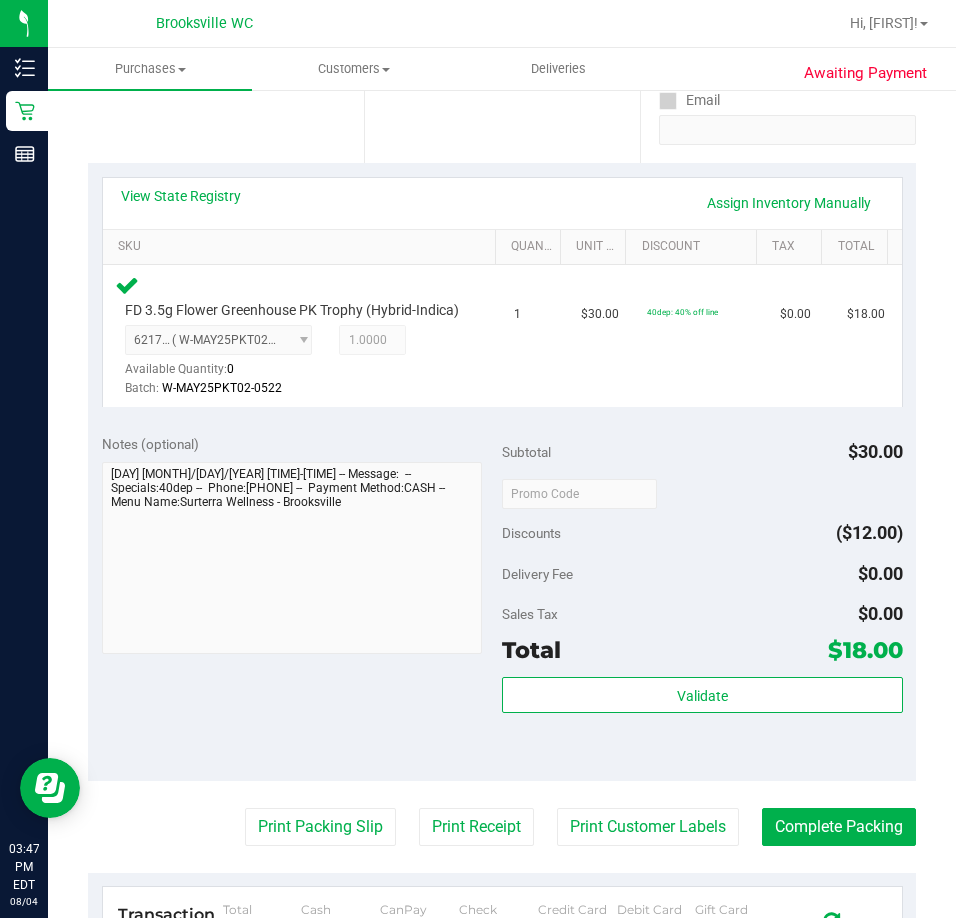 scroll, scrollTop: 400, scrollLeft: 0, axis: vertical 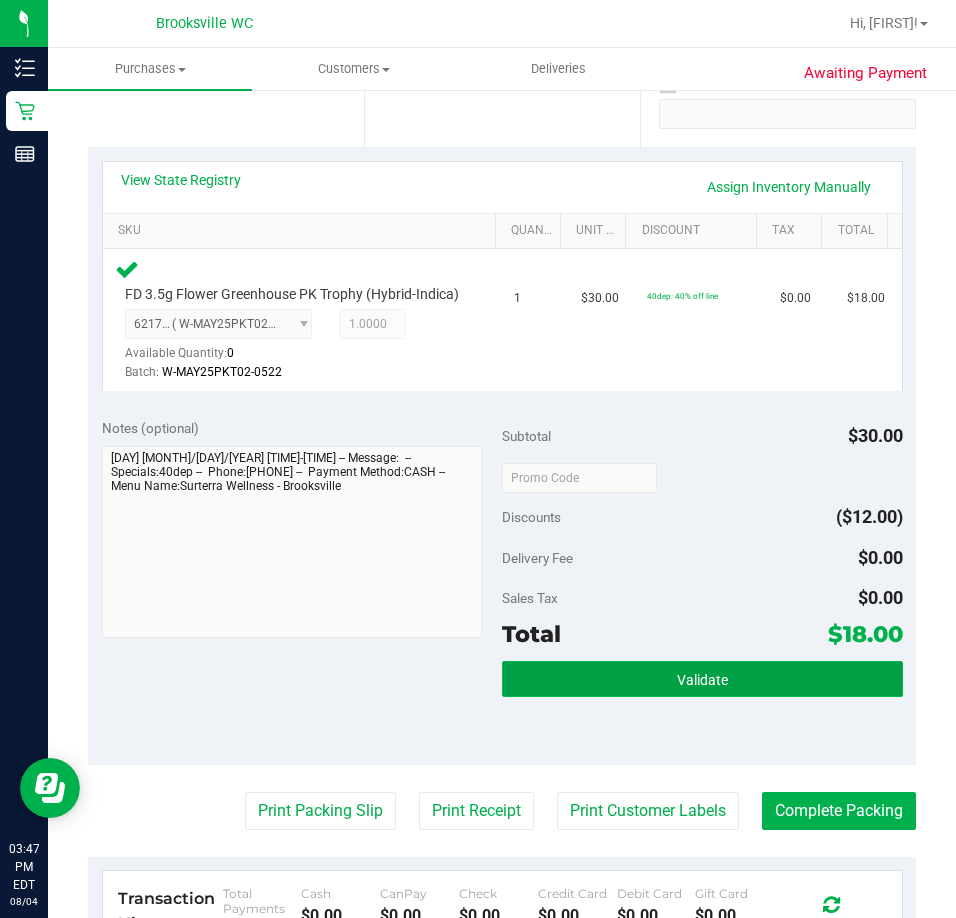 click on "Validate" at bounding box center [702, 679] 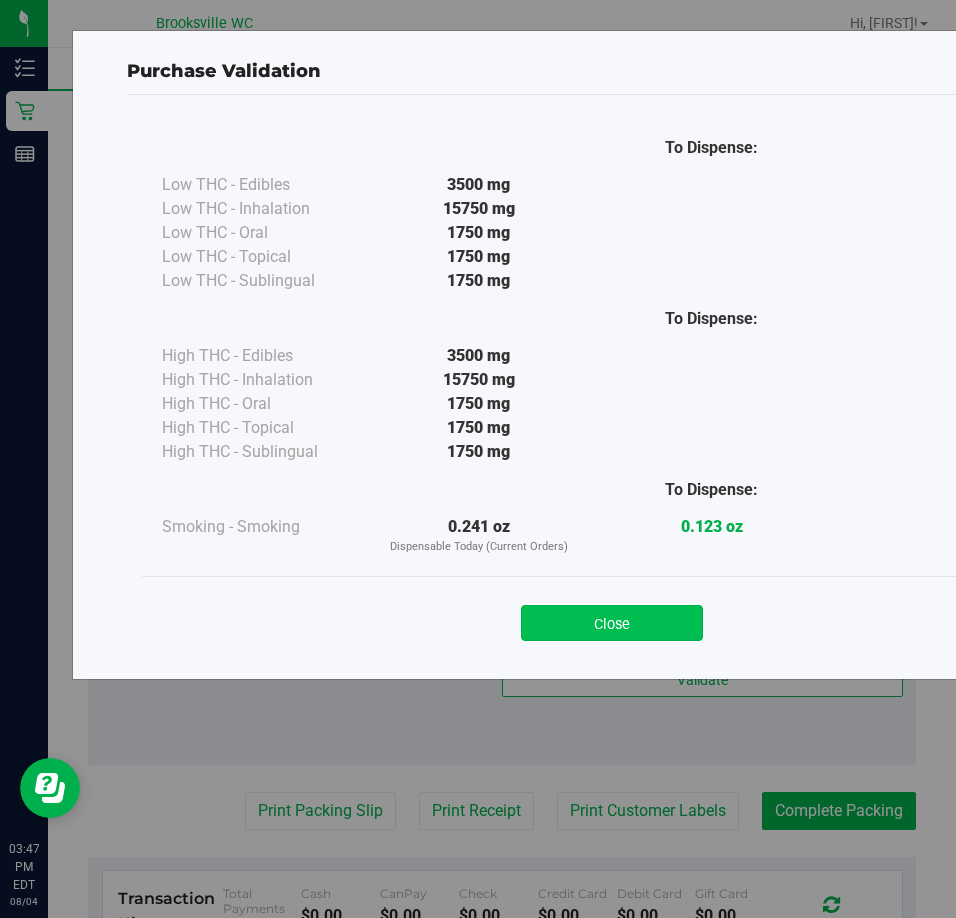 click on "Close" at bounding box center (612, 623) 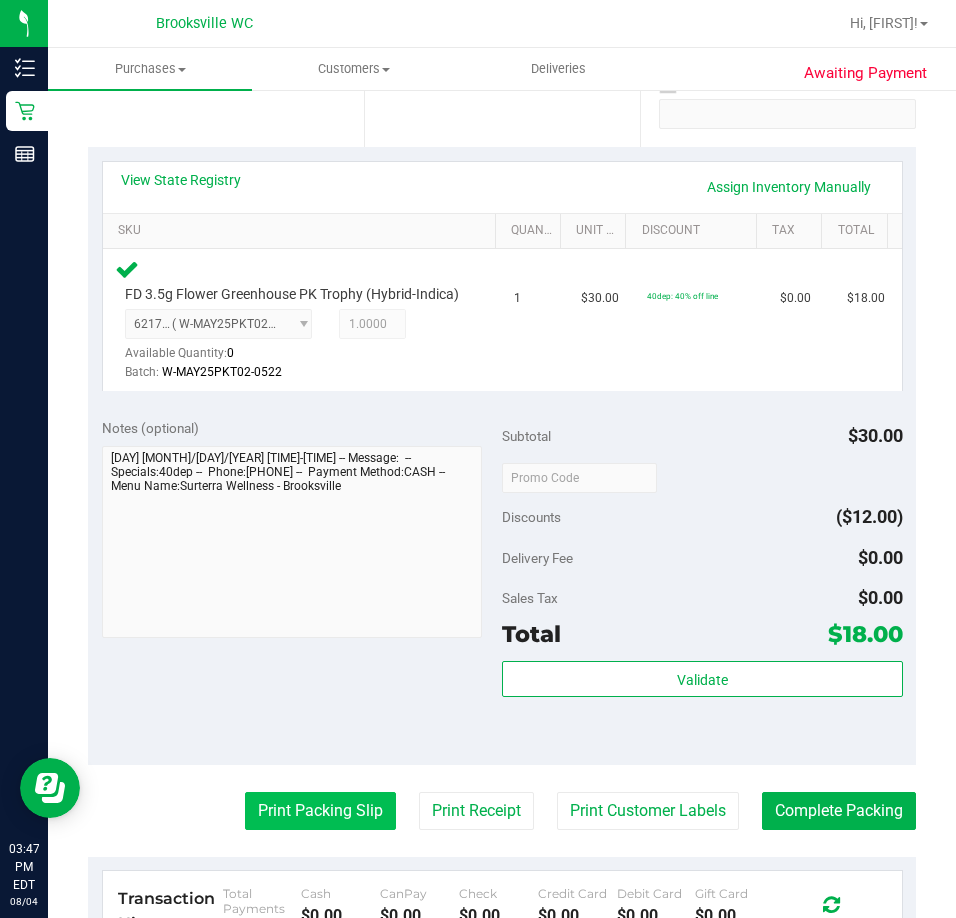 click on "Print Packing Slip" at bounding box center (320, 811) 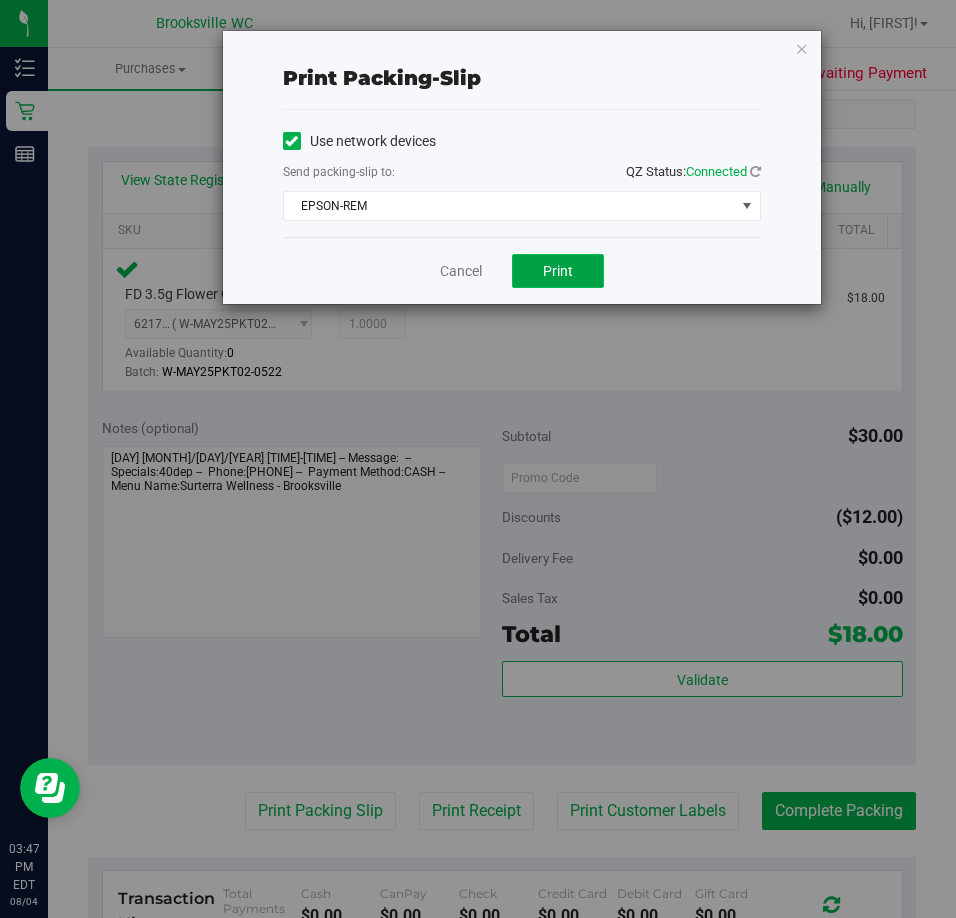 click on "Print" at bounding box center (558, 271) 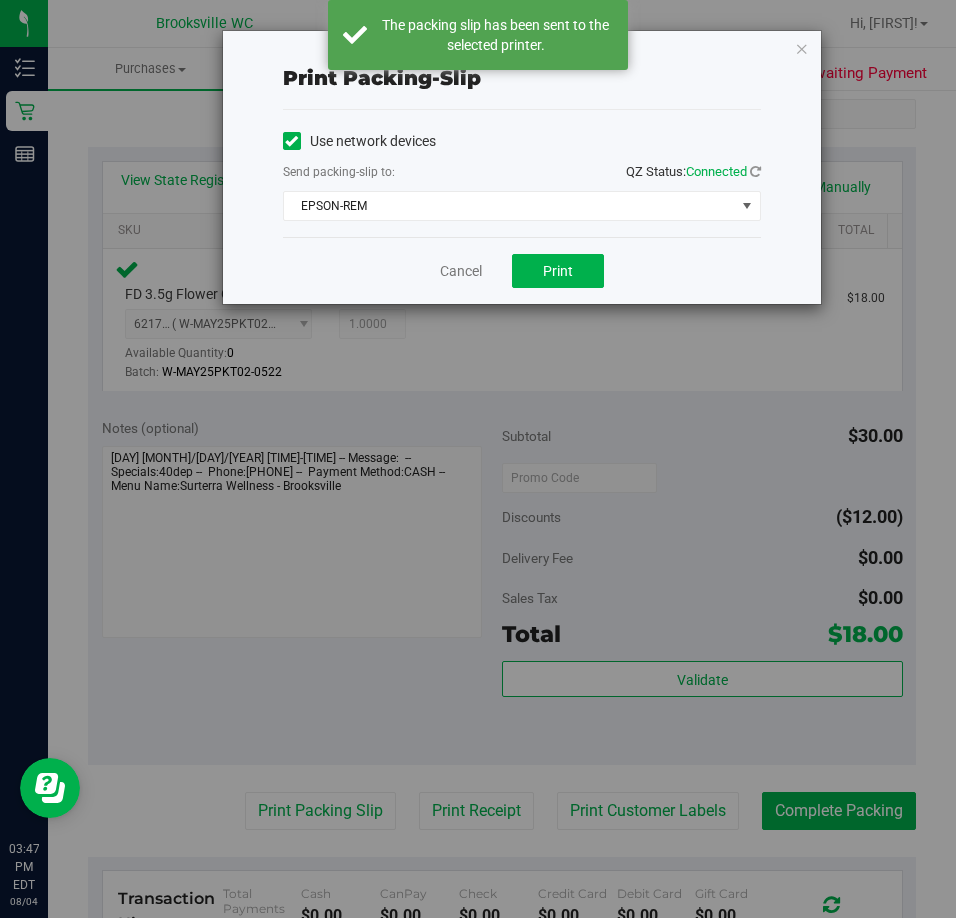 click on "Print packing-slip
Use network devices
Send packing-slip to:
QZ Status:   Connected
EPSON-REM Choose printer EPSON-BECKY-G EPSON-BIFF EPSON-BIG-H EPSON-HOLD-TIGHT EPSON-HONEY-SMACKS EPSON-M83 EPSON-PEABODY EPSON-REM EPSON-RICKY-MARTIN EPSON-SIMBA EPSON-SMEE
Cancel
Print" at bounding box center [485, 459] 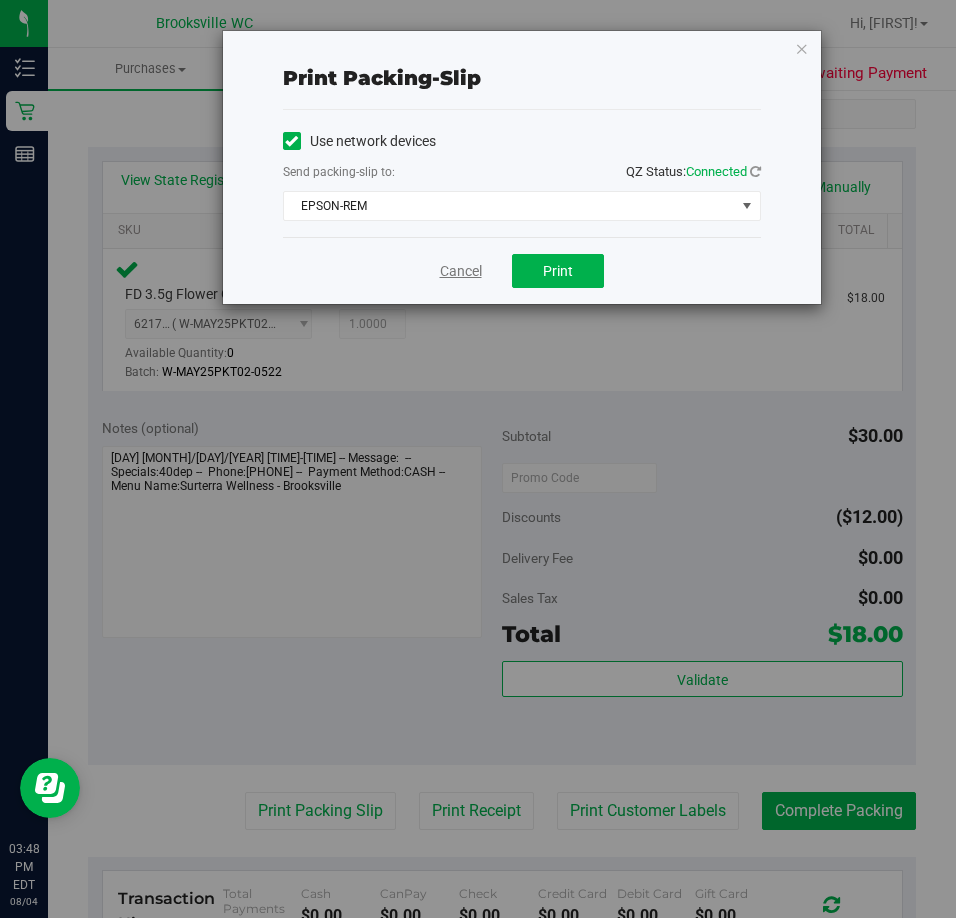click on "Cancel" at bounding box center [461, 271] 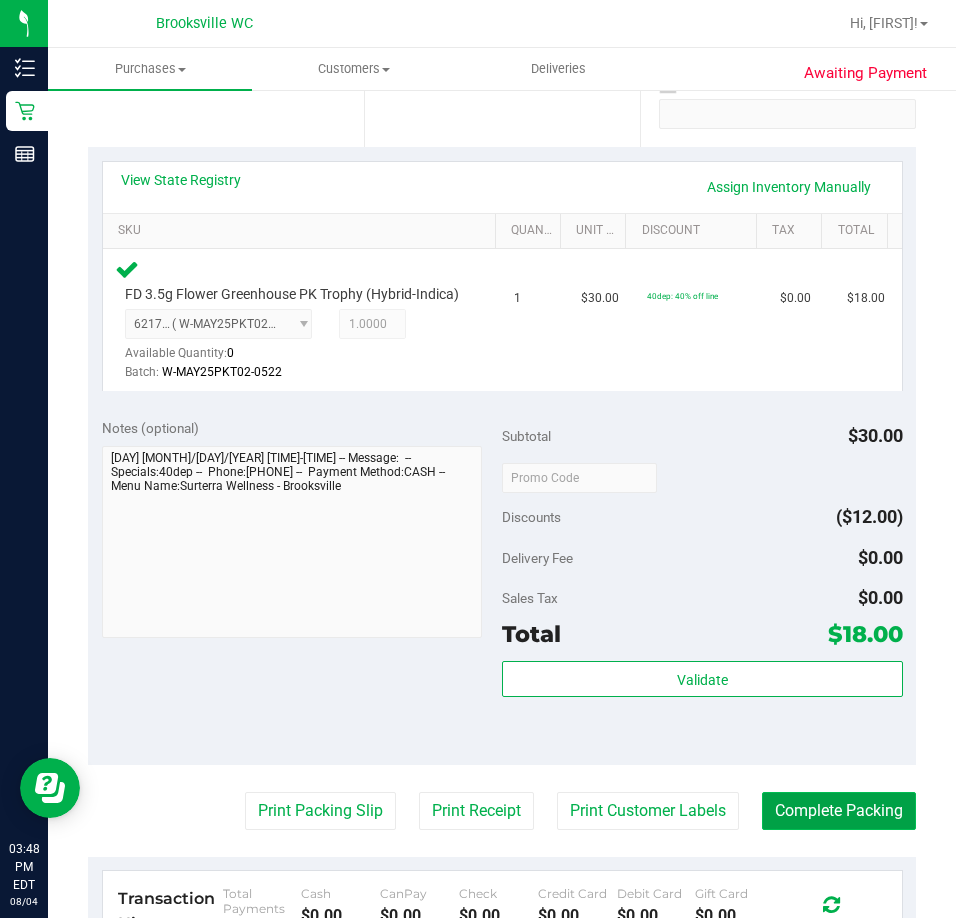 click on "Complete Packing" at bounding box center [839, 811] 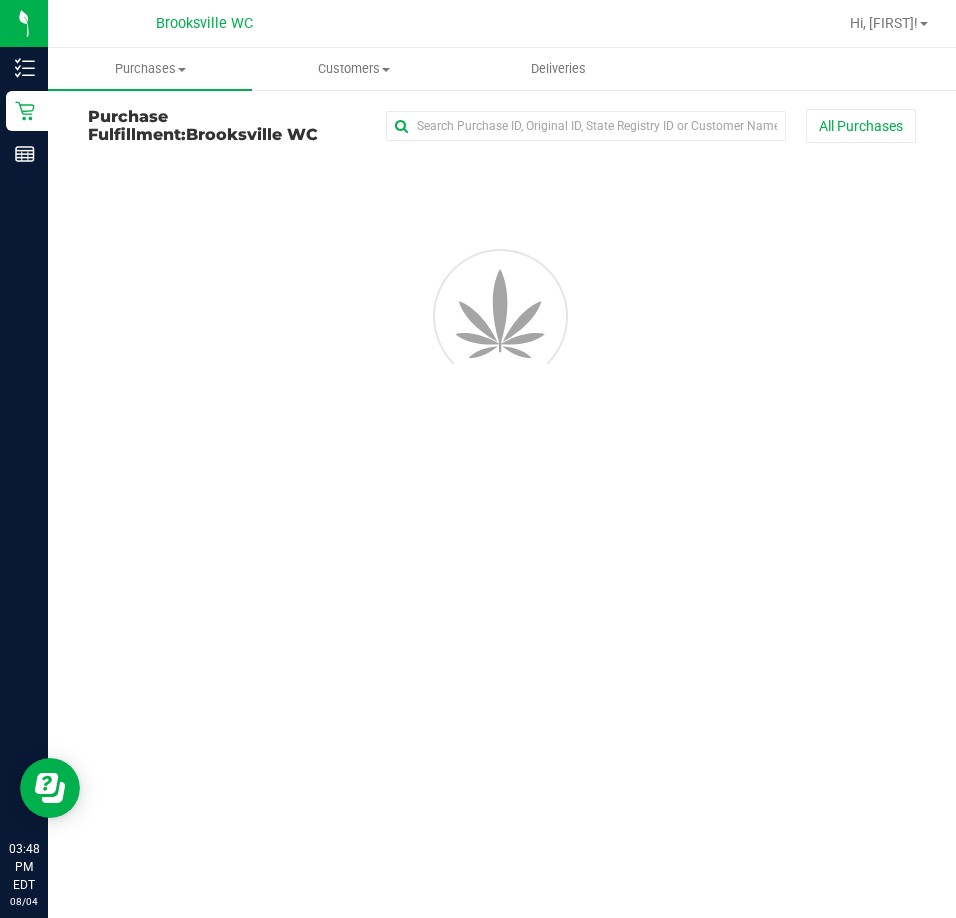 scroll, scrollTop: 0, scrollLeft: 0, axis: both 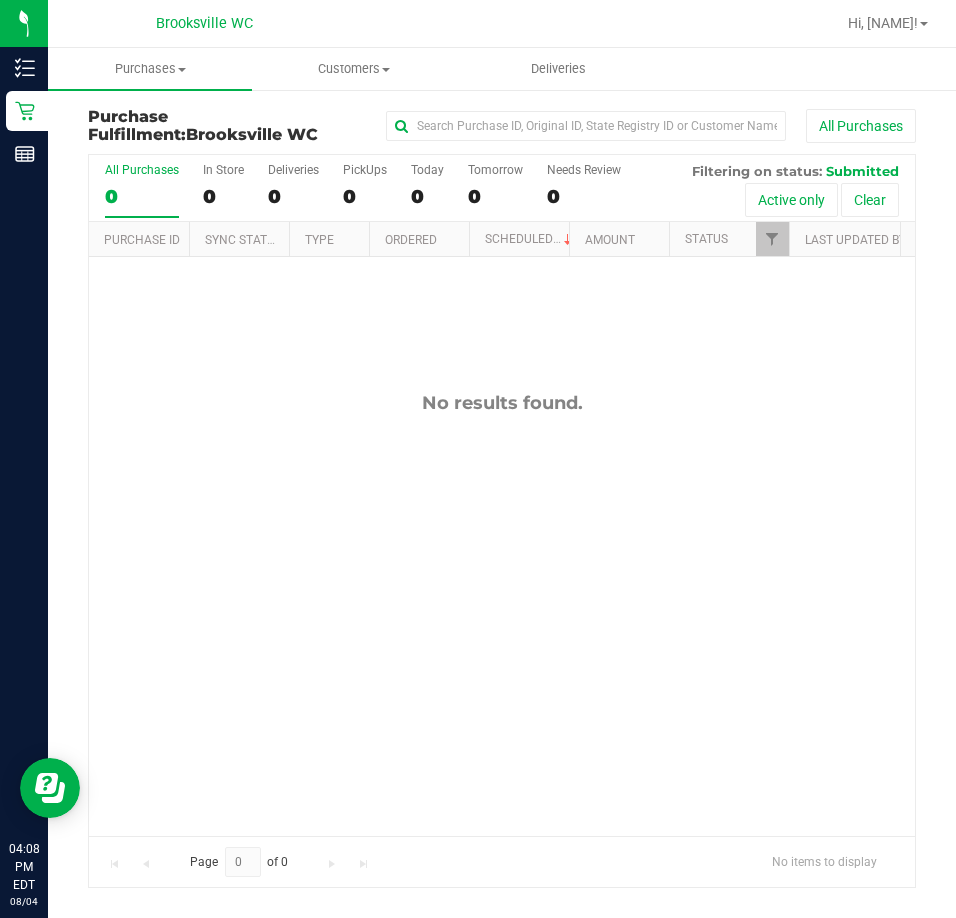 drag, startPoint x: 284, startPoint y: 17, endPoint x: 274, endPoint y: 20, distance: 10.440307 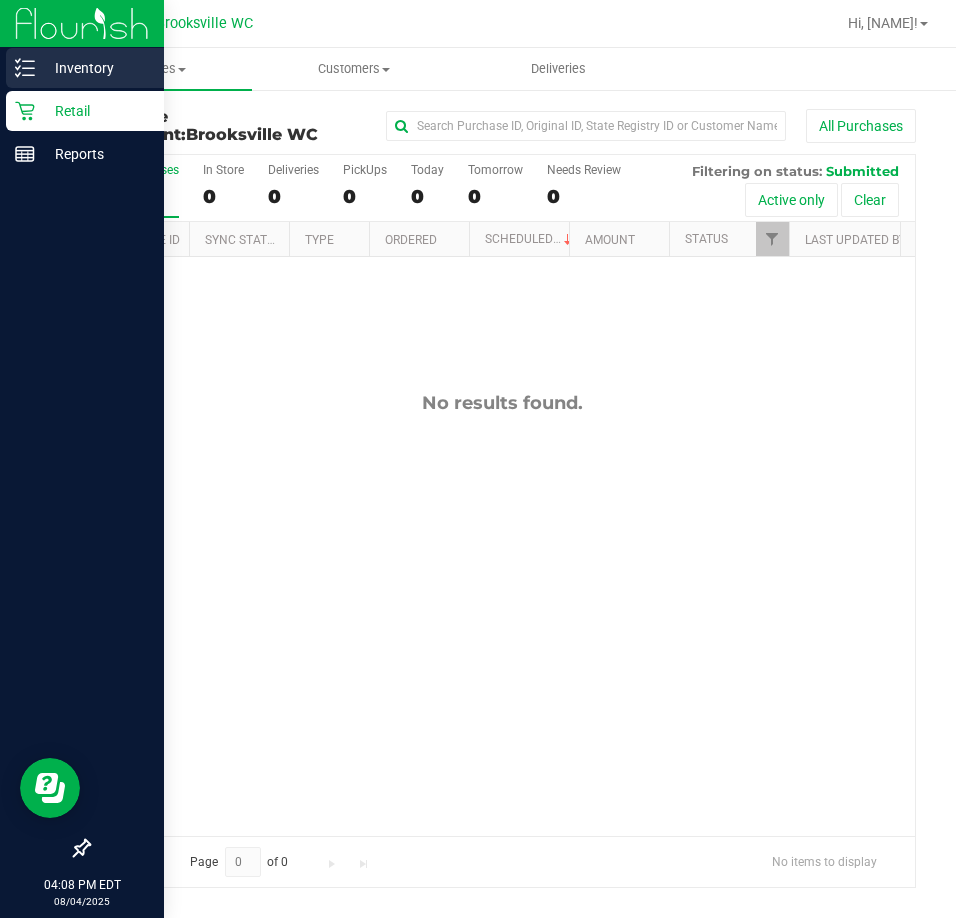 click 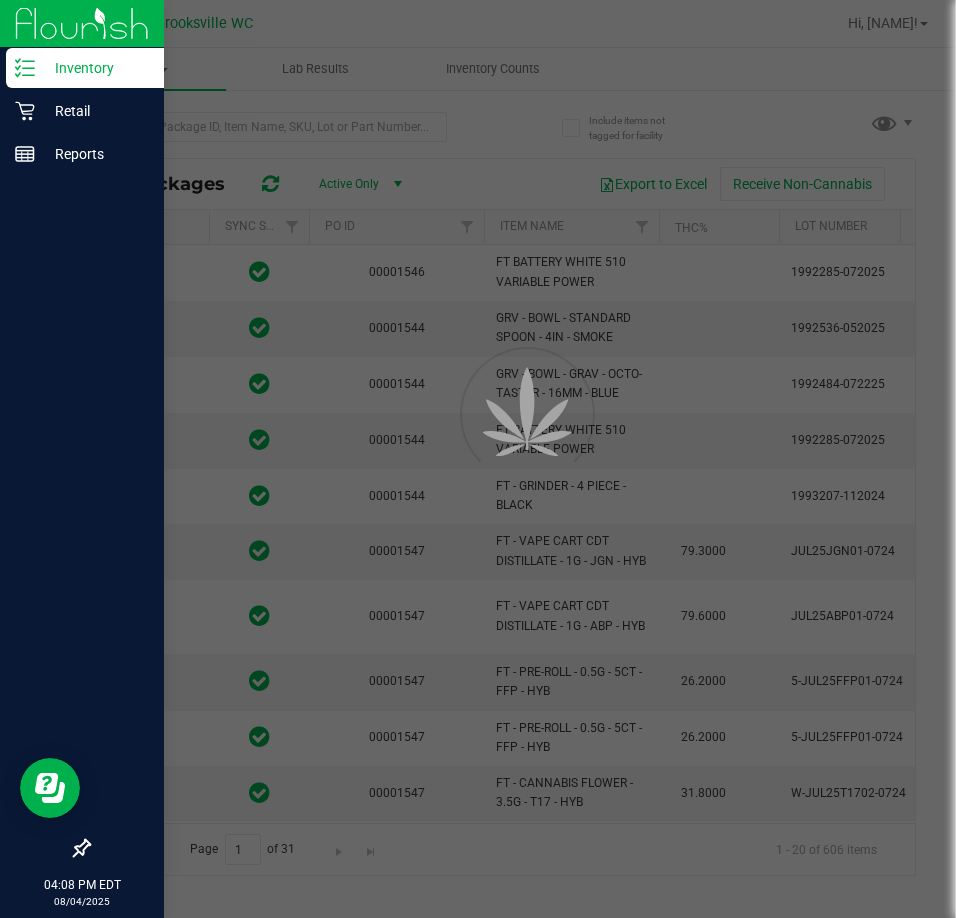 click at bounding box center [478, 459] 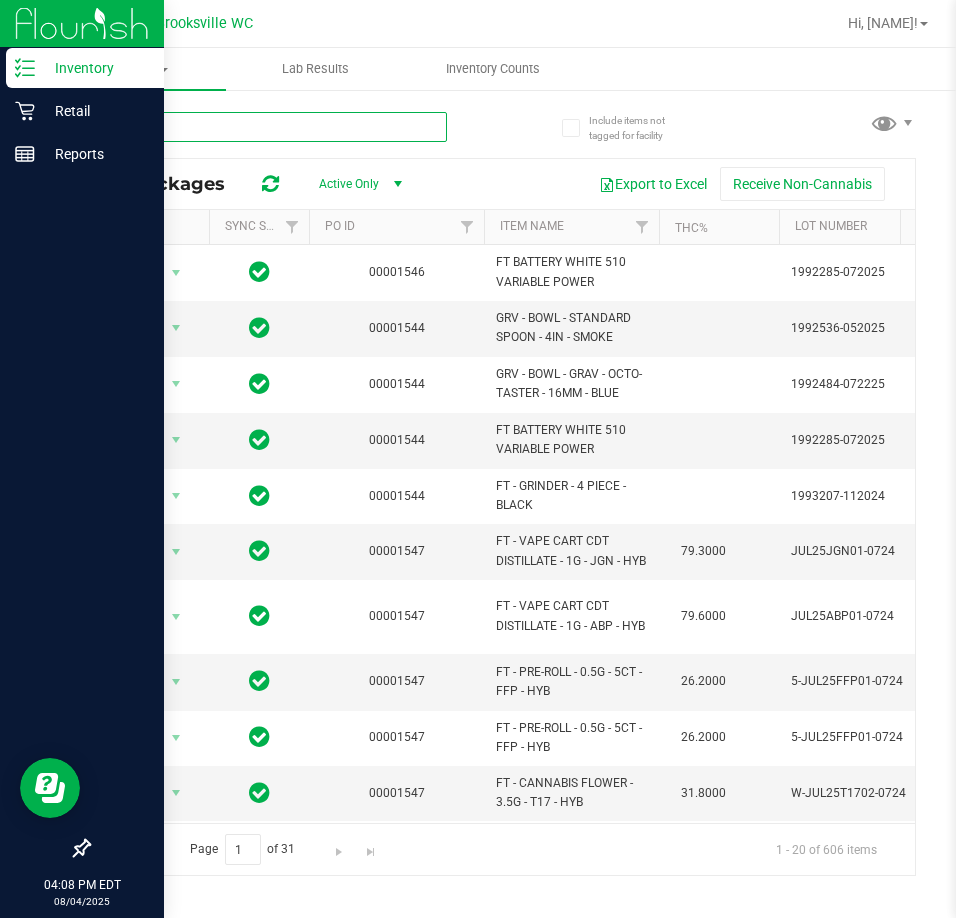 click at bounding box center [267, 127] 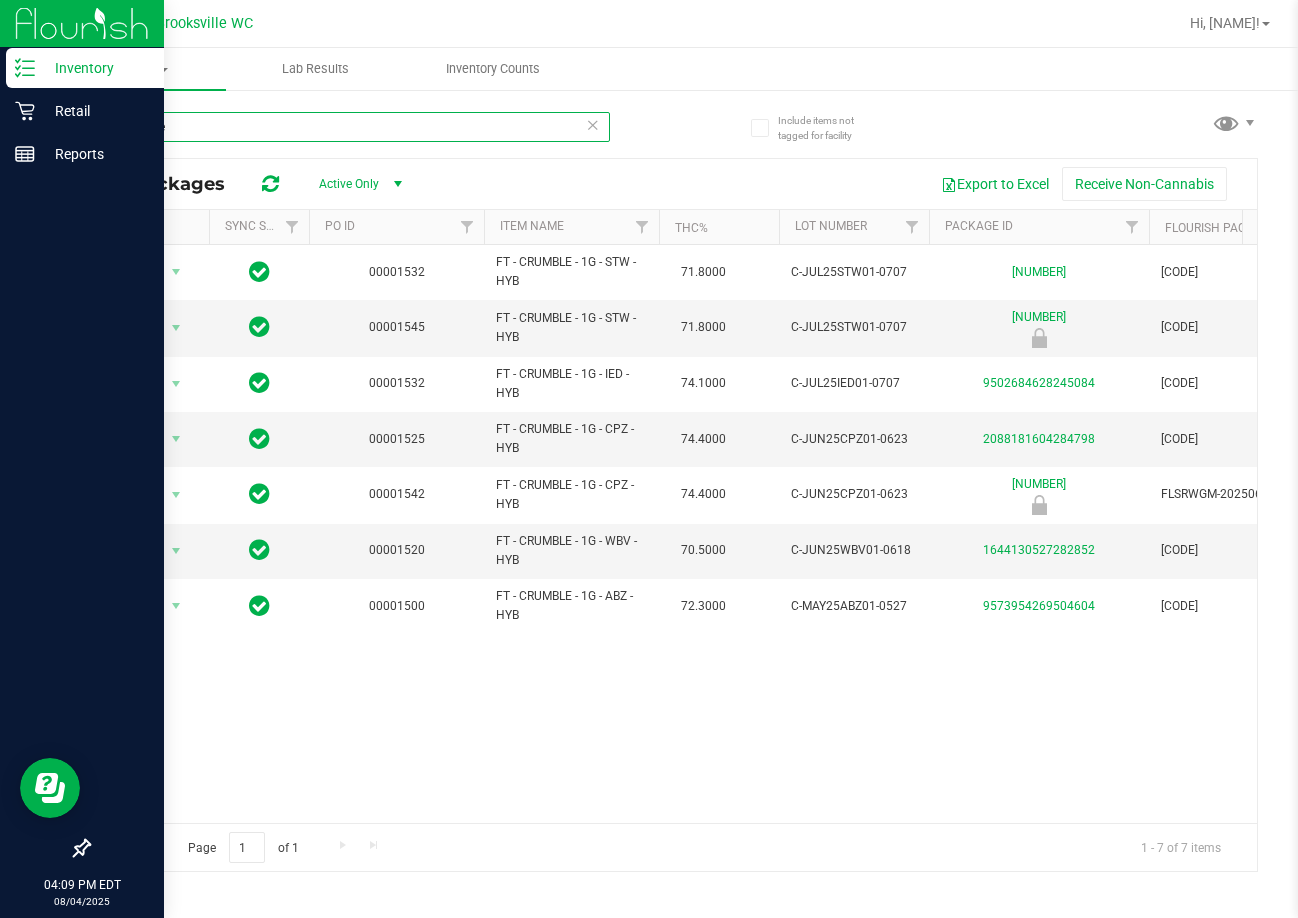click on "Crumble" at bounding box center (349, 127) 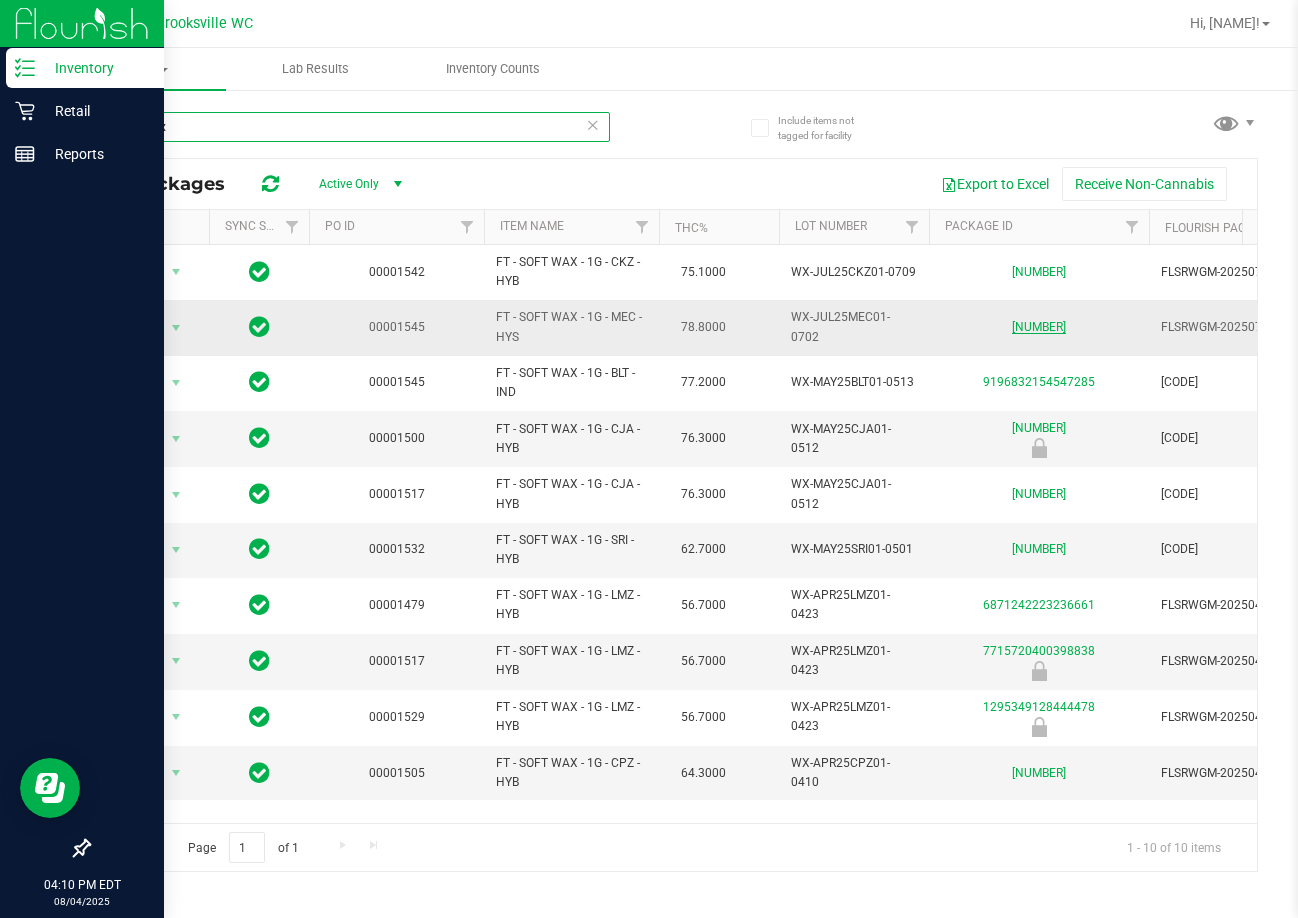 type on "Soft wax" 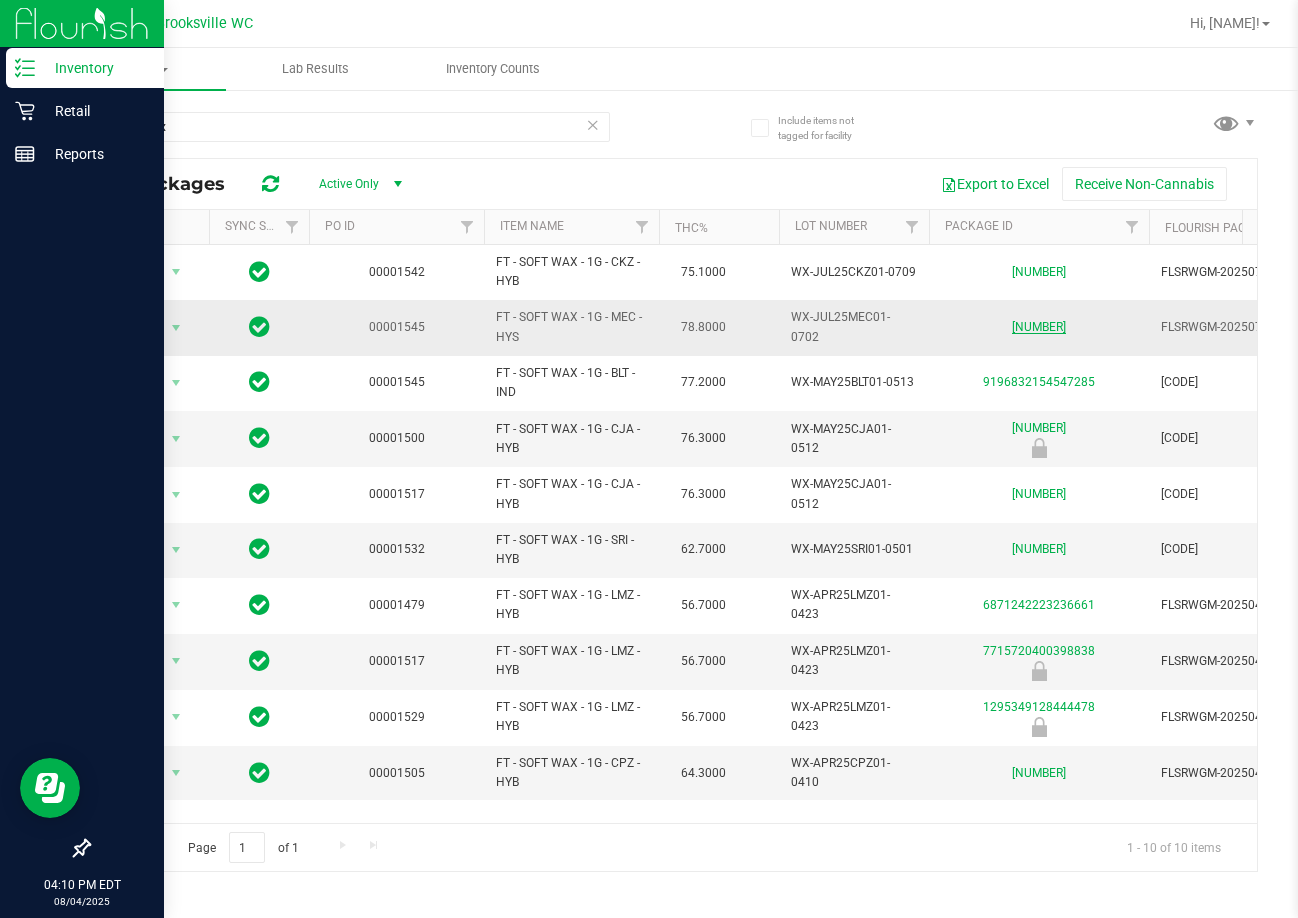 click on "[NUMBER]" at bounding box center (1039, 327) 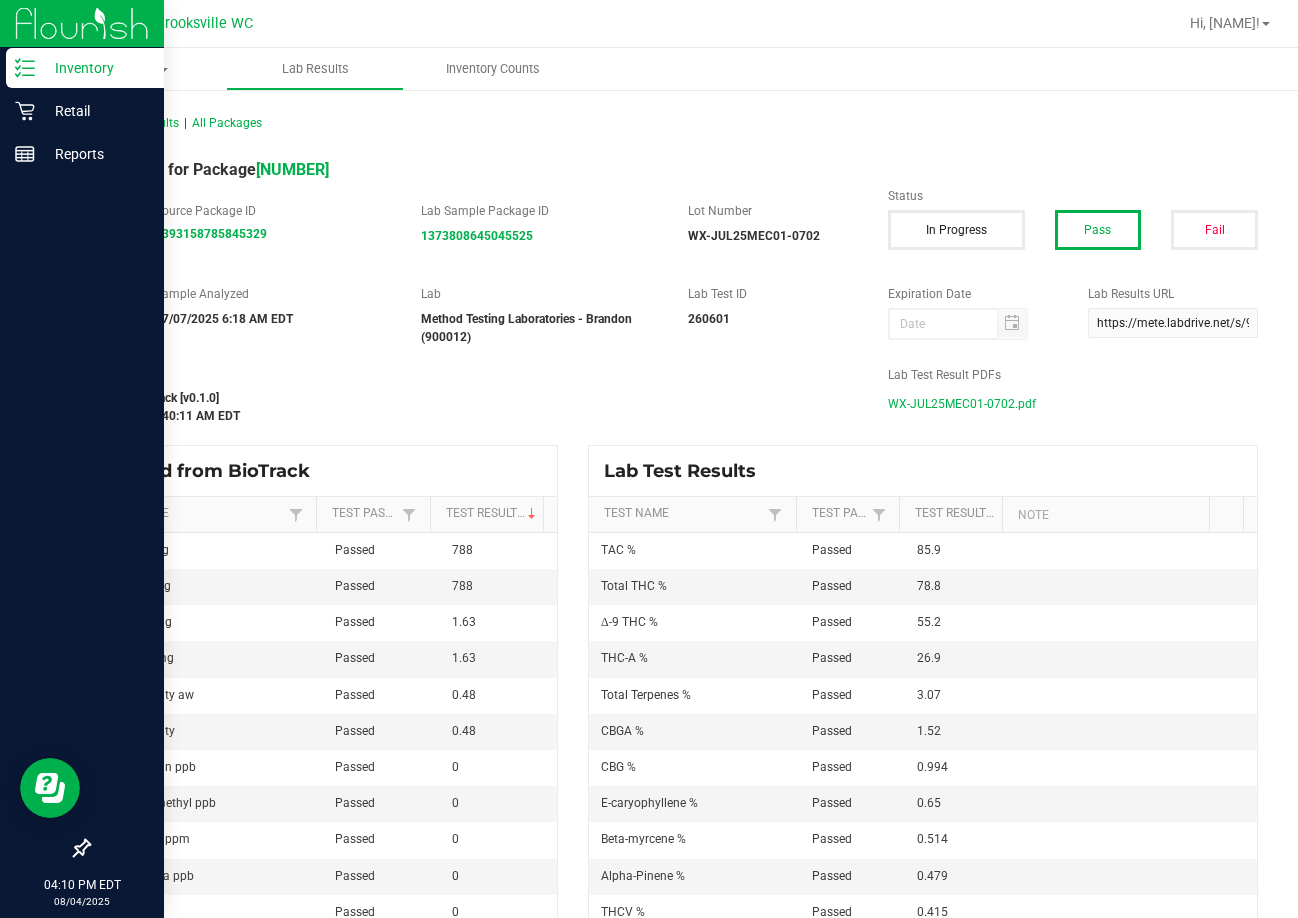 click on "WX-JUL25MEC01-0702.pdf" at bounding box center (962, 404) 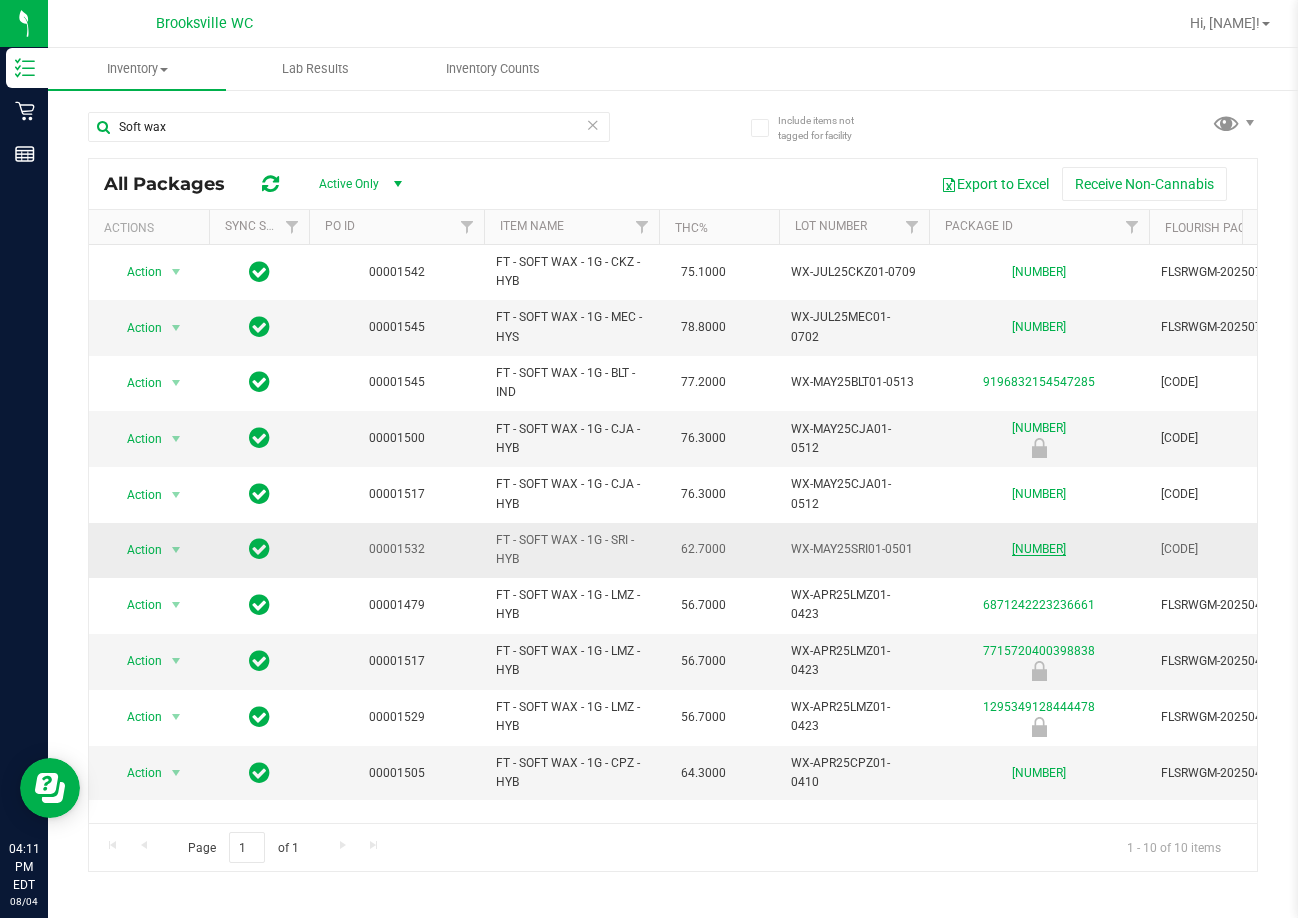 click on "[NUMBER]" at bounding box center (1039, 549) 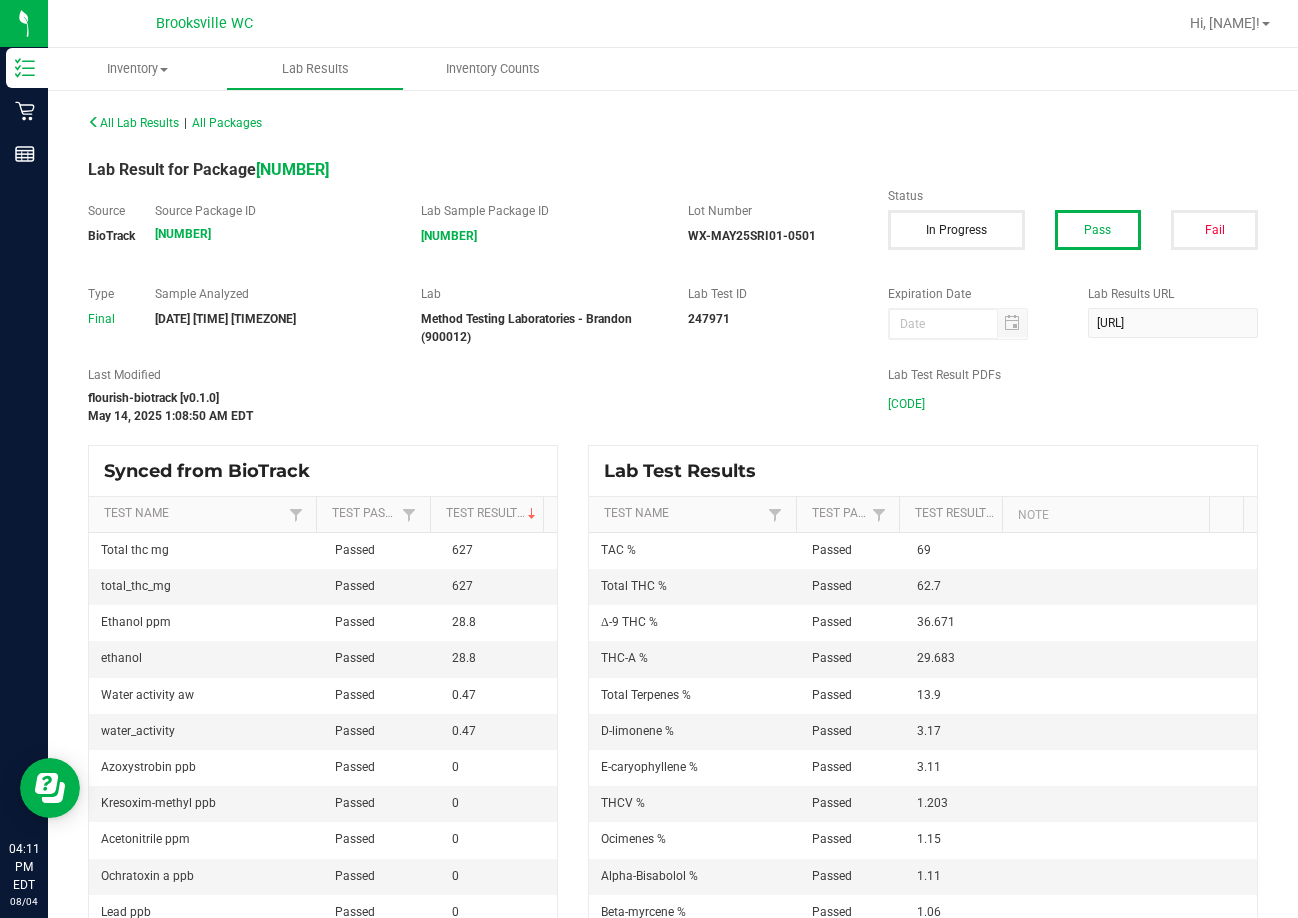 click on "[CODE]" at bounding box center [906, 404] 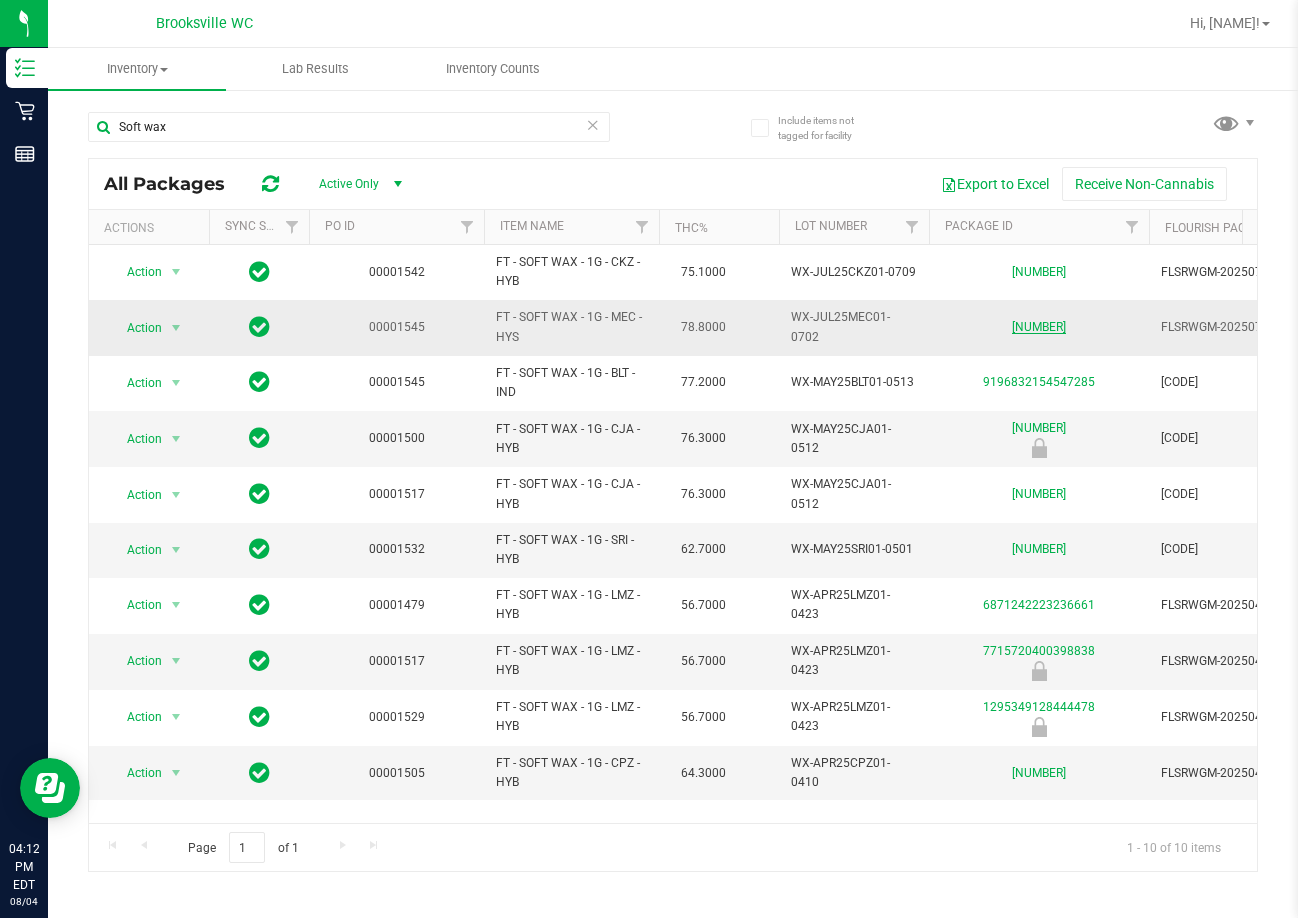 click on "[NUMBER]" at bounding box center (1039, 327) 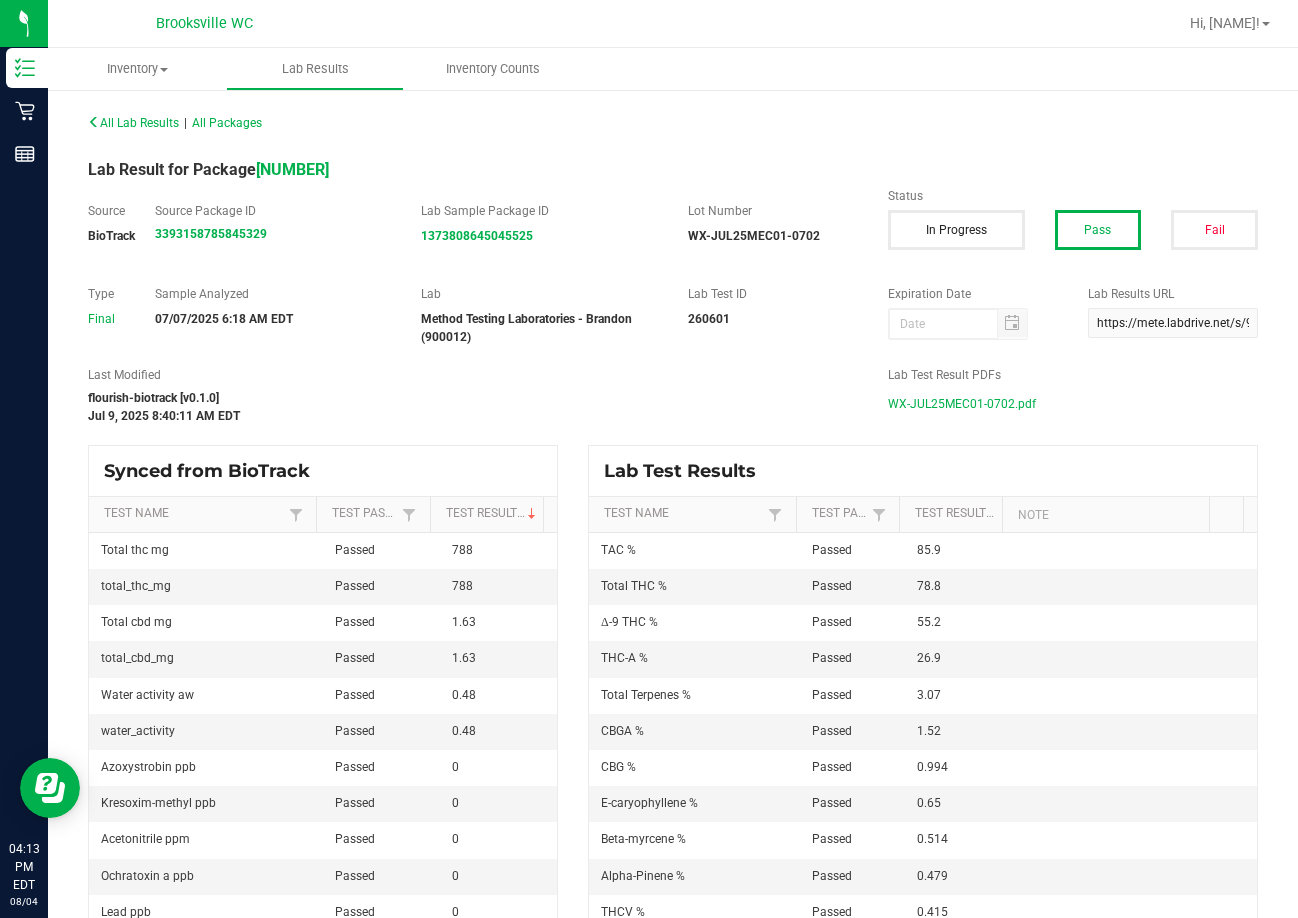 click on "WX-JUL25MEC01-0702.pdf" at bounding box center (962, 404) 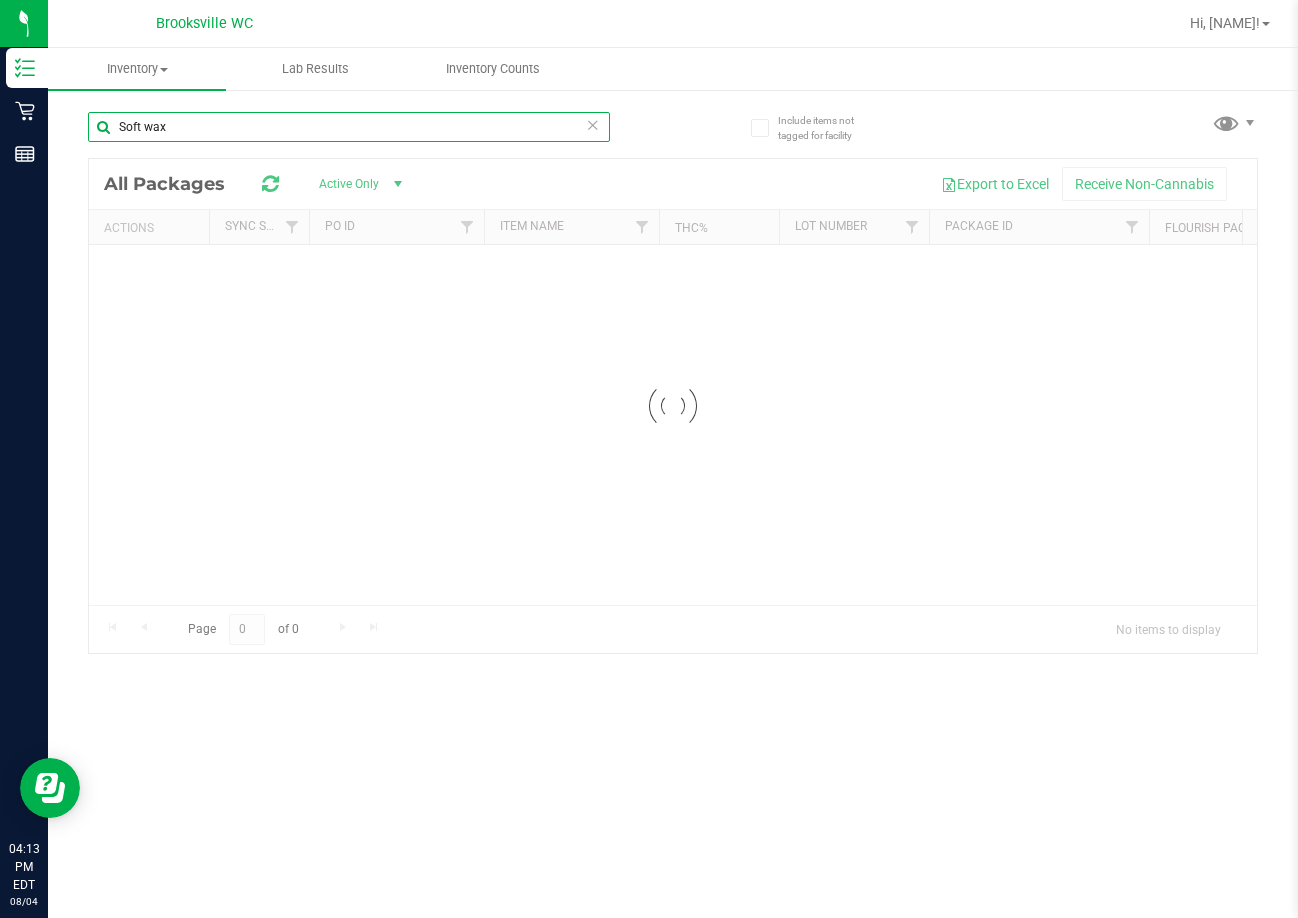 click on "Soft wax" at bounding box center (349, 127) 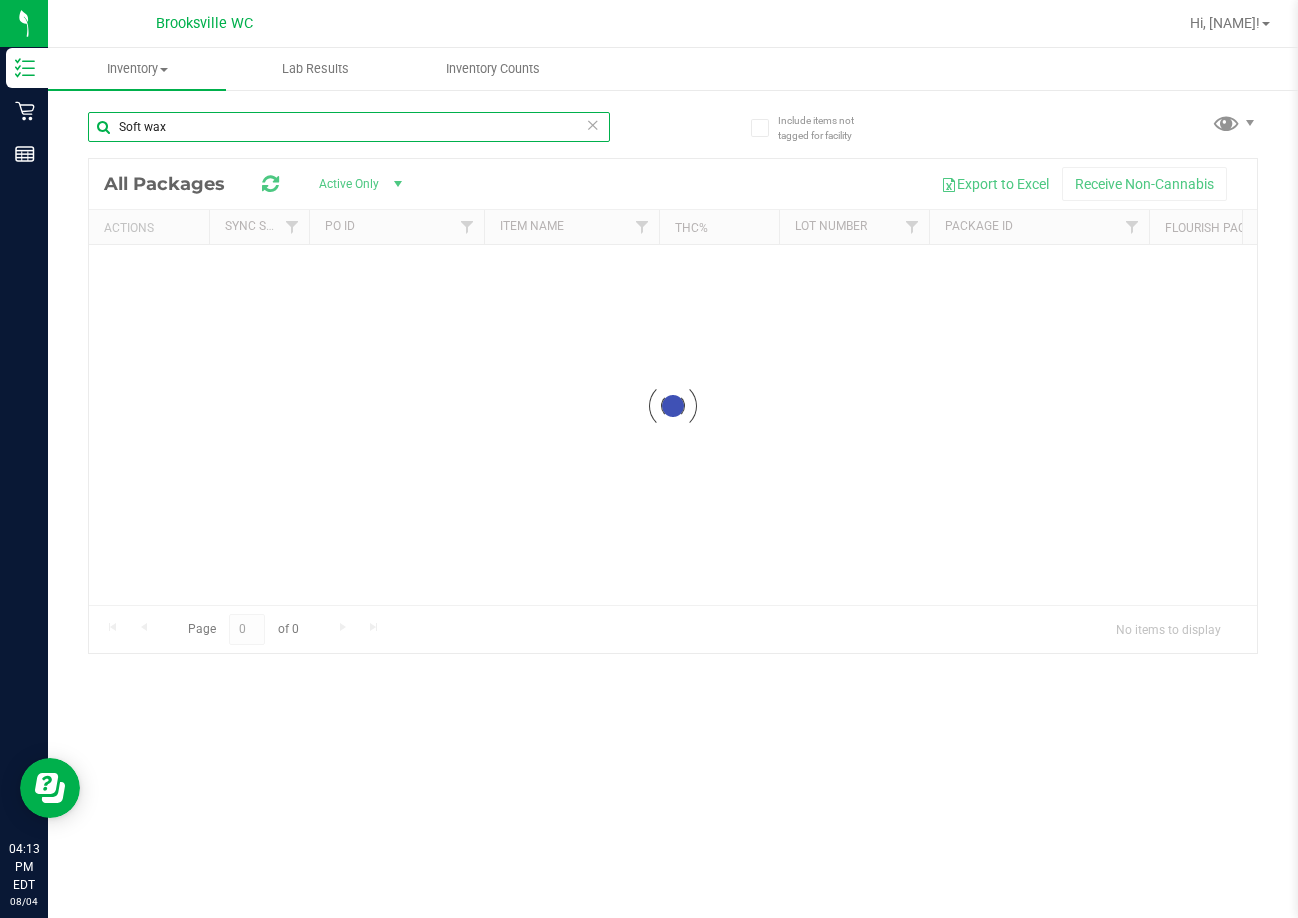 click on "Soft wax" at bounding box center (349, 127) 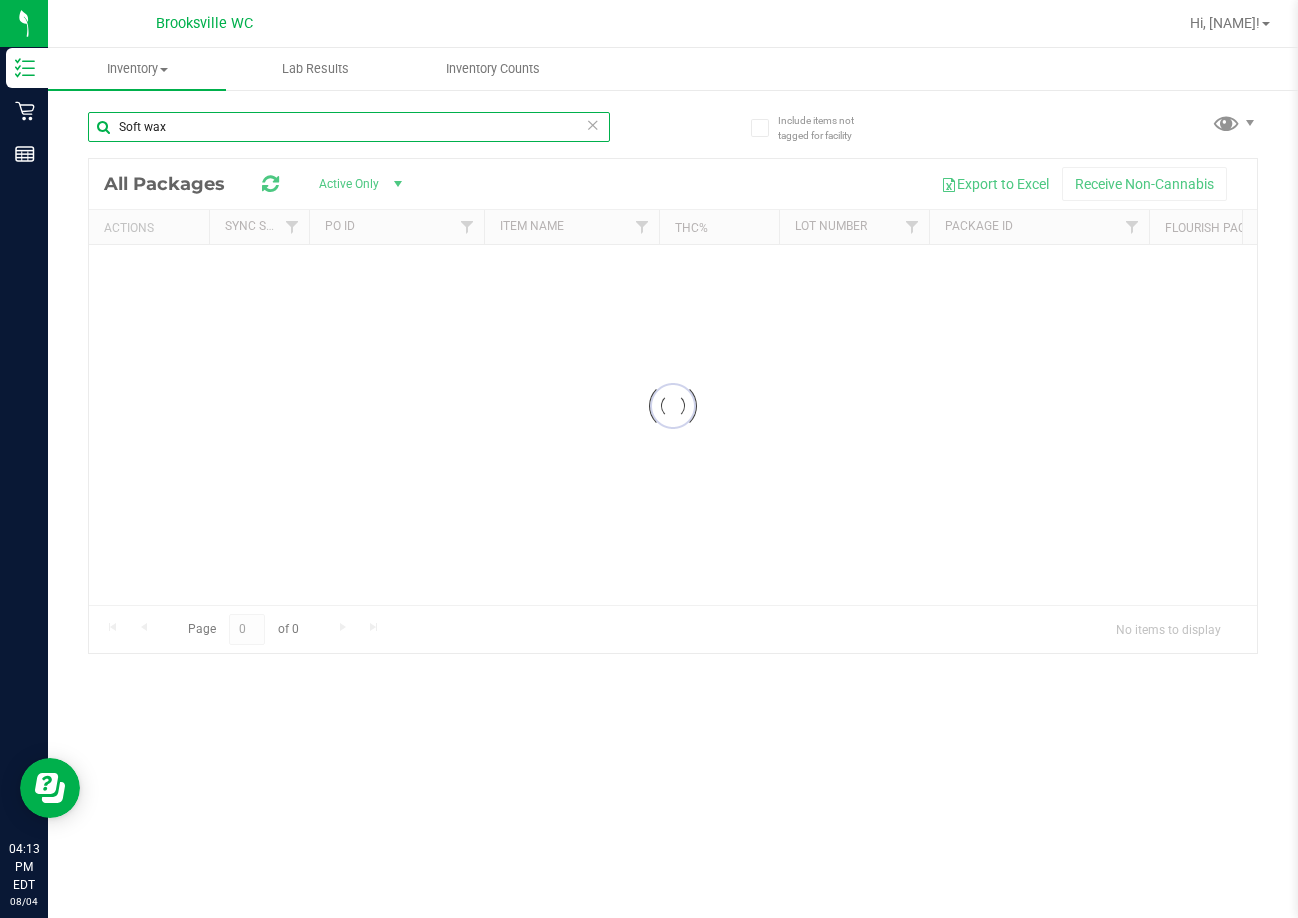 click on "Soft wax" at bounding box center [349, 127] 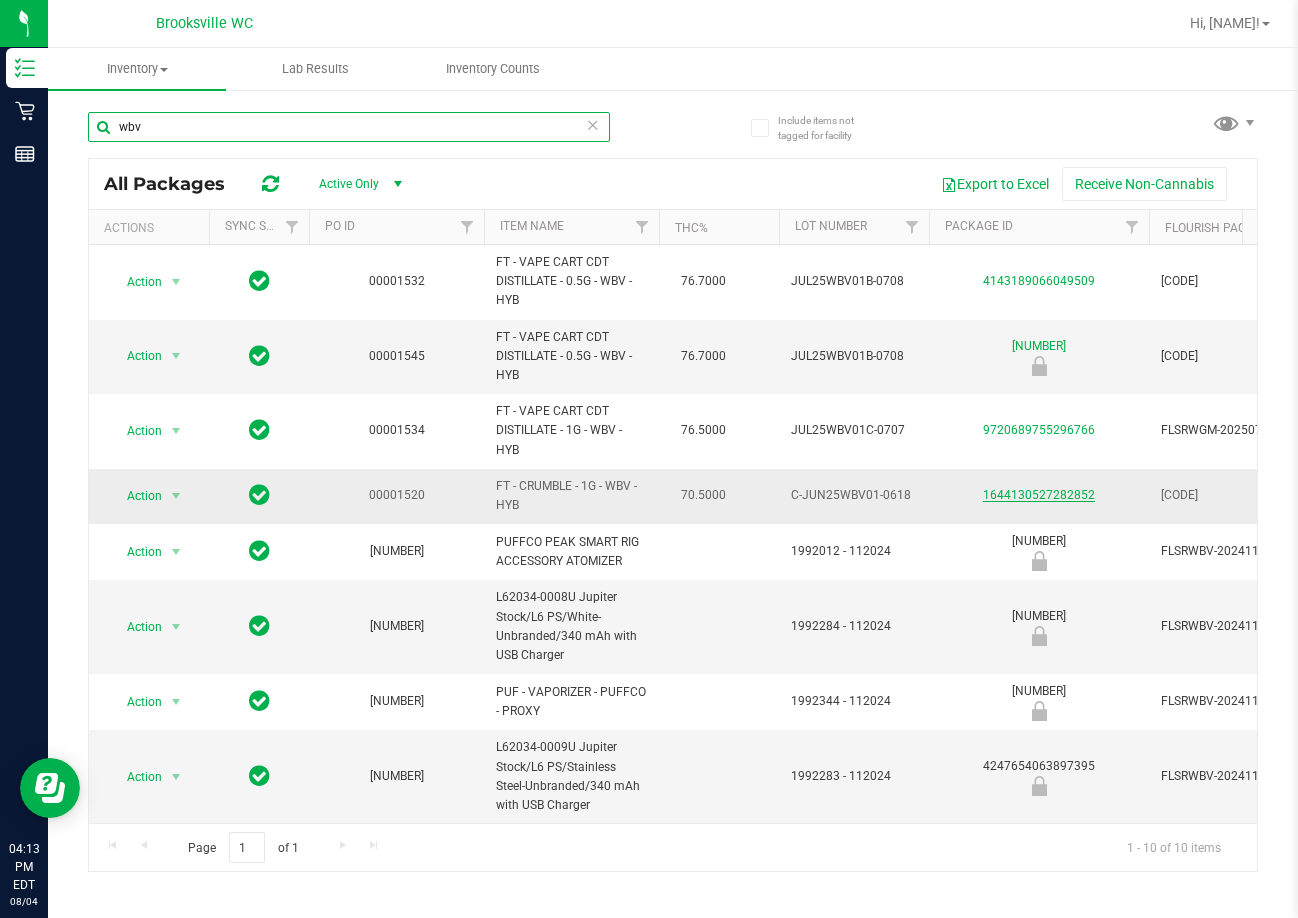 type on "wbv" 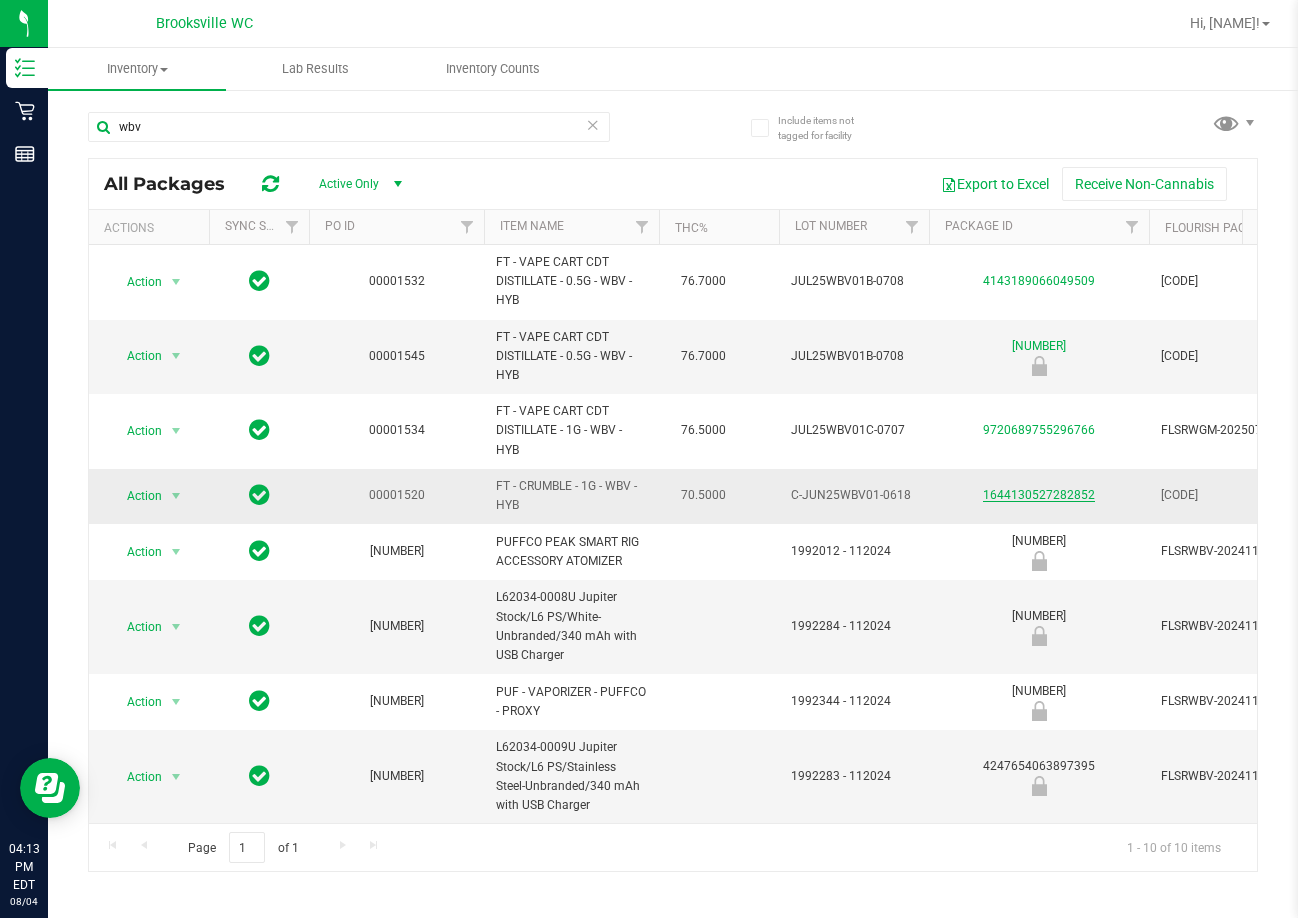 click on "1644130527282852" at bounding box center [1039, 495] 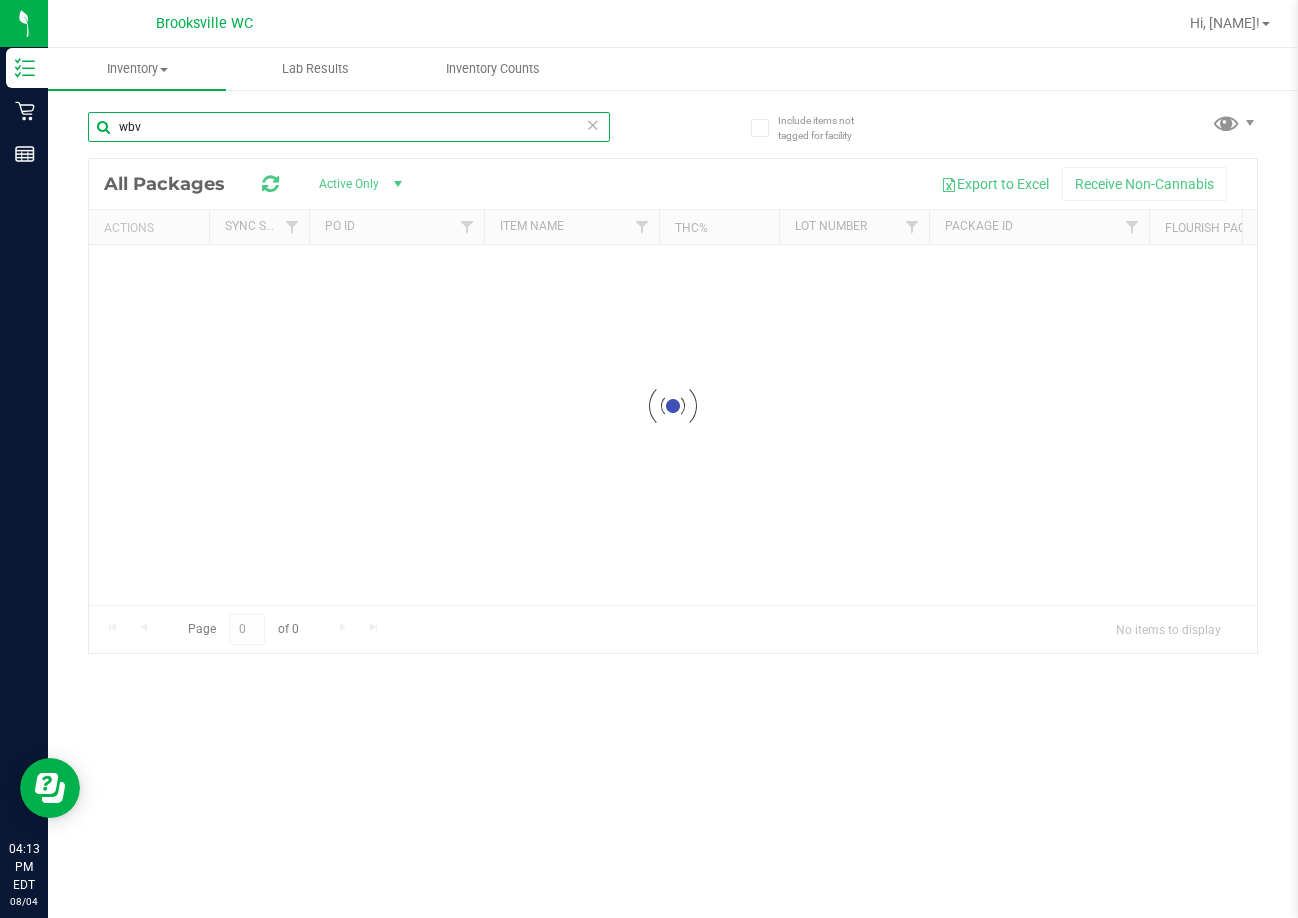 click on "wbv" at bounding box center (349, 127) 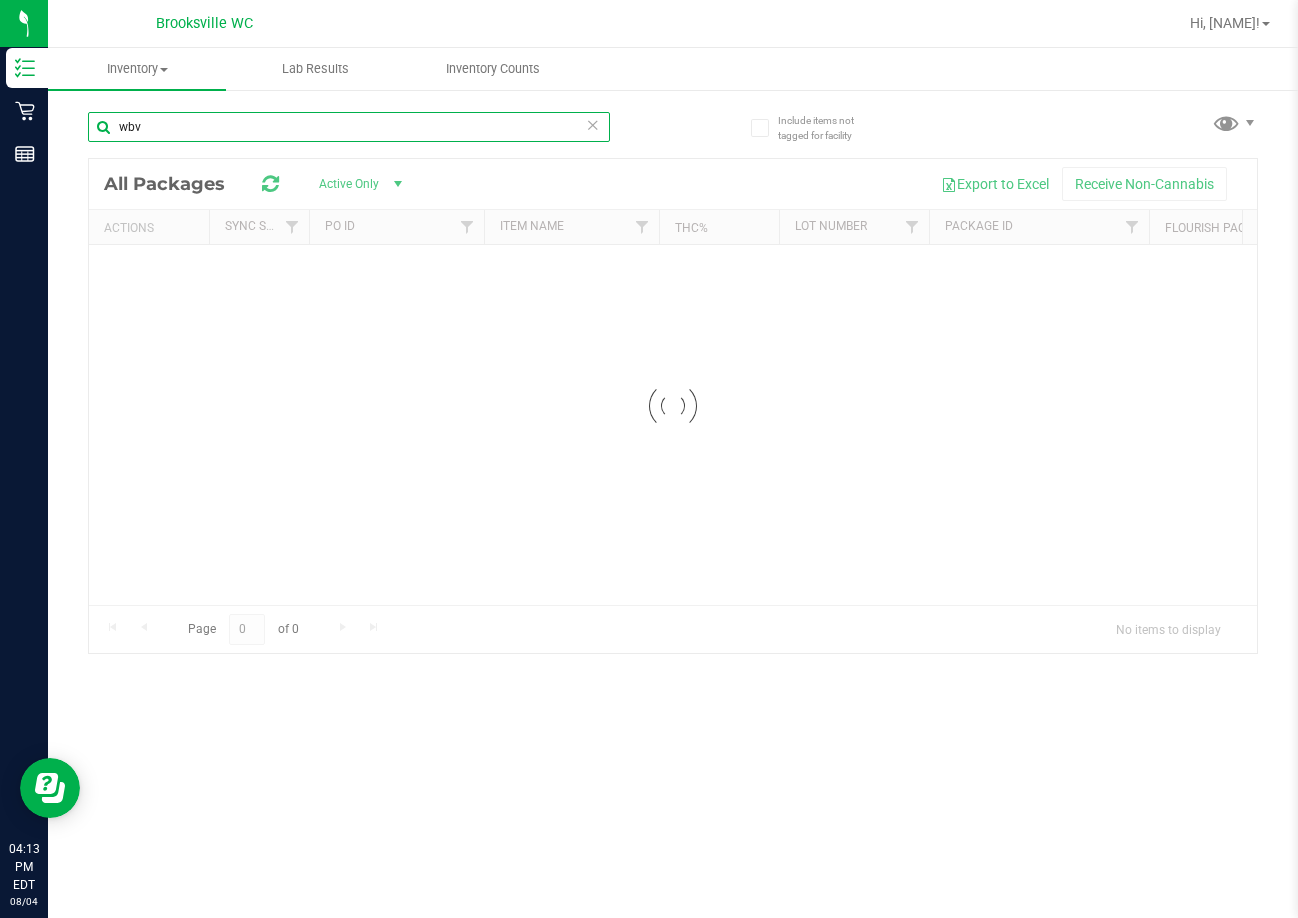 click on "wbv" at bounding box center [349, 127] 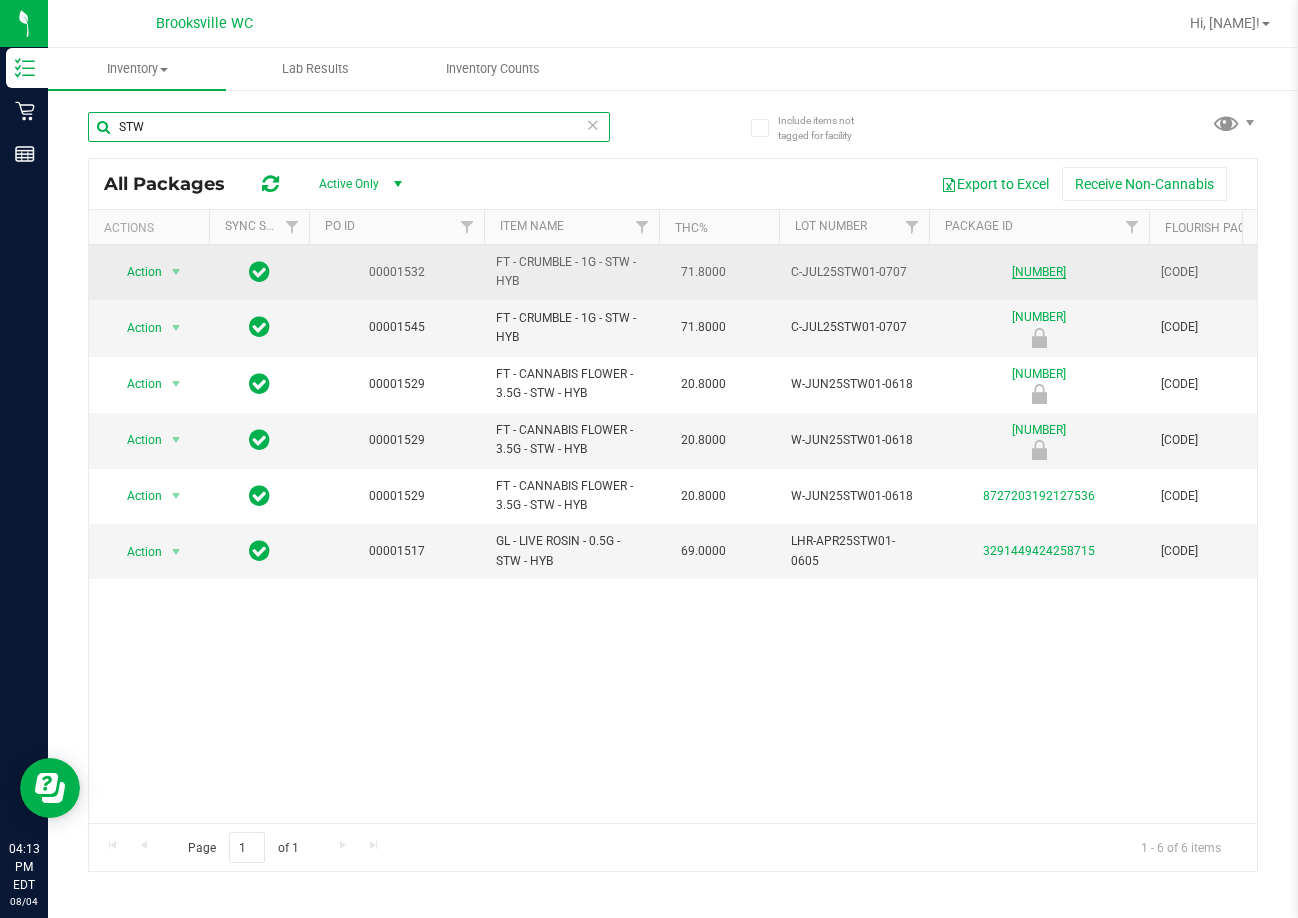 type on "STW" 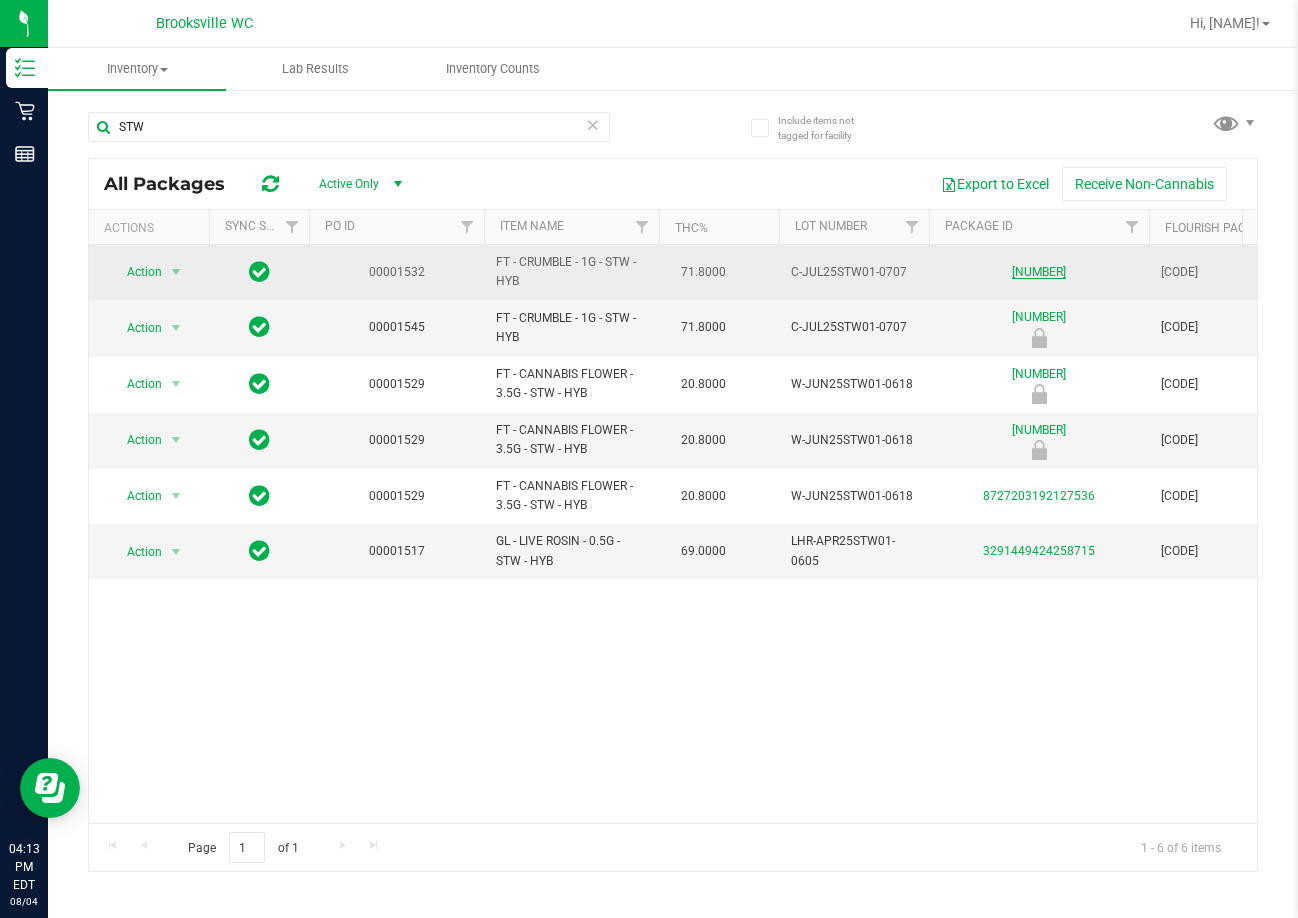 click on "[NUMBER]" at bounding box center [1039, 272] 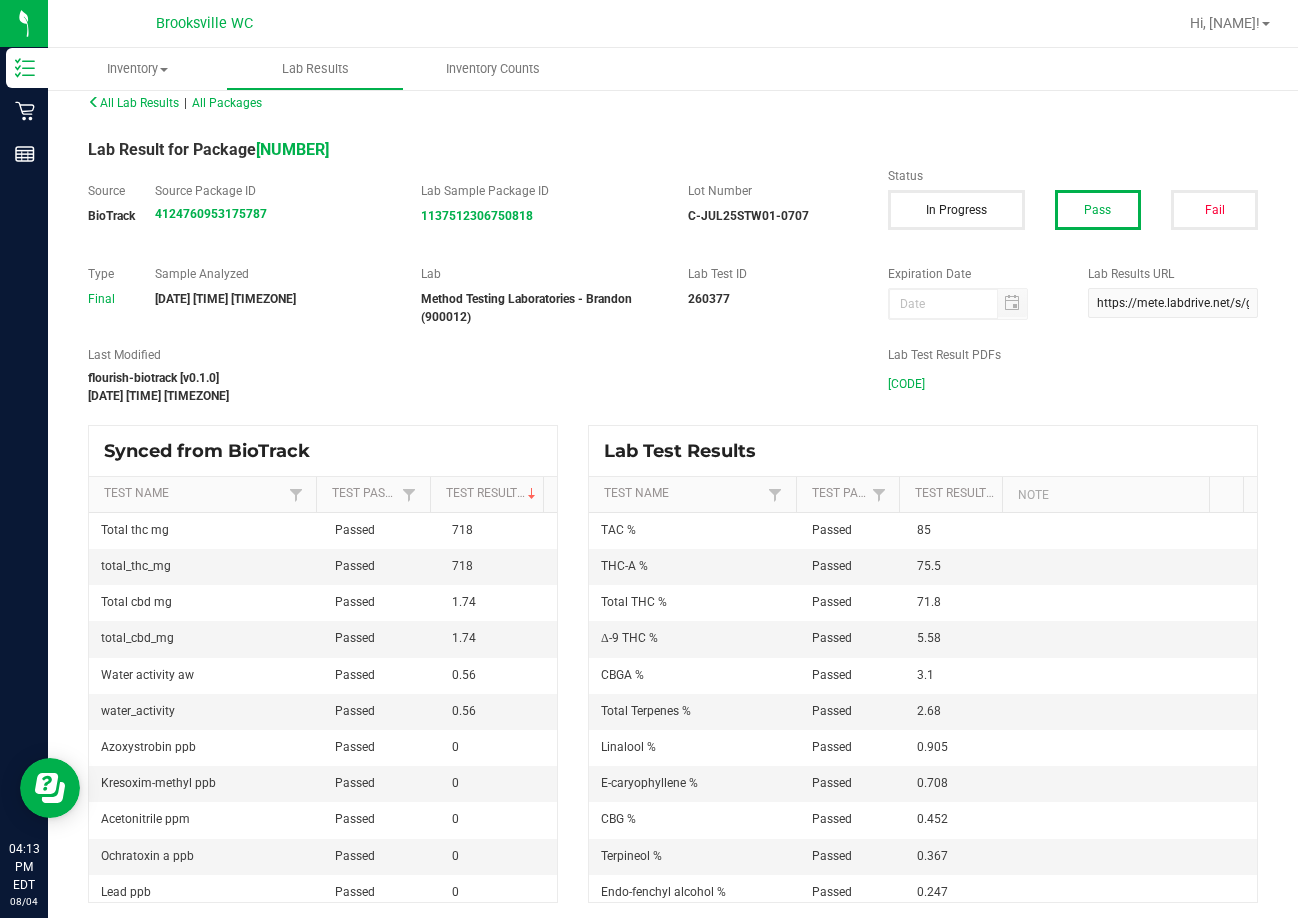 scroll, scrollTop: 25, scrollLeft: 0, axis: vertical 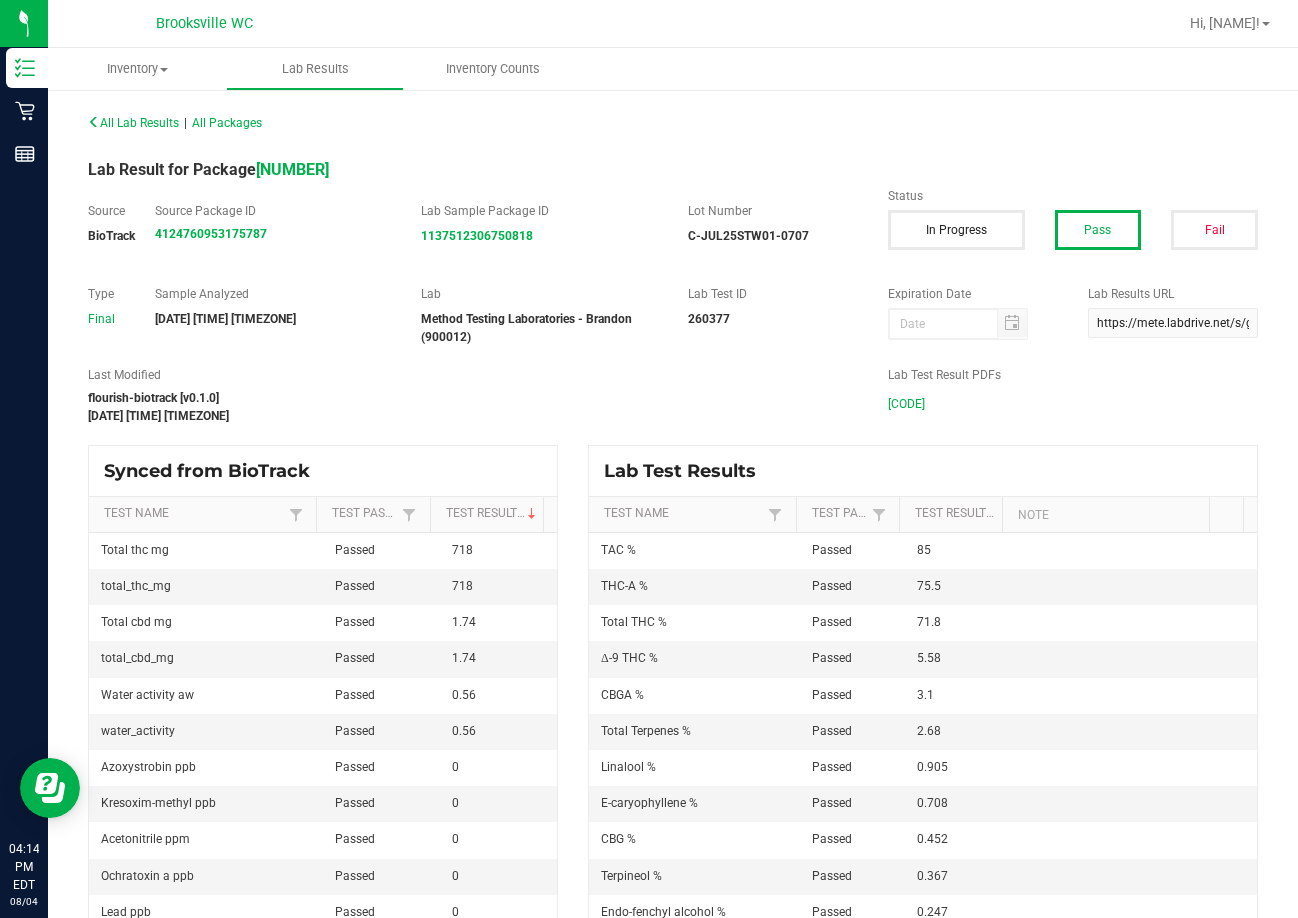 click on "All Lab Results  |  All Packages" at bounding box center [673, 123] 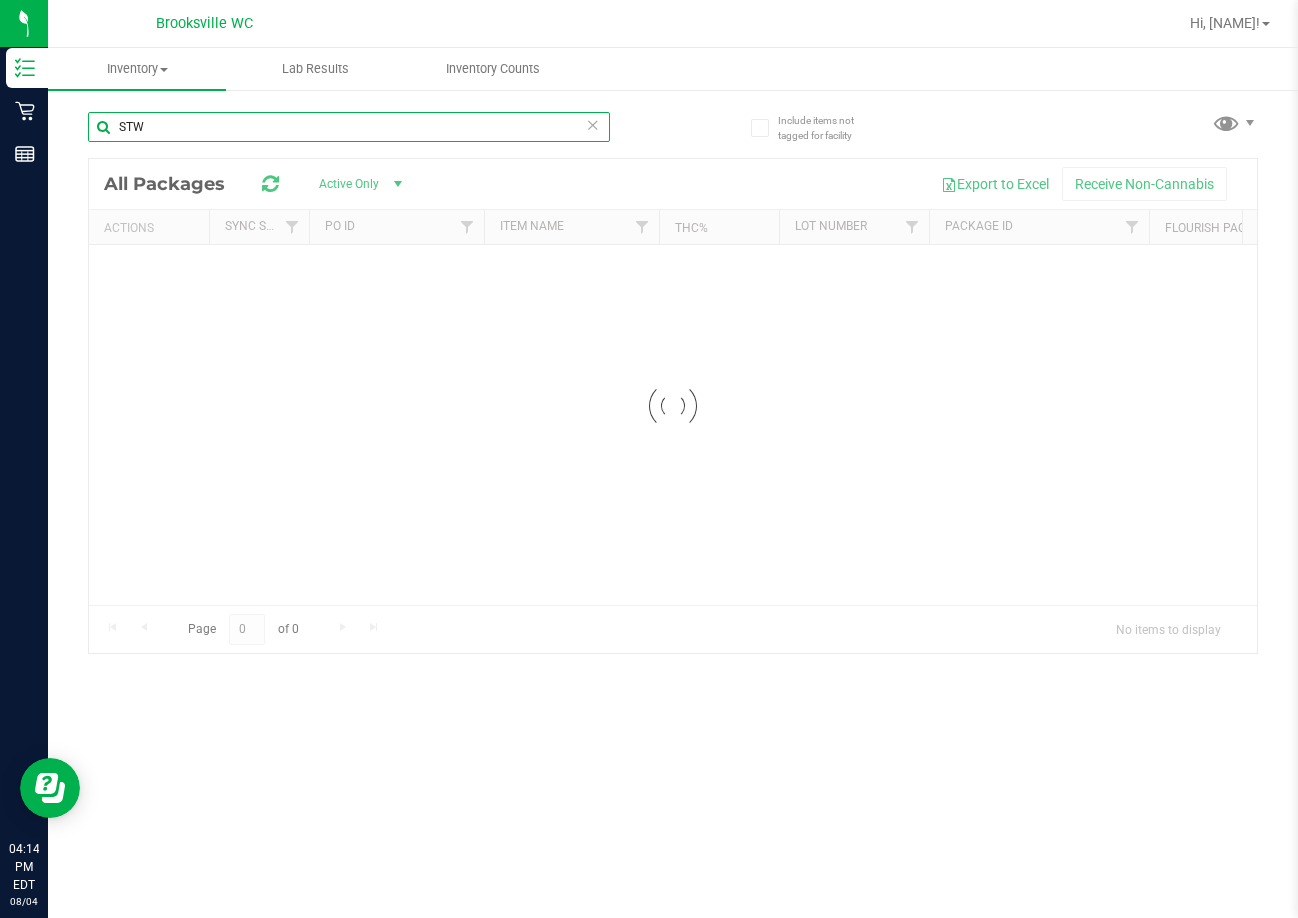 click on "STW" at bounding box center [349, 127] 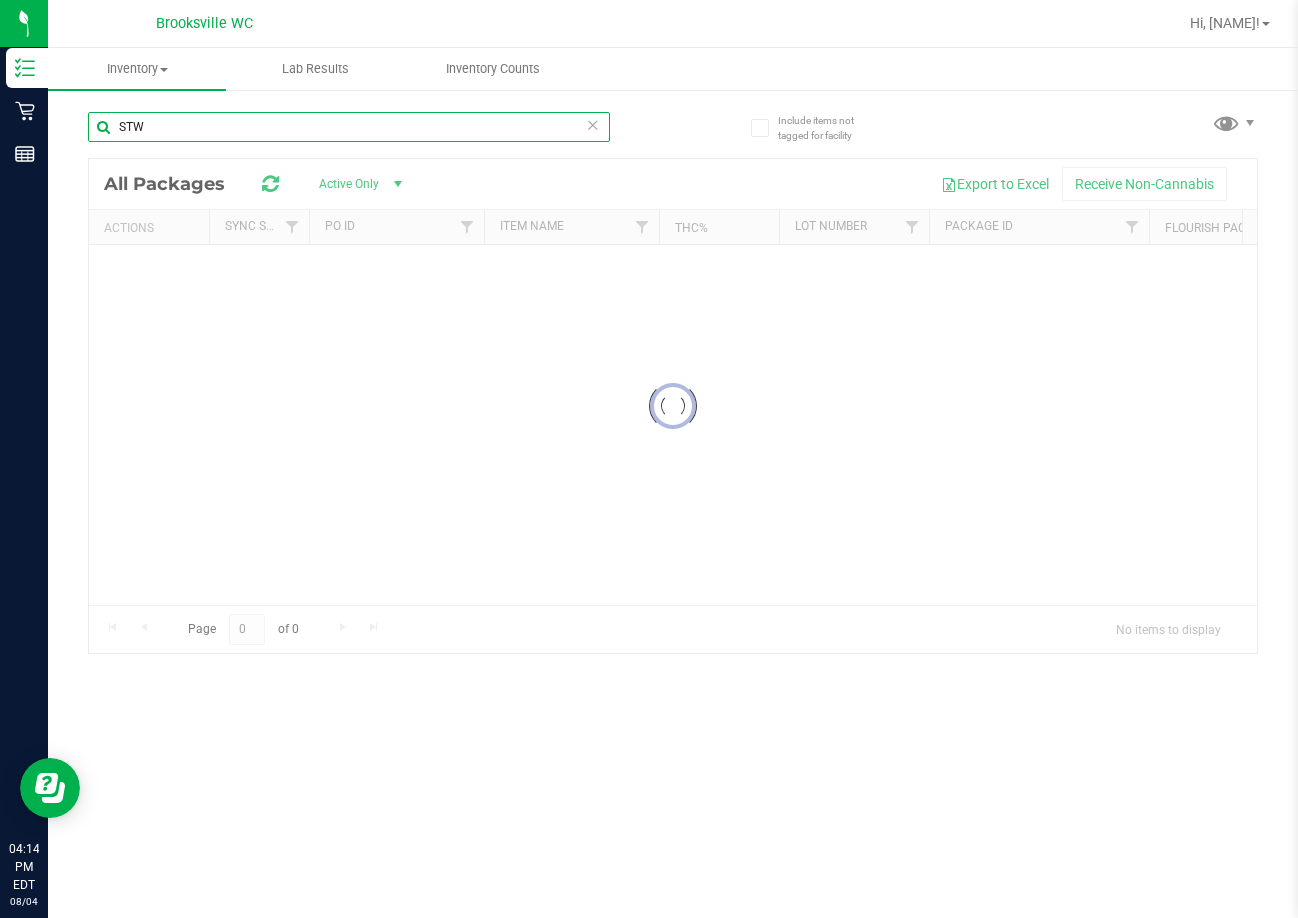 click on "STW" at bounding box center (349, 127) 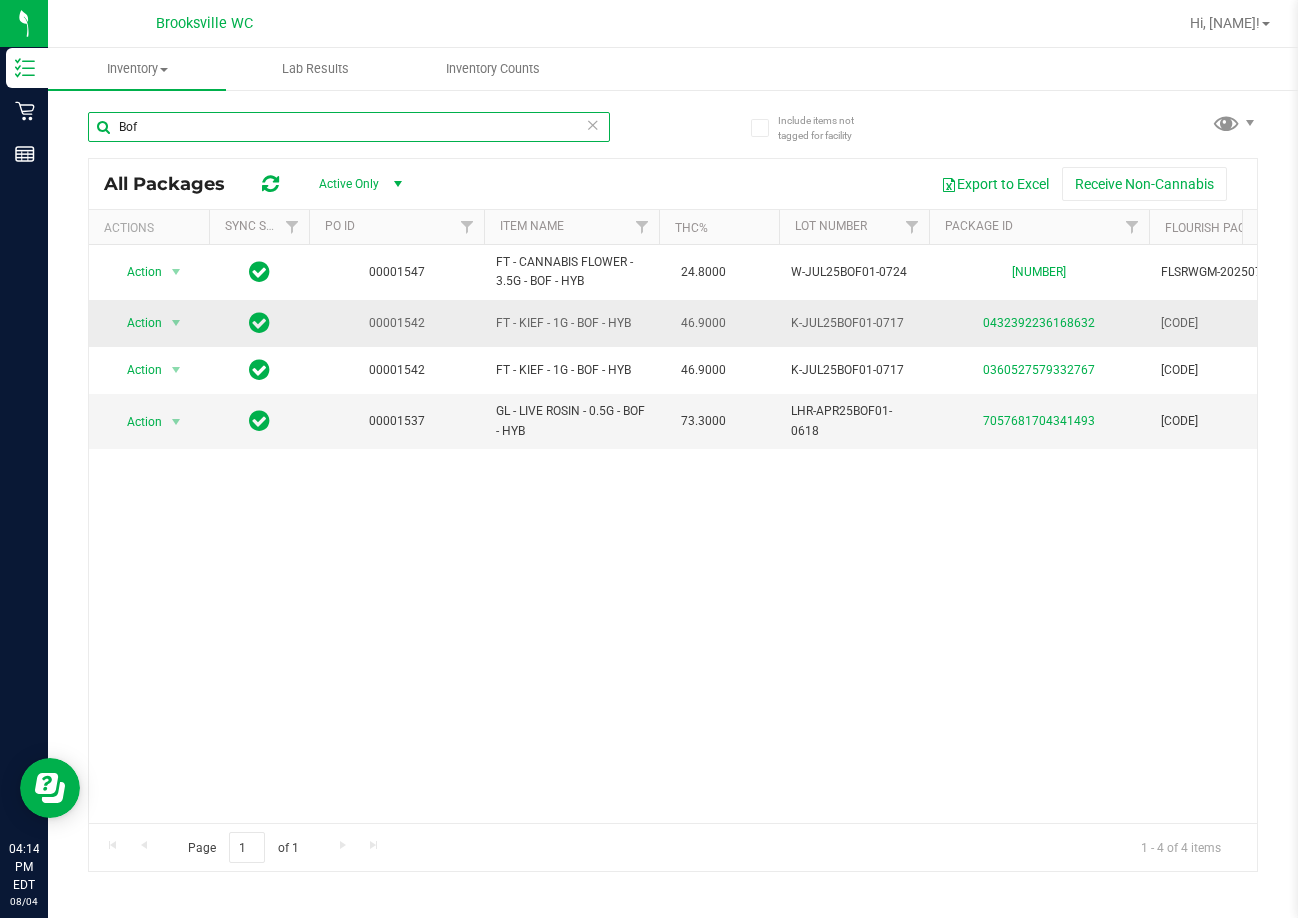 type on "Bof" 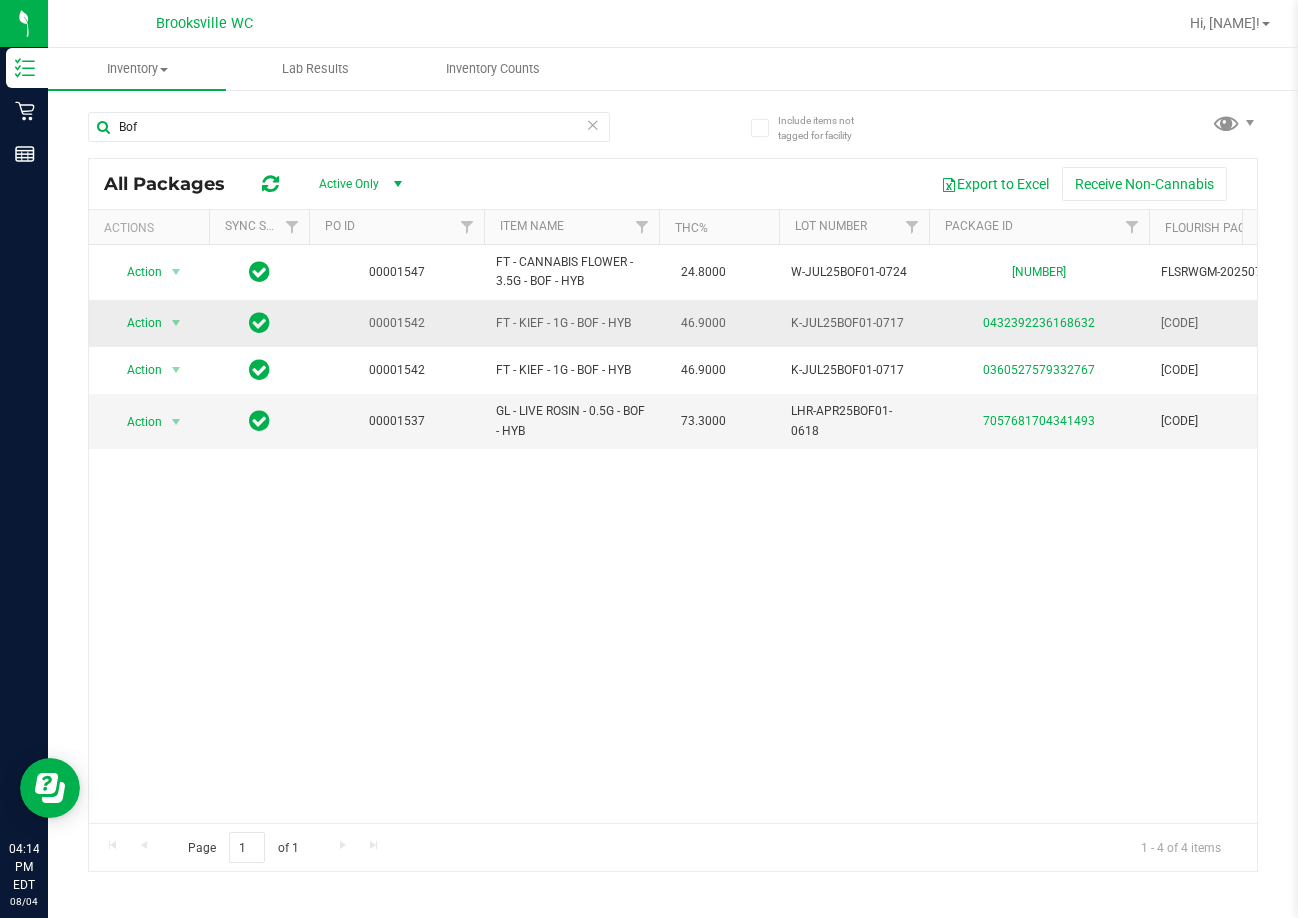 click on "0432392236168632" at bounding box center (1039, 323) 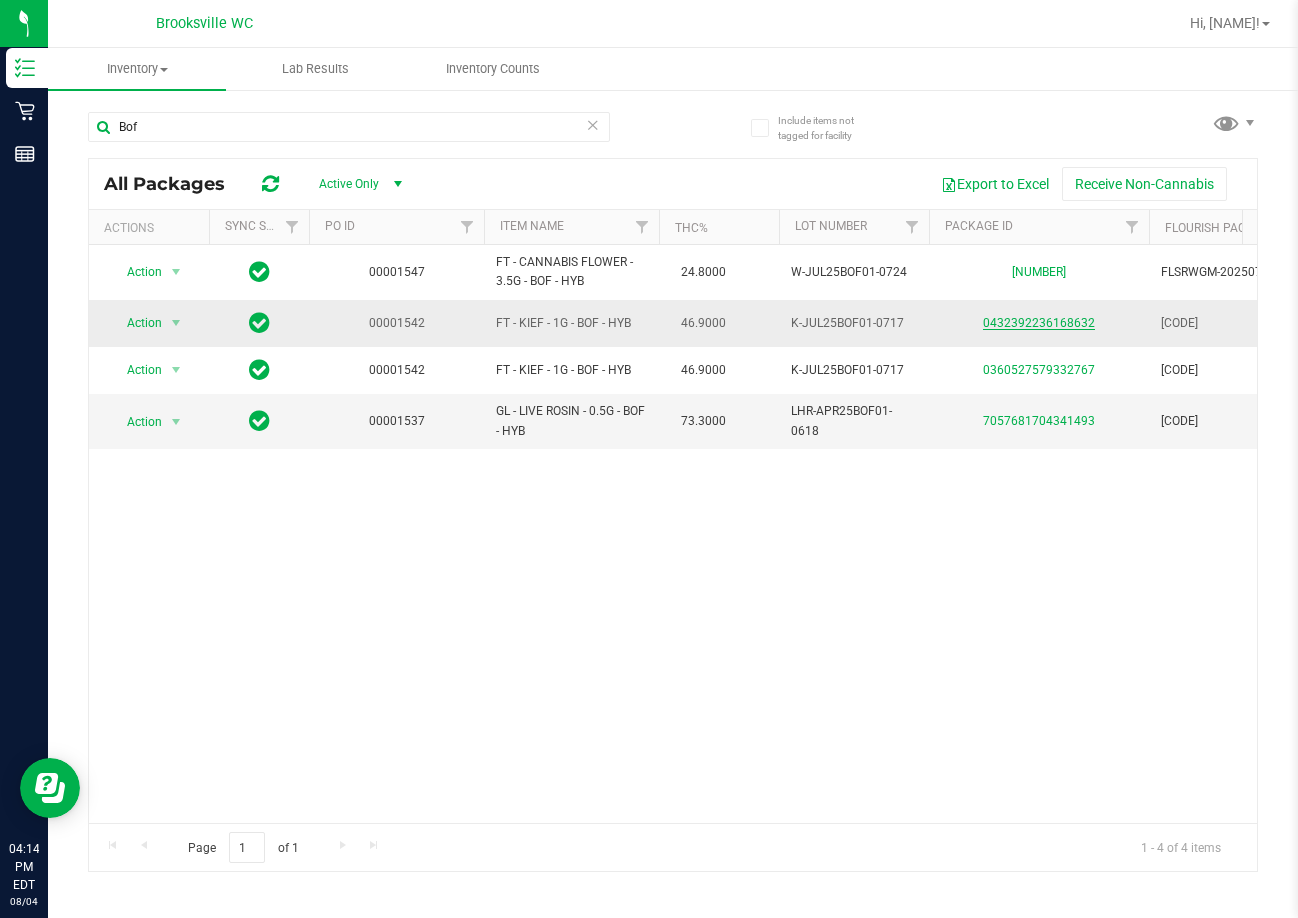 click on "0432392236168632" at bounding box center (1039, 323) 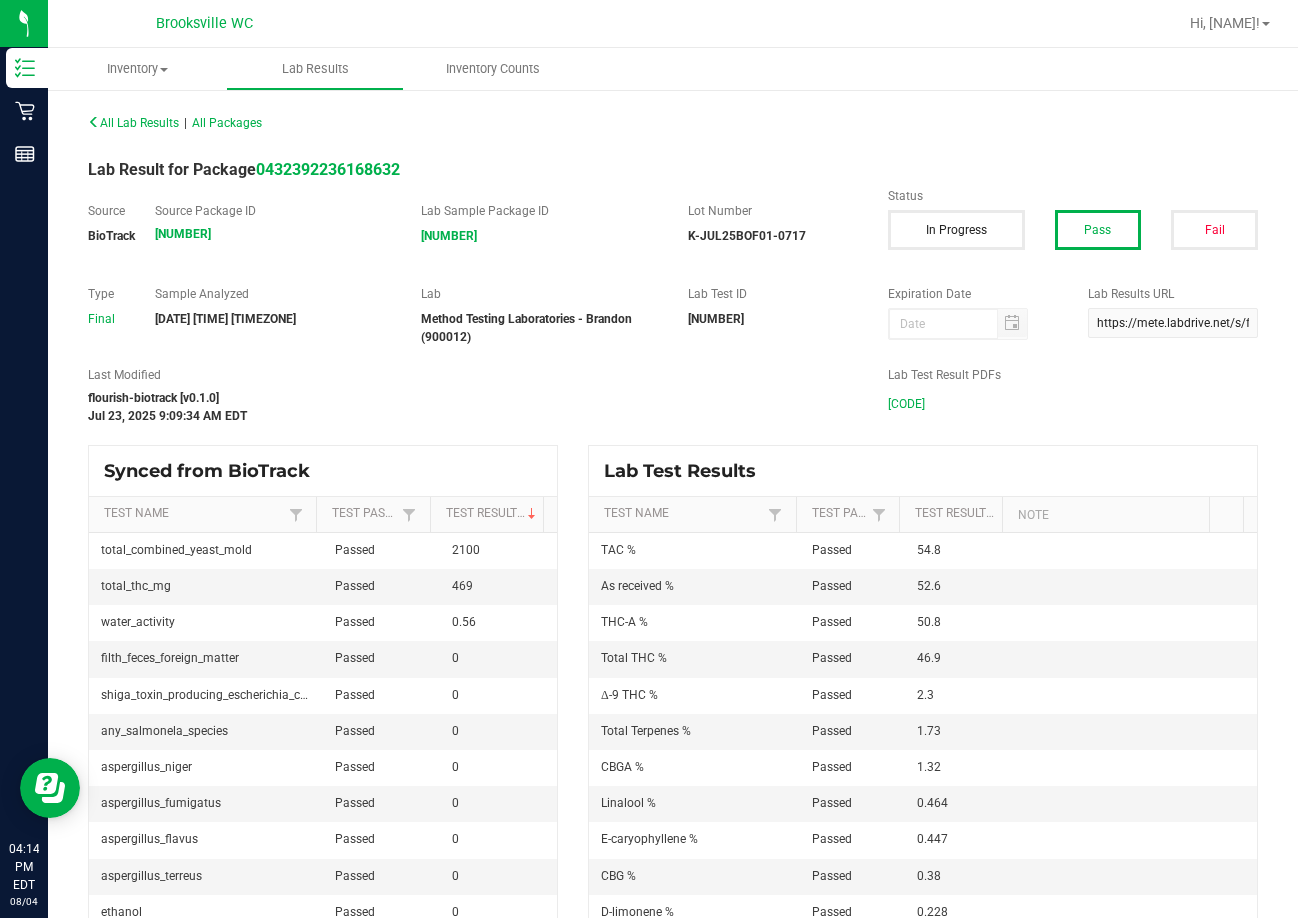 click on "[CODE]" at bounding box center [906, 404] 